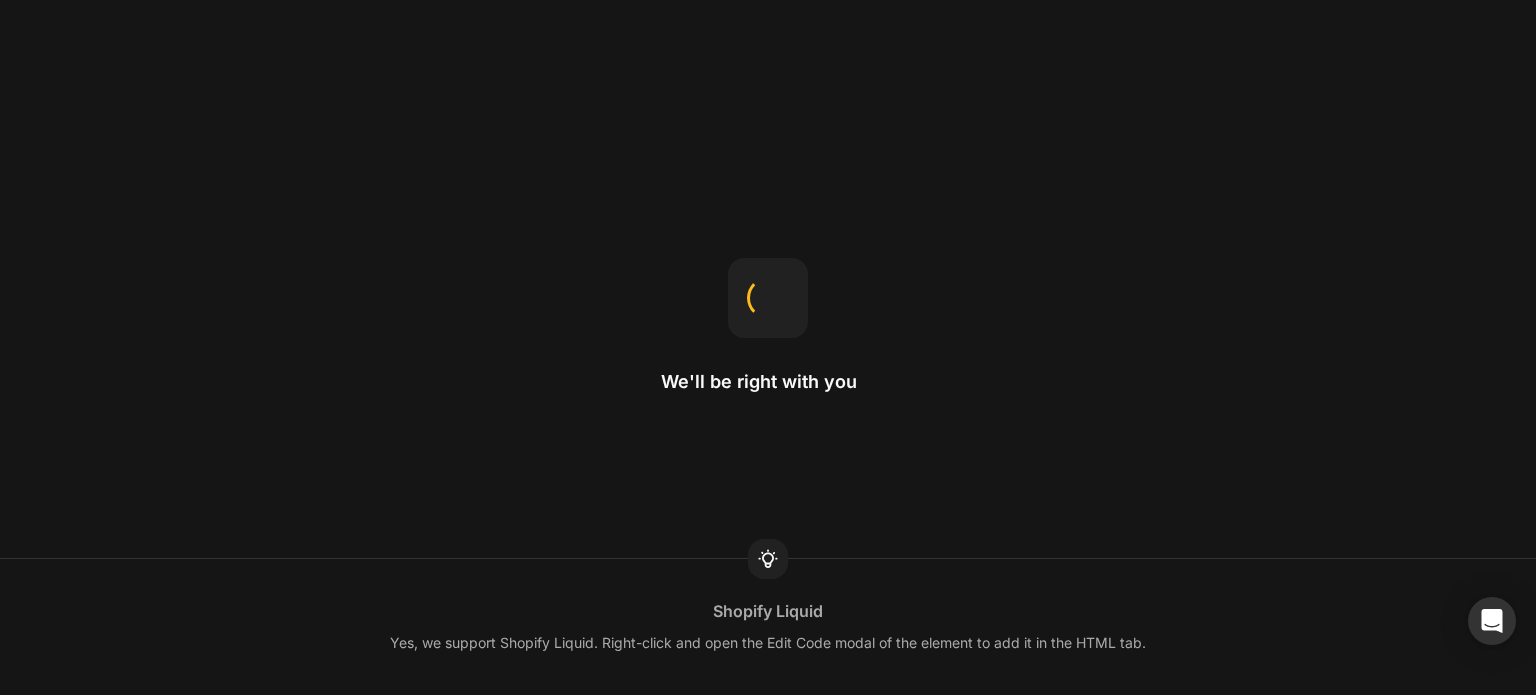 scroll, scrollTop: 0, scrollLeft: 0, axis: both 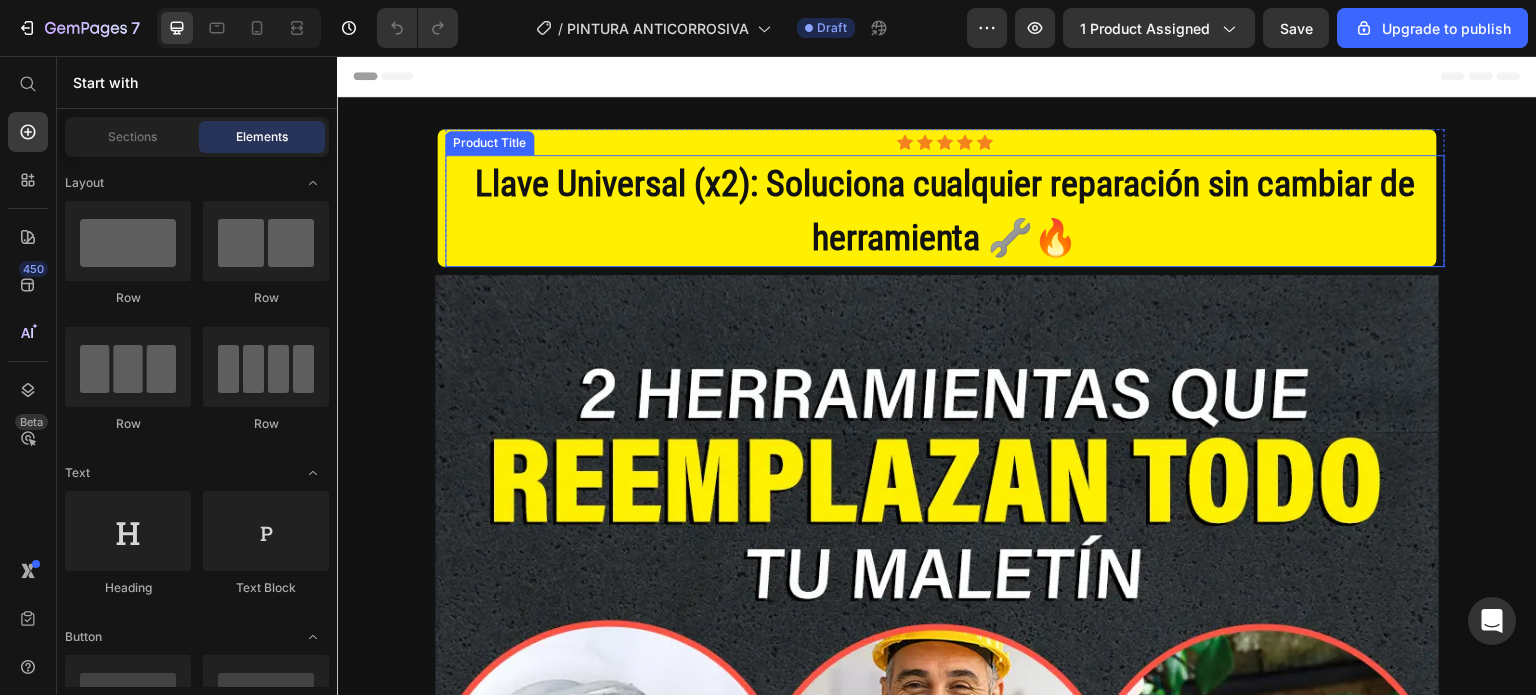 click on "Llave Universal (x2): Soluciona cualquier reparación sin cambiar de herramienta 🔧🔥" at bounding box center (945, 211) 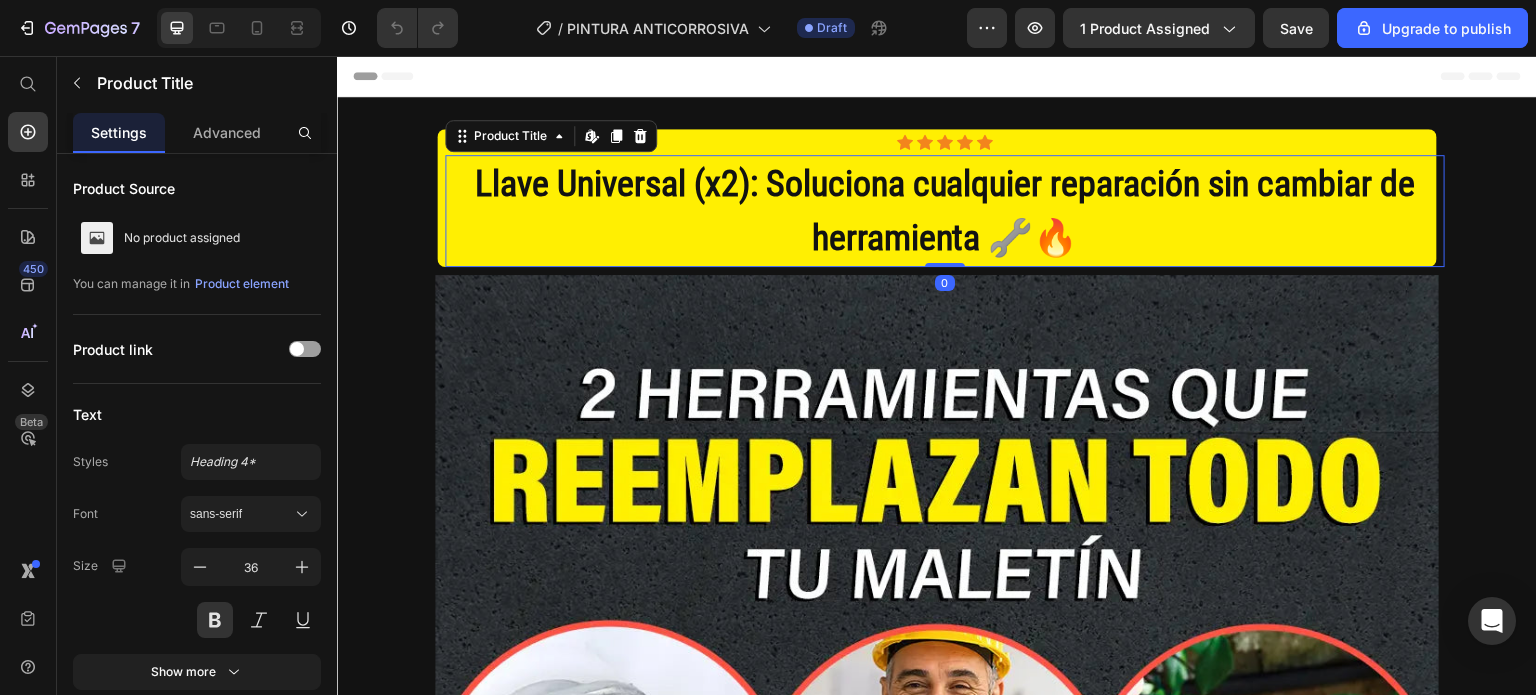 click on "Llave Universal (x2): Soluciona cualquier reparación sin cambiar de herramienta 🔧🔥" at bounding box center [945, 211] 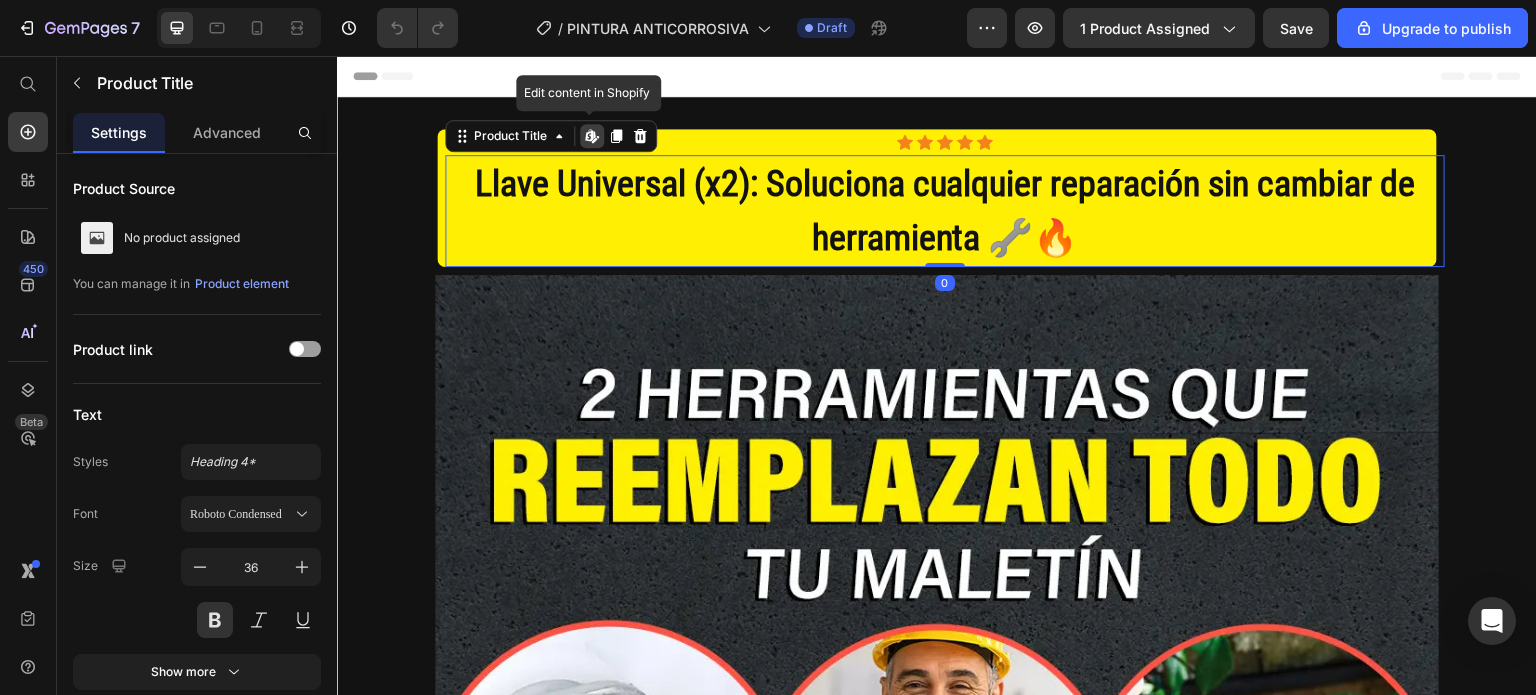 click on "Llave Universal (x2): Soluciona cualquier reparación sin cambiar de herramienta 🔧🔥" at bounding box center (945, 211) 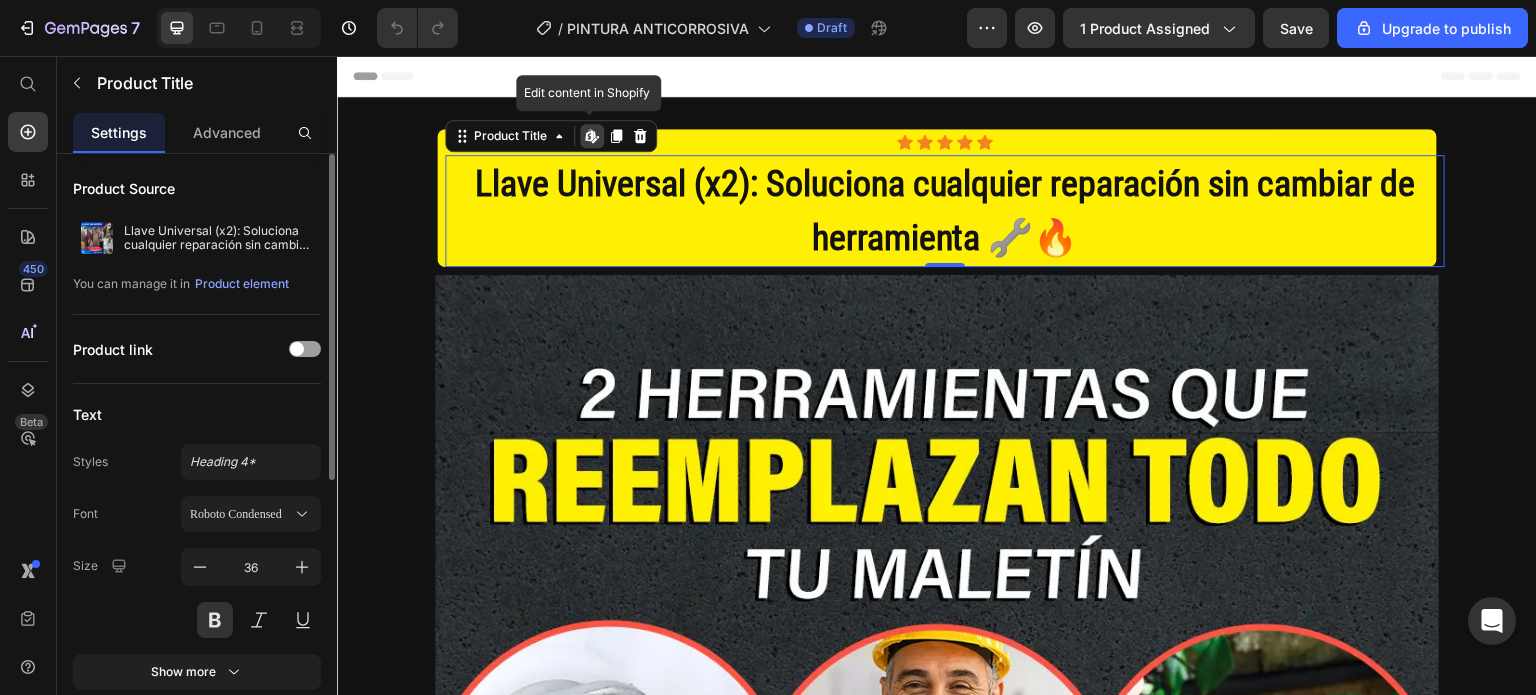 scroll, scrollTop: 200, scrollLeft: 0, axis: vertical 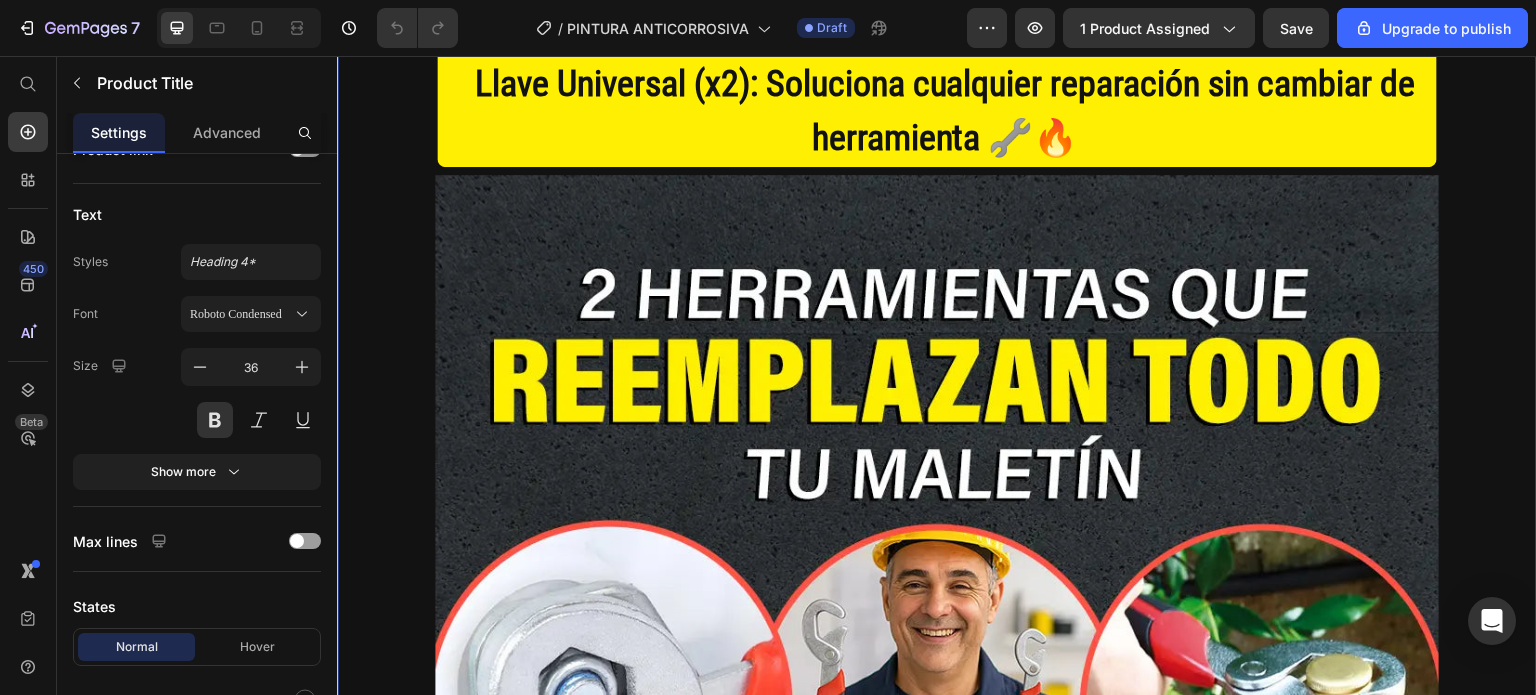 click on "Icon Icon Icon Icon Icon Icon List Row Llave Universal (x2): Soluciona cualquier reparación sin cambiar de herramienta 🔧🔥 Product Title Product Row Image compra 1 Kit x2 de LLAVES UNIVERSALES por: Heading $ 499.00 Product Price compra 2 Kit de LLAVES UNIVERSALES  por: Heading $699 Heading (4 LLAVES) Heading Row Row Row
Custom Code
Preview or Publish the page to see the content. Custom Code   ✓  Envío  GRATIS   y Pago  CONTRA ENTREGA Text block Product Row Section 1   You can create reusable sections Create Theme Section AI Content Write with GemAI What would you like to describe here? Tone and Voice Persuasive Product Getting products... Show more Generate" at bounding box center [937, 772] 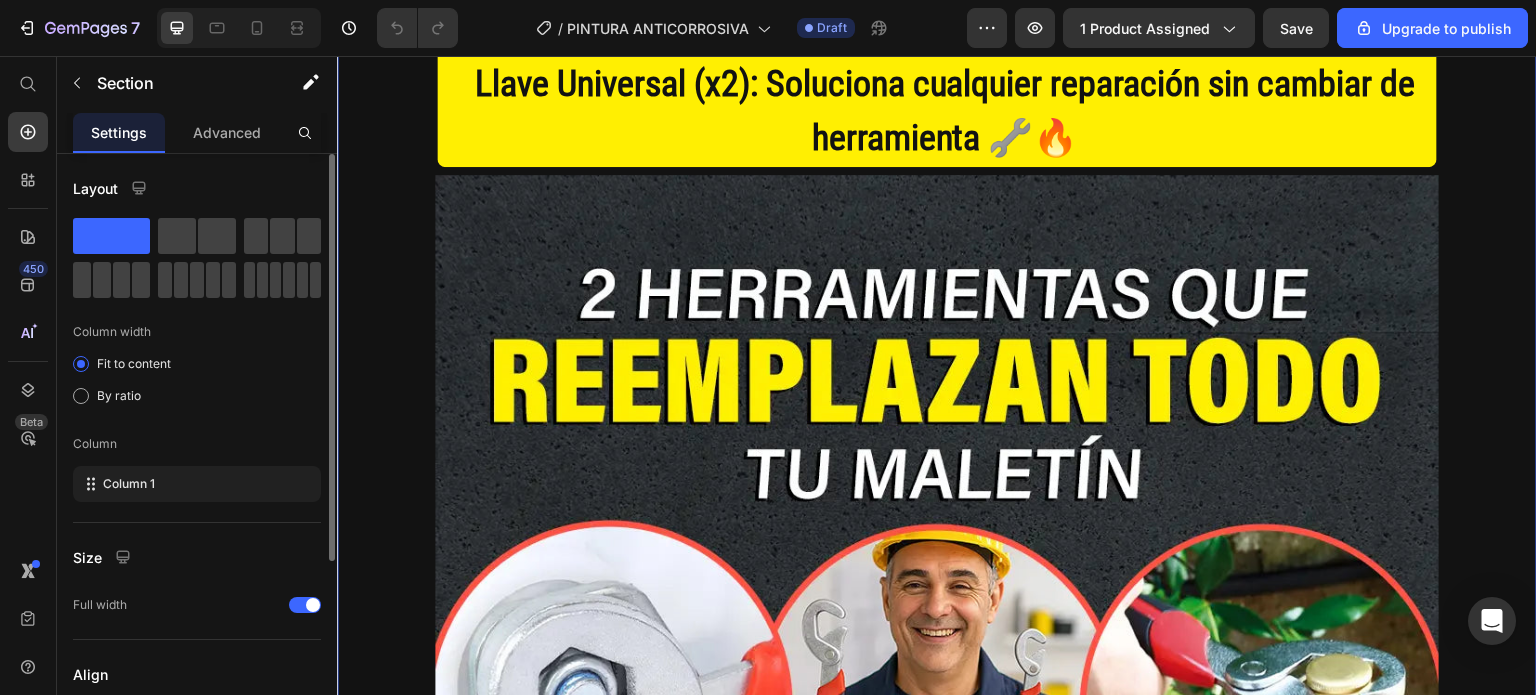scroll, scrollTop: 200, scrollLeft: 0, axis: vertical 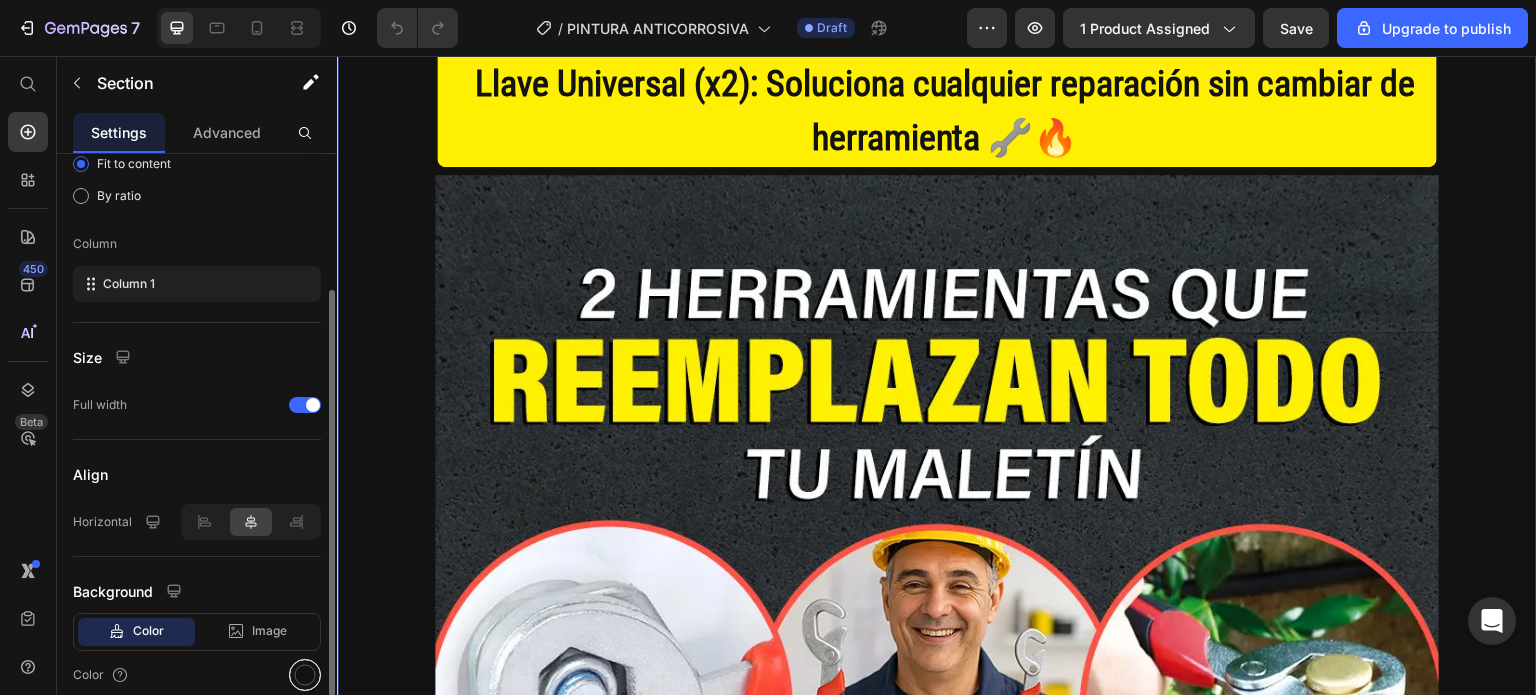 click at bounding box center [305, 675] 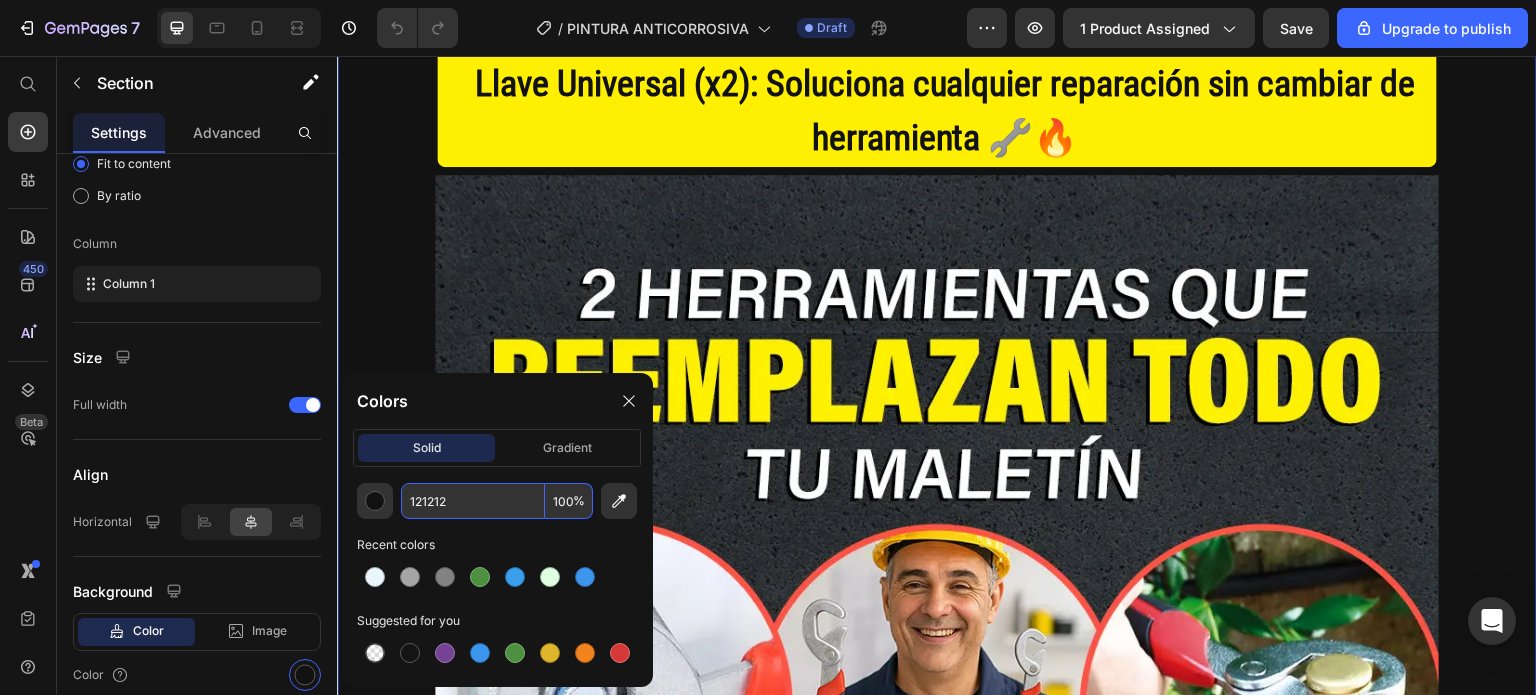 click on "121212" at bounding box center [473, 501] 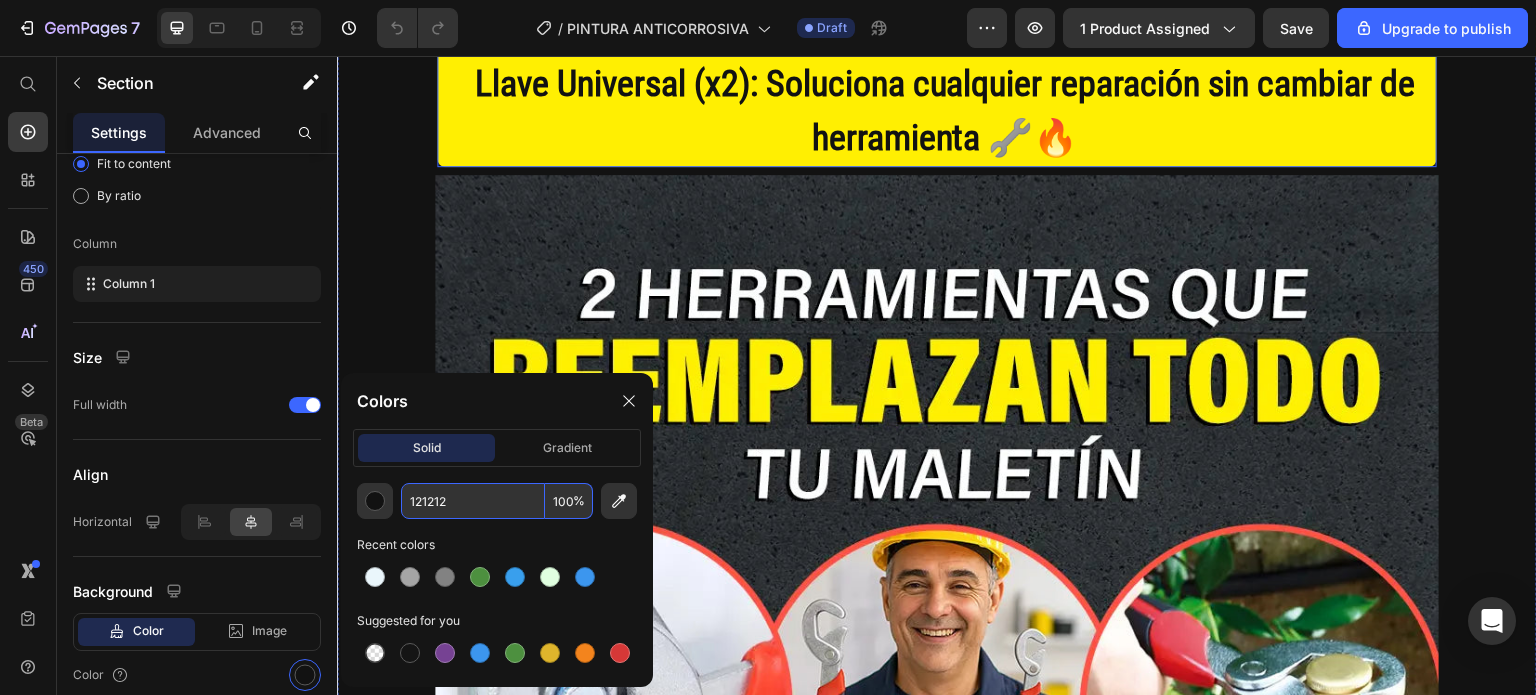 click on "Icon Icon Icon Icon Icon Icon List Row Llave Universal (x2): Soluciona cualquier reparación sin cambiar de herramienta 🔧🔥 Product Title Product" at bounding box center (937, 98) 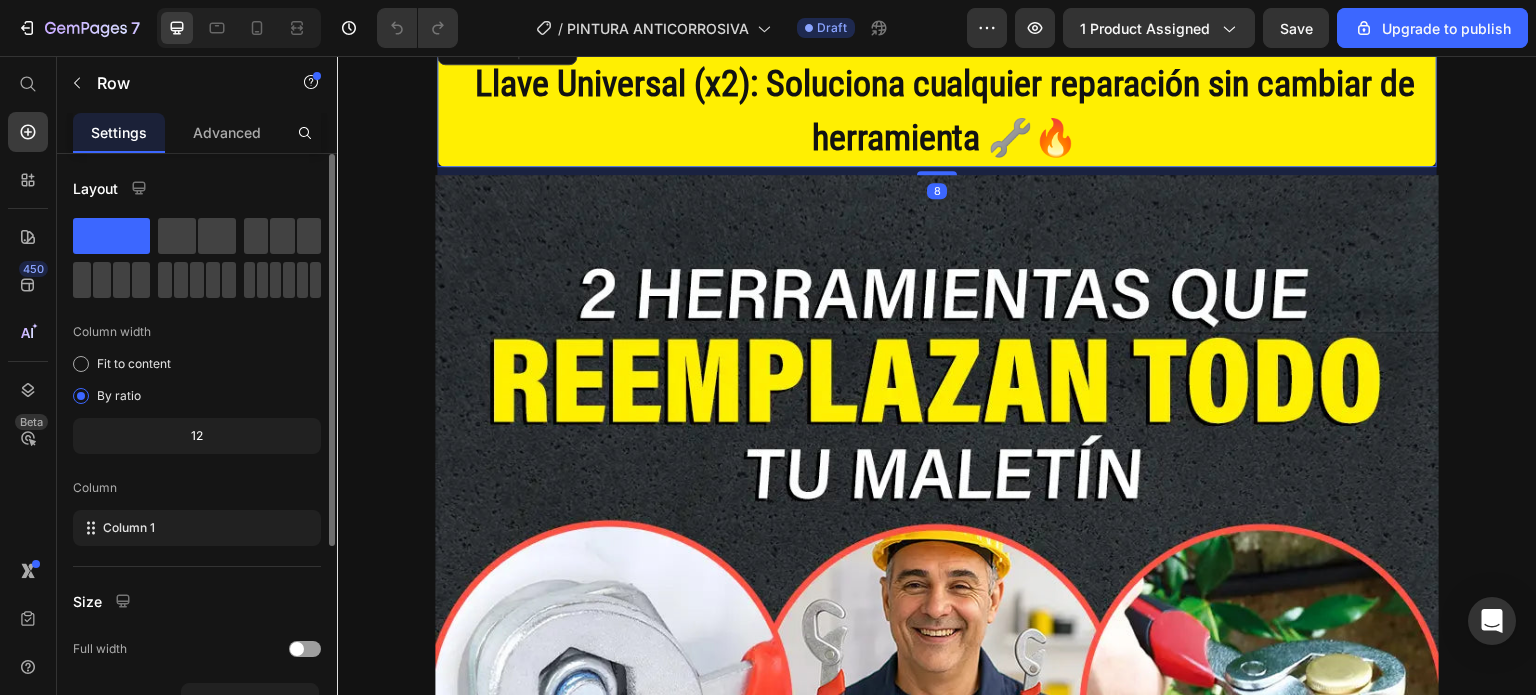 scroll, scrollTop: 312, scrollLeft: 0, axis: vertical 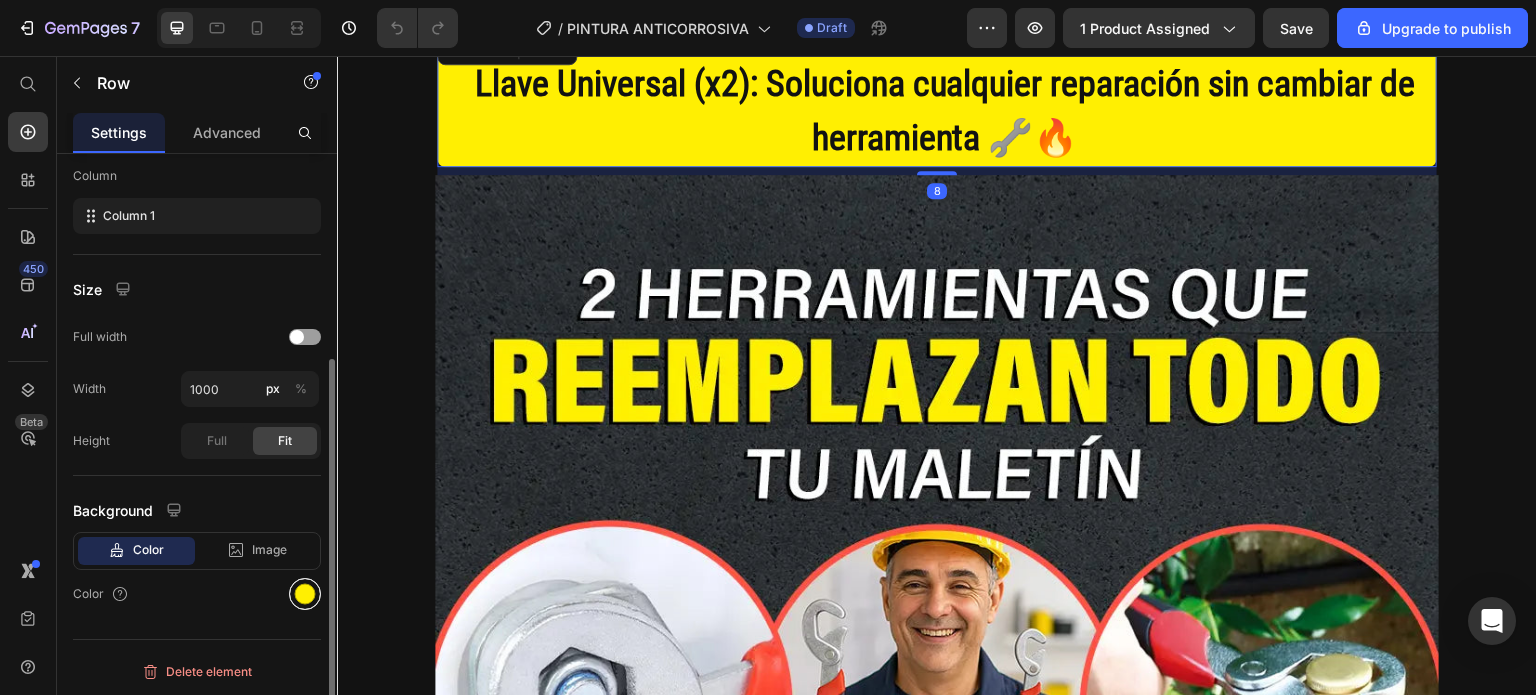click at bounding box center [305, 594] 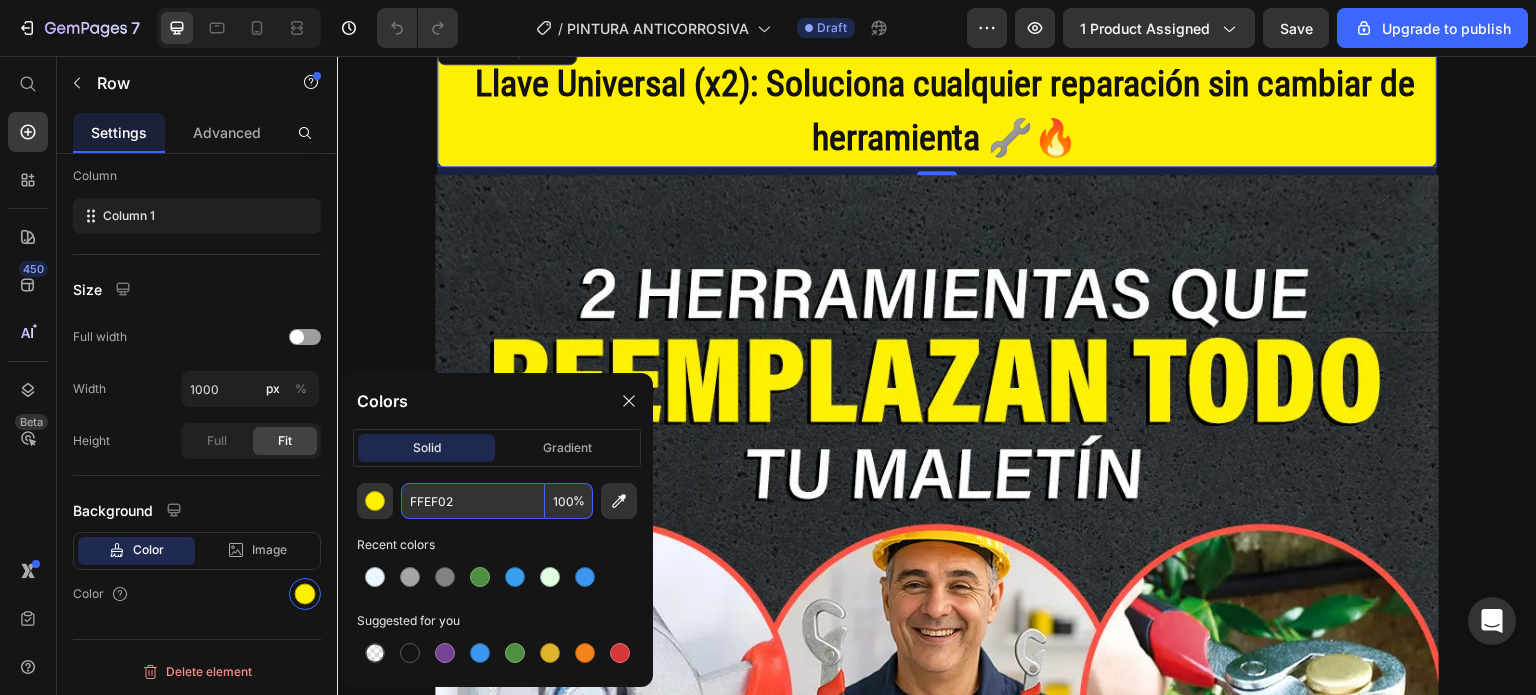 click on "FFEF02" at bounding box center [473, 501] 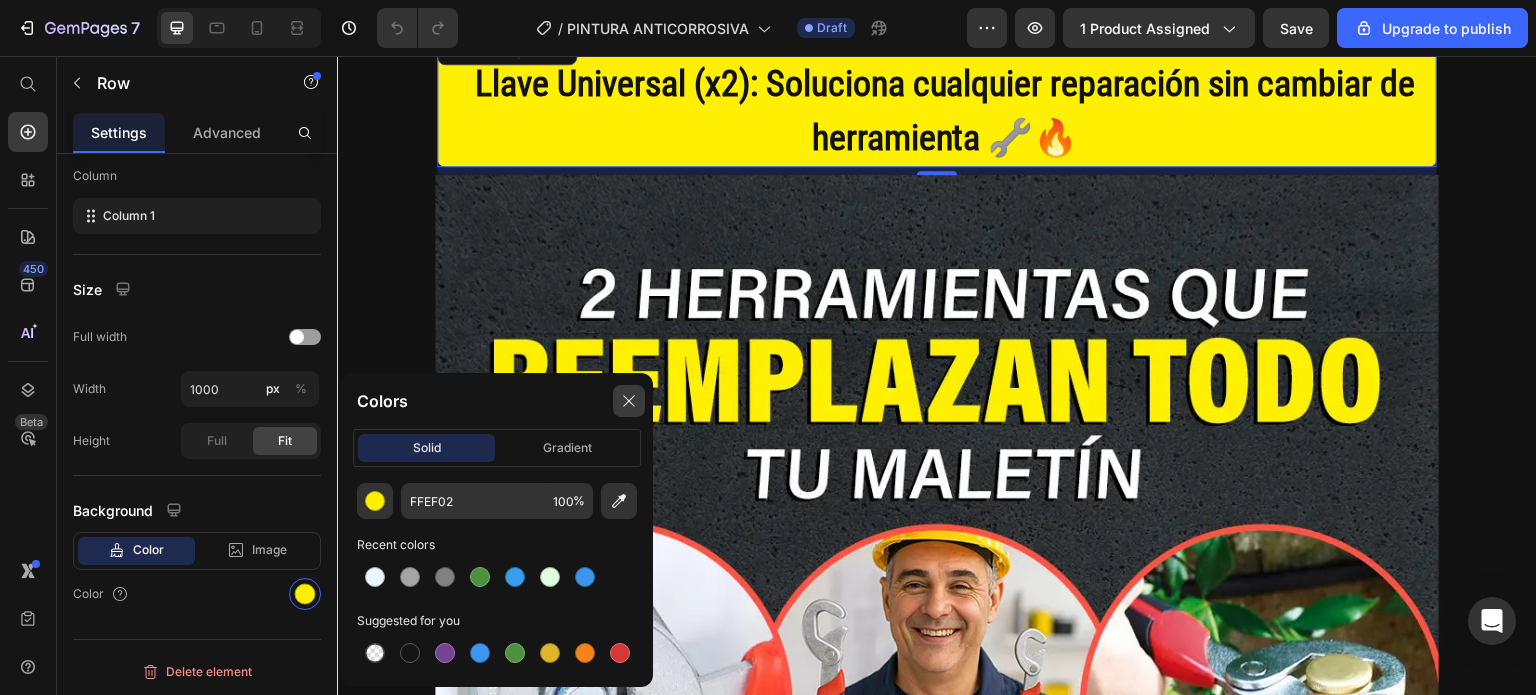 click at bounding box center (629, 401) 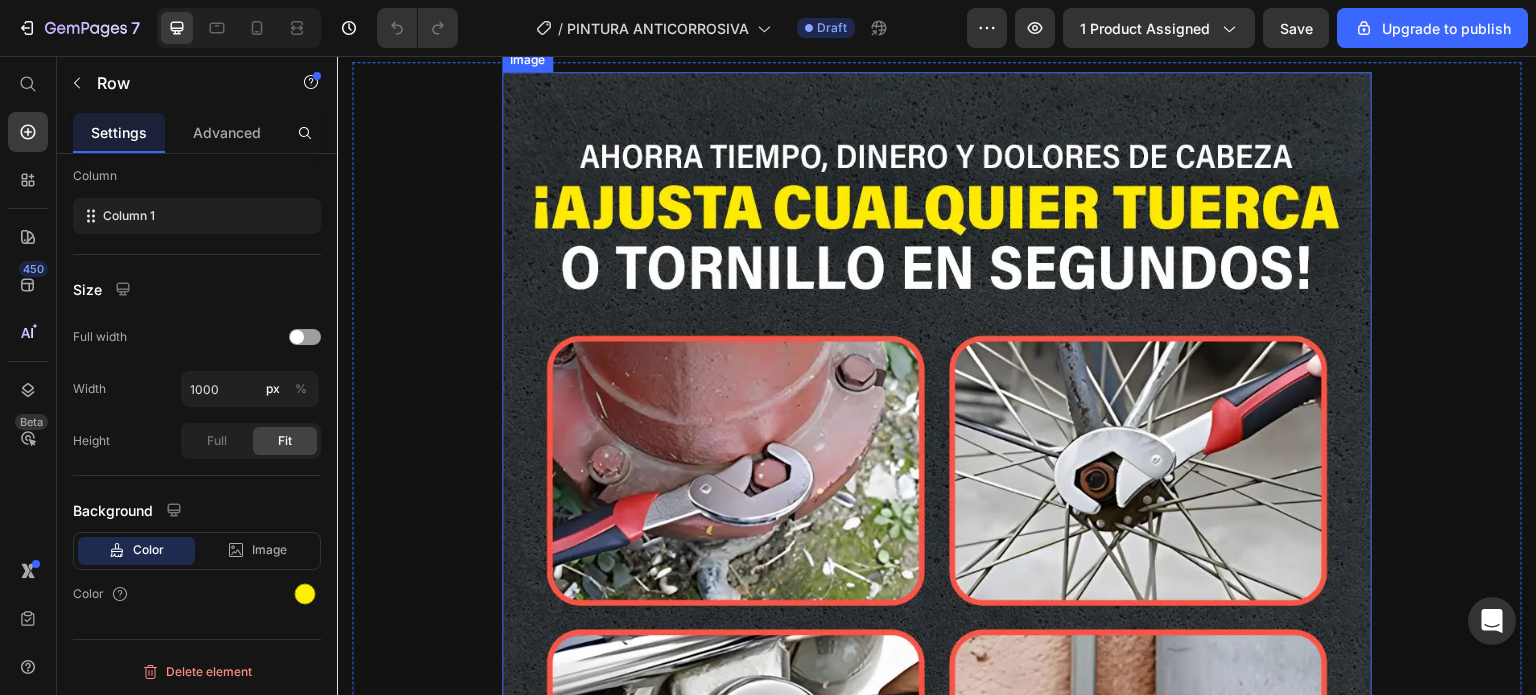 scroll, scrollTop: 1100, scrollLeft: 0, axis: vertical 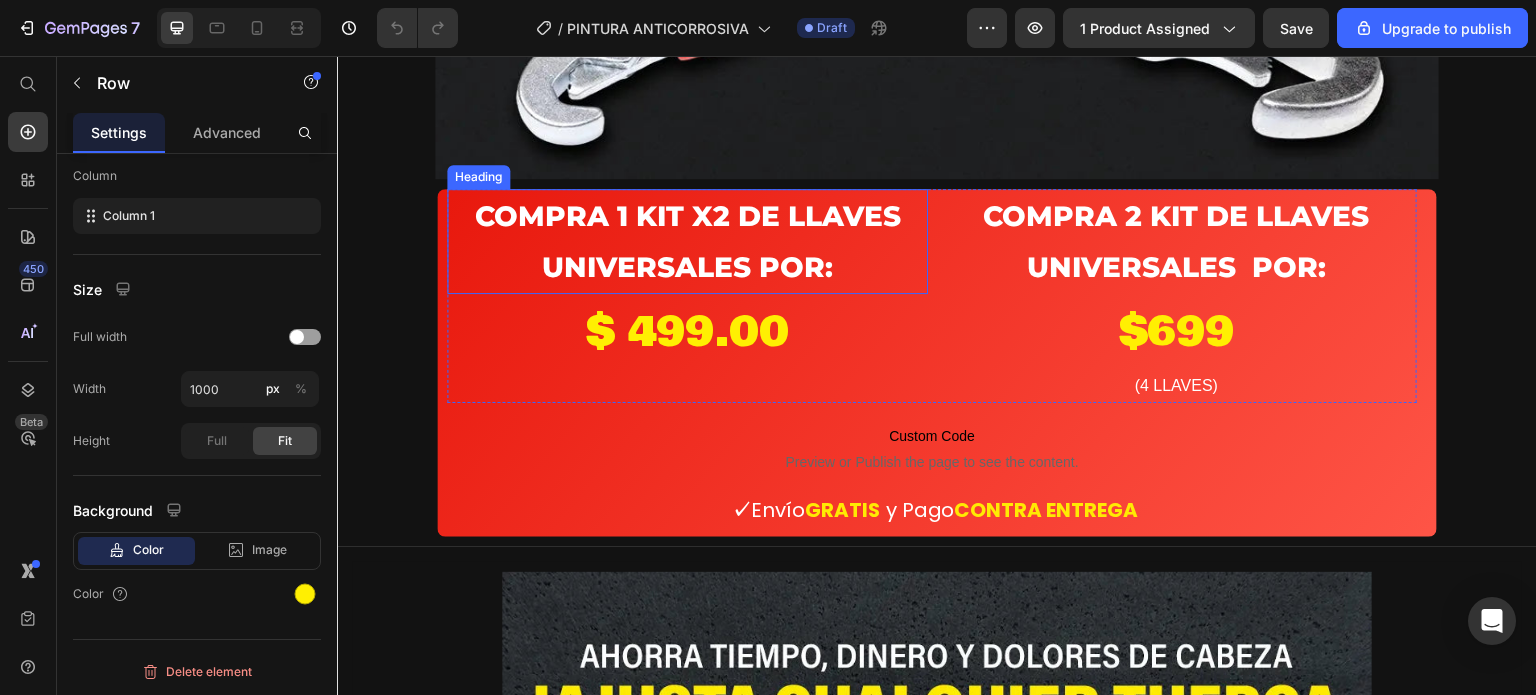 click on "compra 1 Kit x2 de LLAVES UNIVERSALES por:" at bounding box center [687, 241] 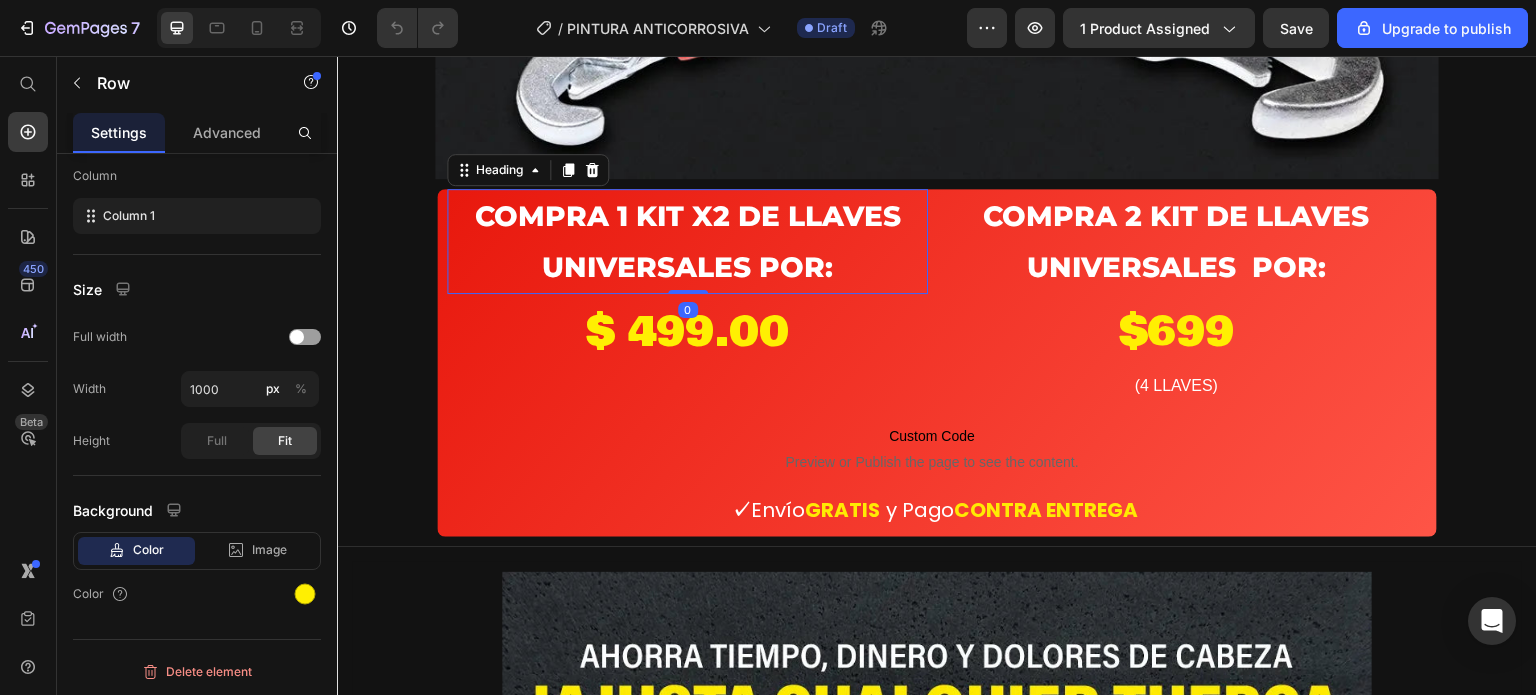 scroll, scrollTop: 0, scrollLeft: 0, axis: both 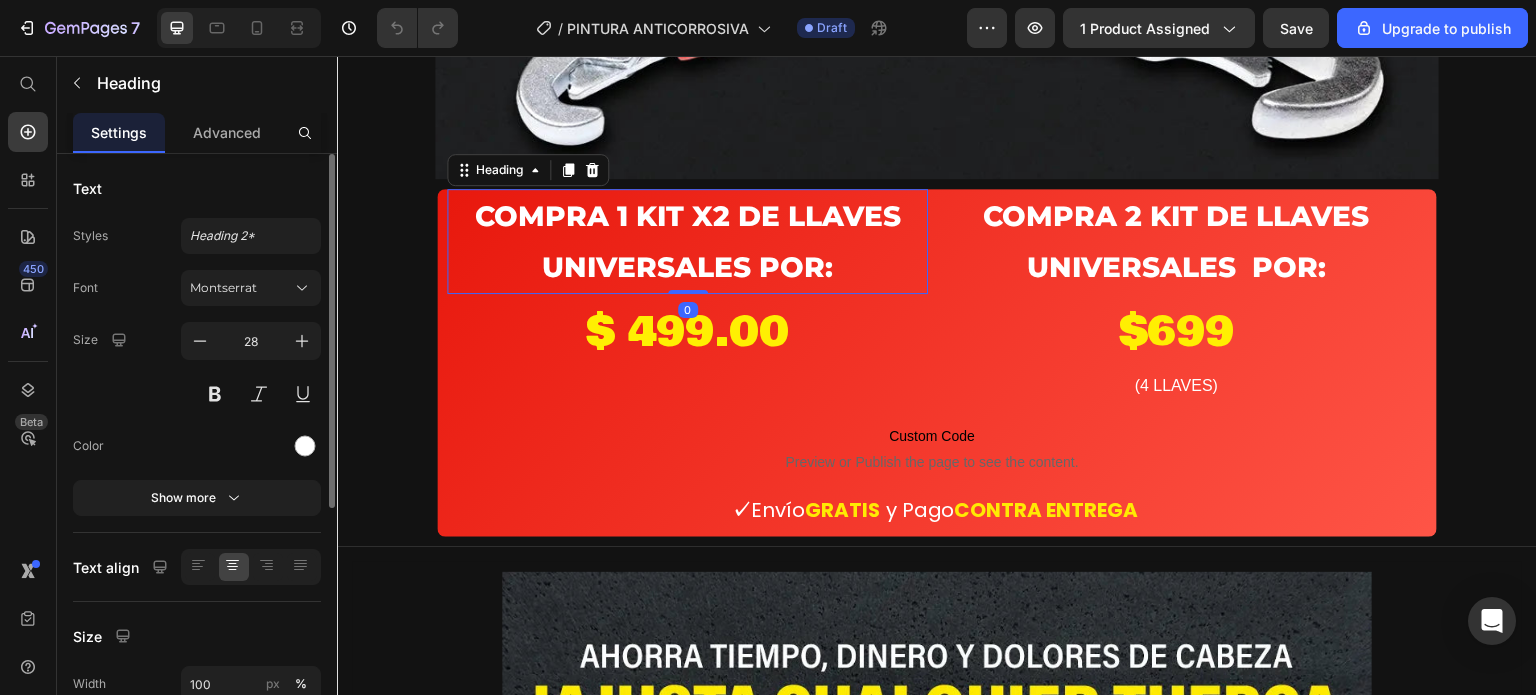 click on "compra 1 Kit x2 de LLAVES UNIVERSALES por:" at bounding box center (687, 241) 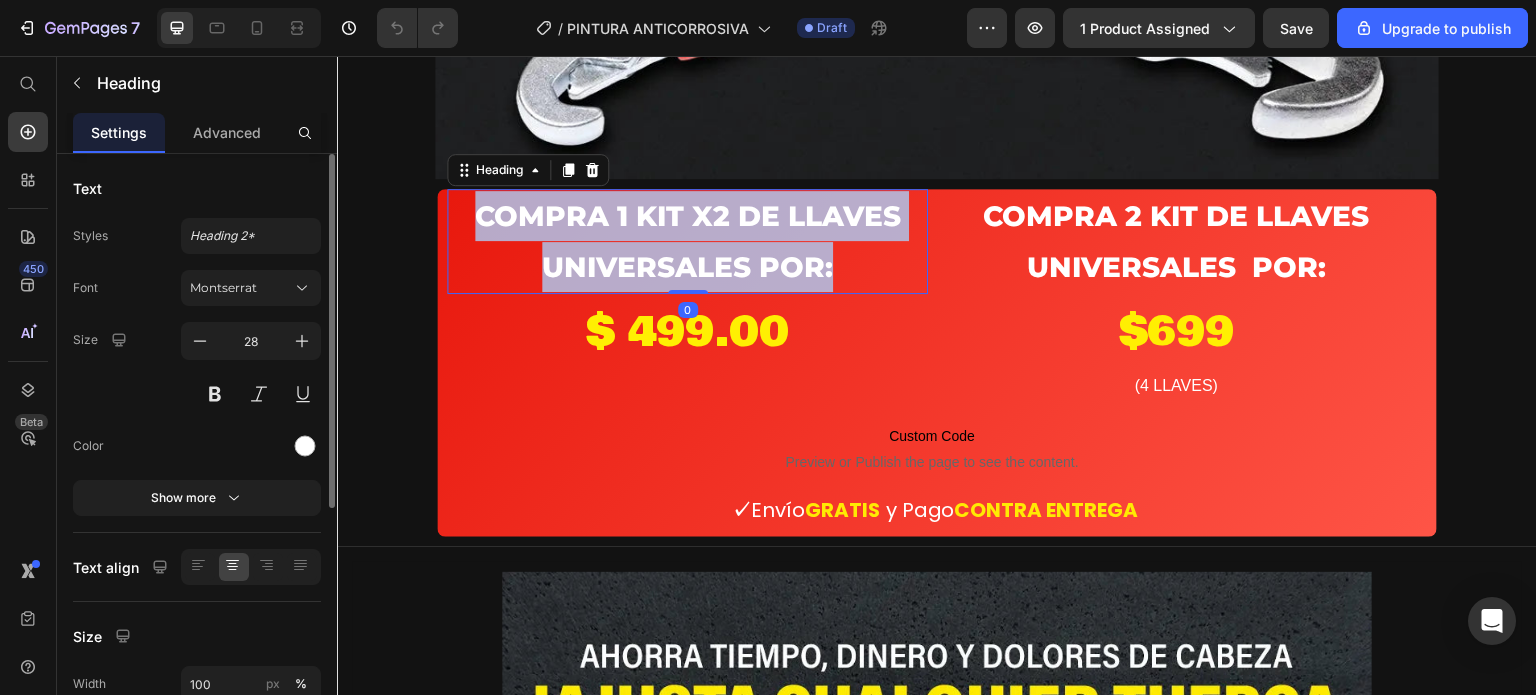 click on "compra 1 Kit x2 de LLAVES UNIVERSALES por:" at bounding box center (687, 241) 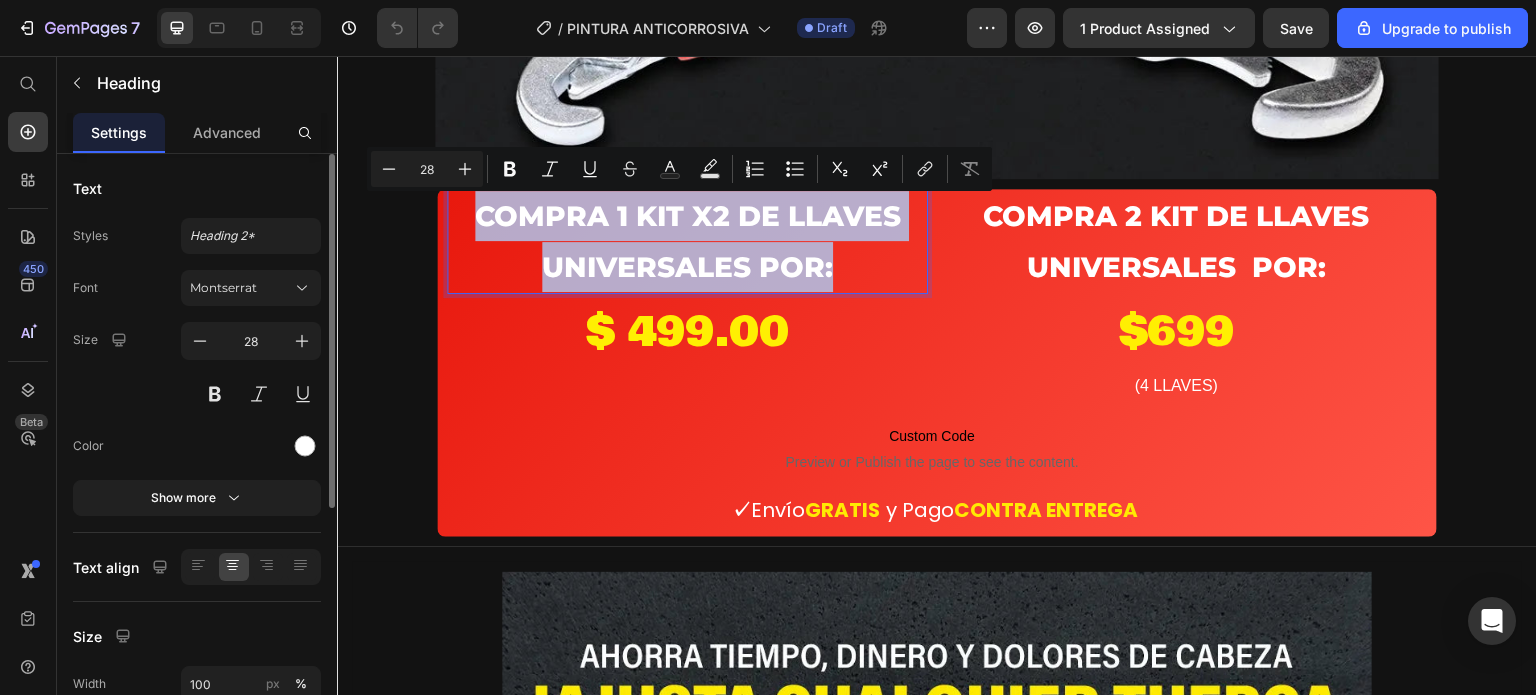 copy on "compra 1 Kit x2 de LLAVES UNIVERSALES por:" 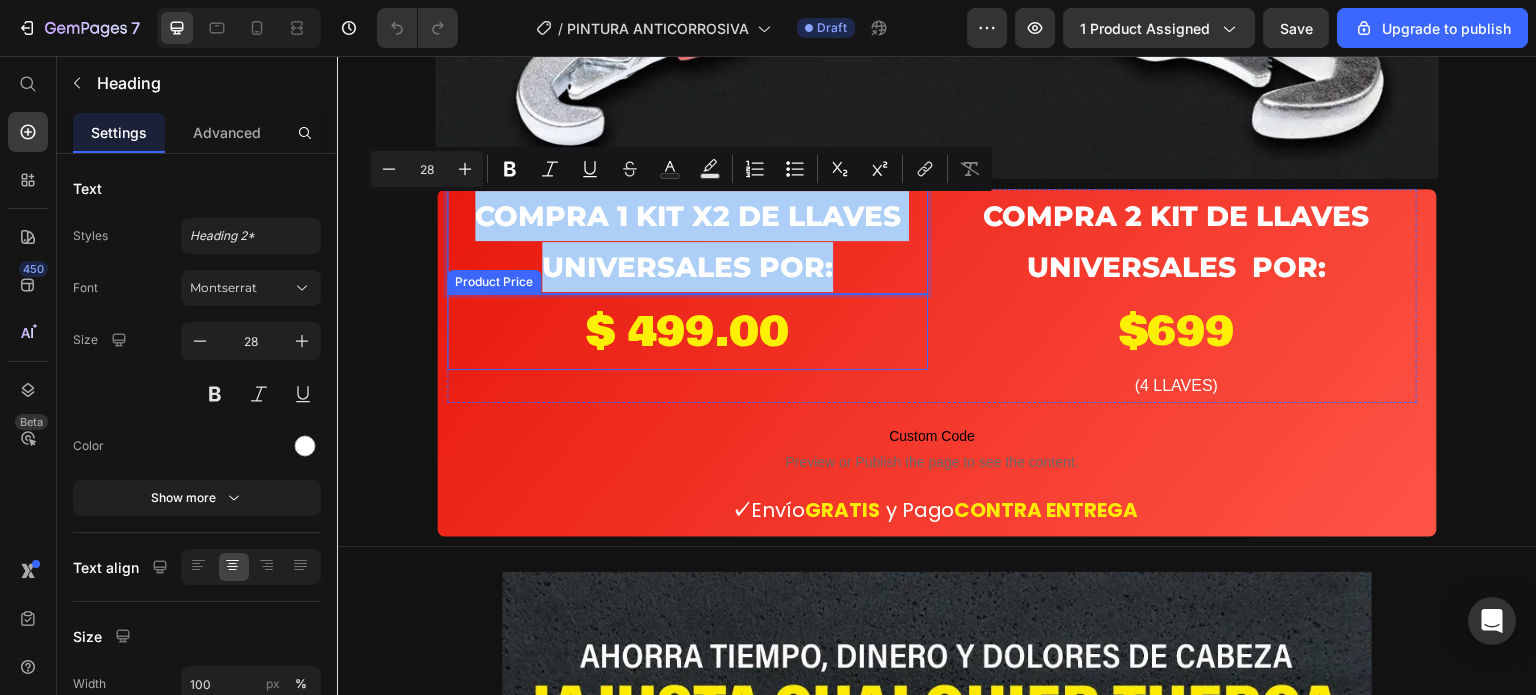 click on "$ 499.00" at bounding box center [687, 332] 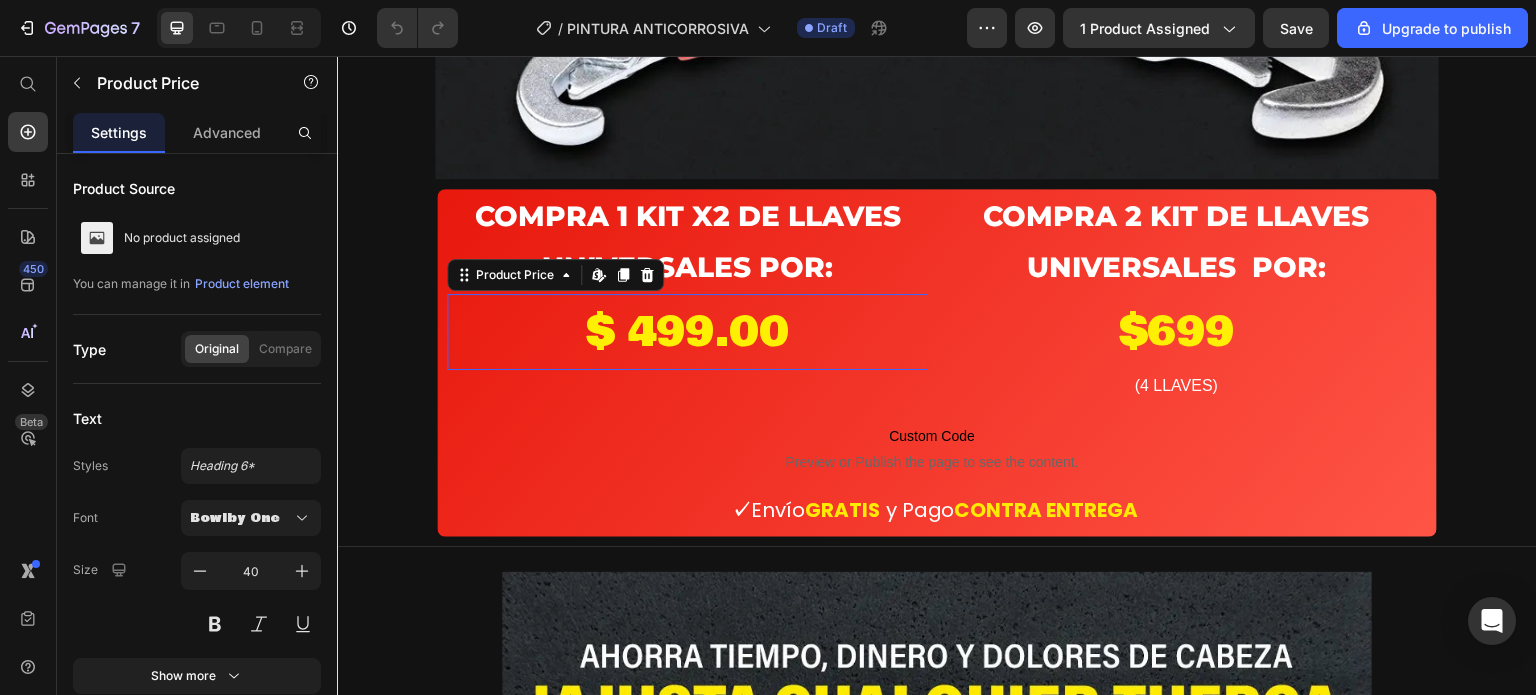 click on "$ 499.00" at bounding box center (687, 332) 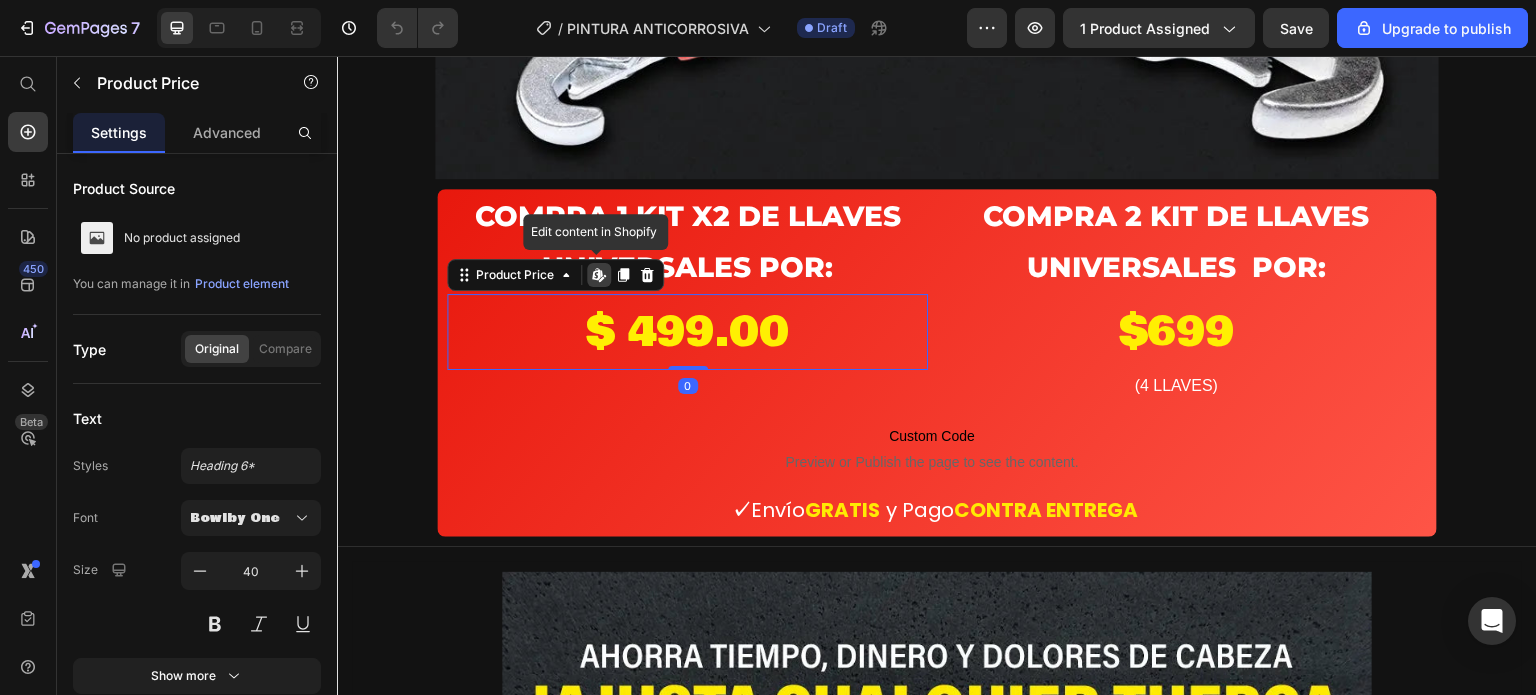 click on "$ 499.00" at bounding box center (687, 332) 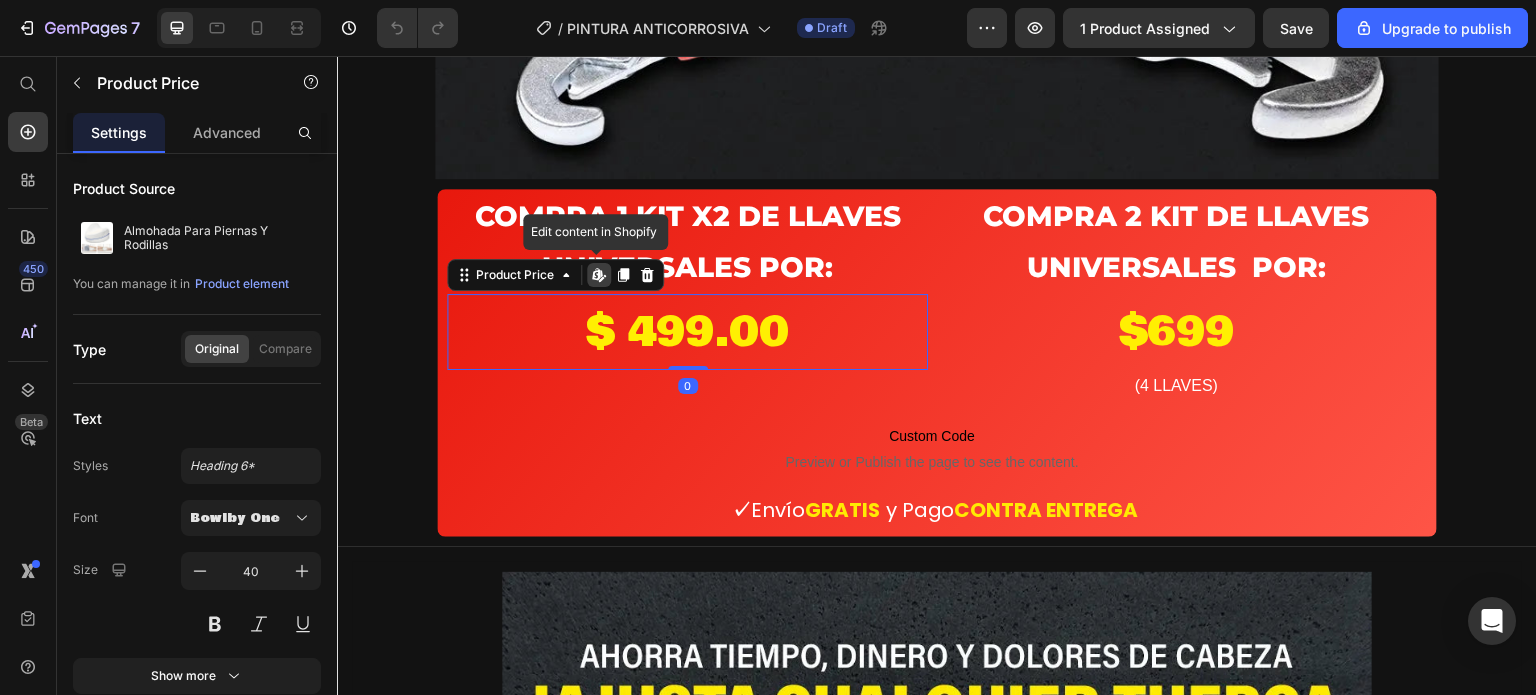 click on "$ 499.00" at bounding box center [687, 332] 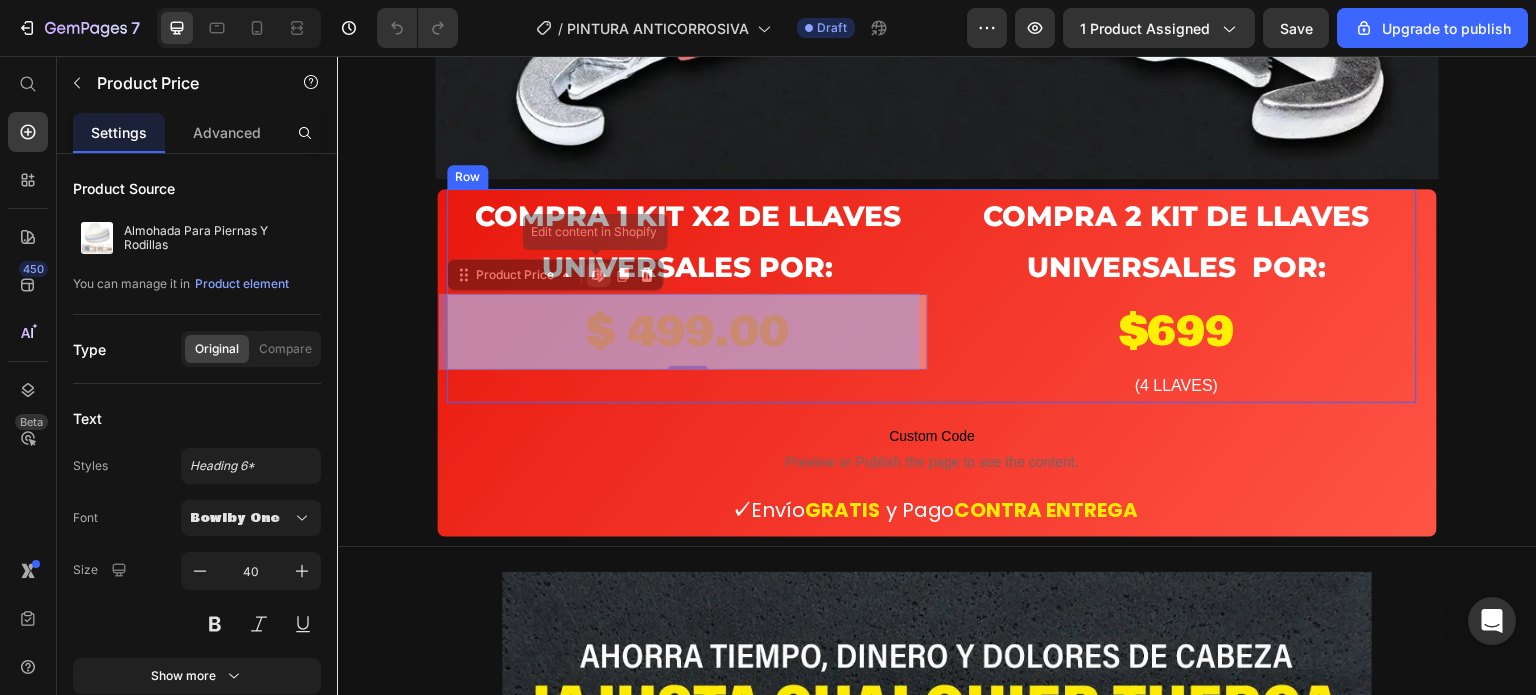 drag, startPoint x: 792, startPoint y: 335, endPoint x: 727, endPoint y: 314, distance: 68.30813 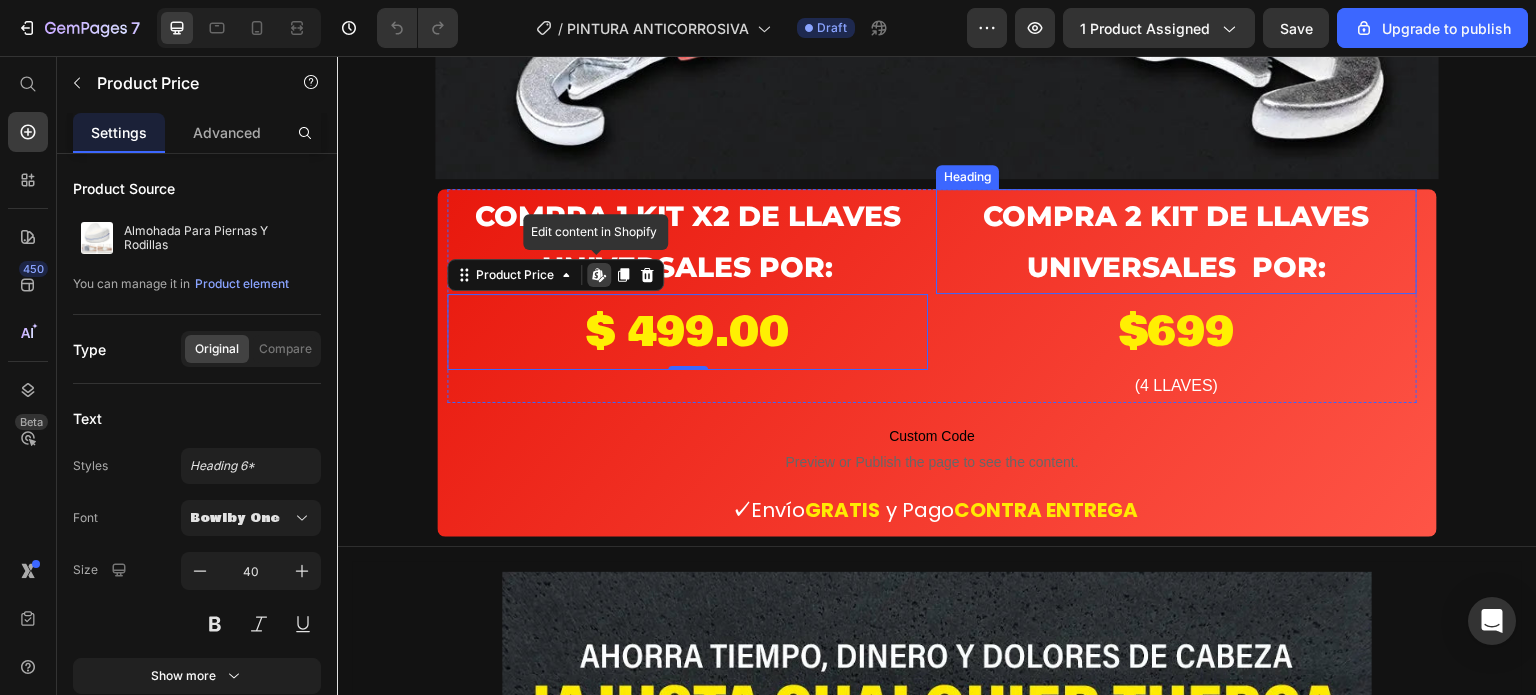 click on "compra 2 Kit de LLAVES UNIVERSALES  por:" at bounding box center [1176, 241] 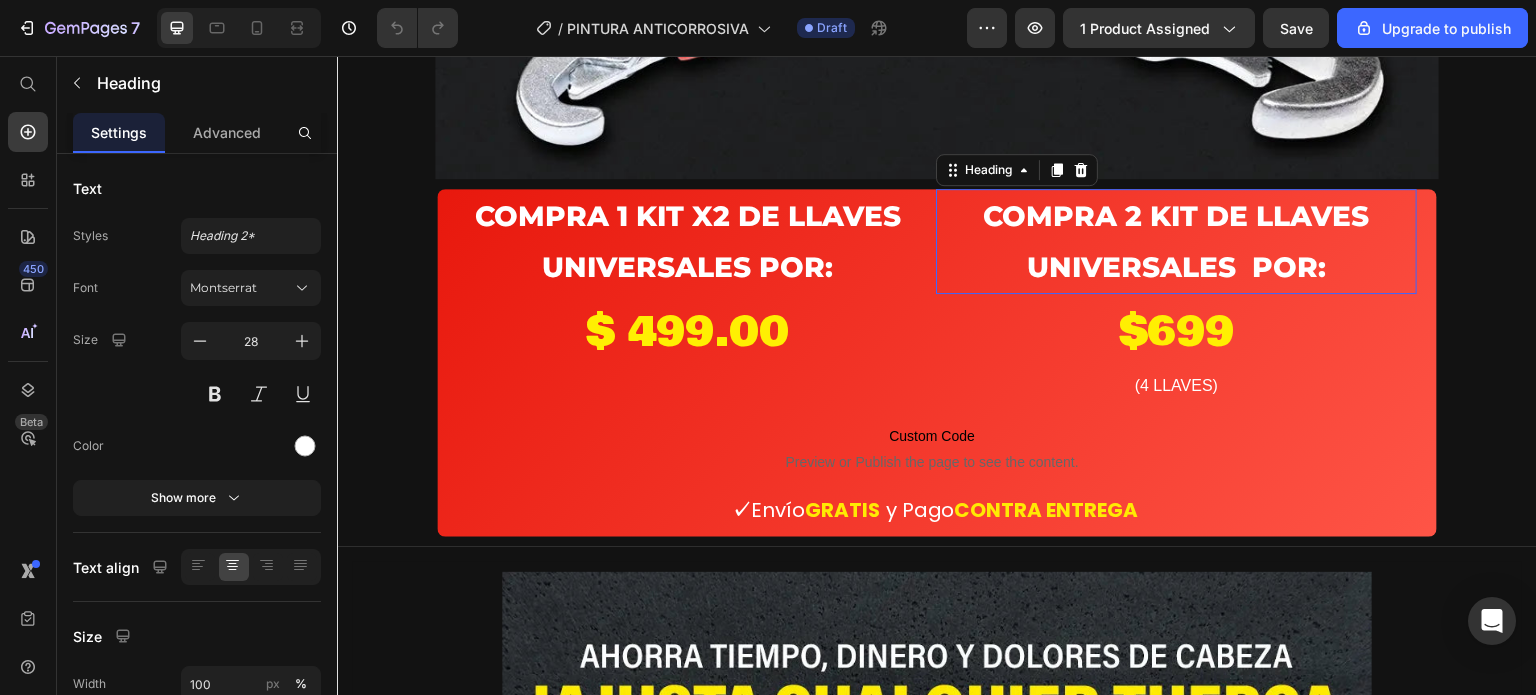click on "compra 2 Kit de LLAVES UNIVERSALES  por:" at bounding box center (1176, 241) 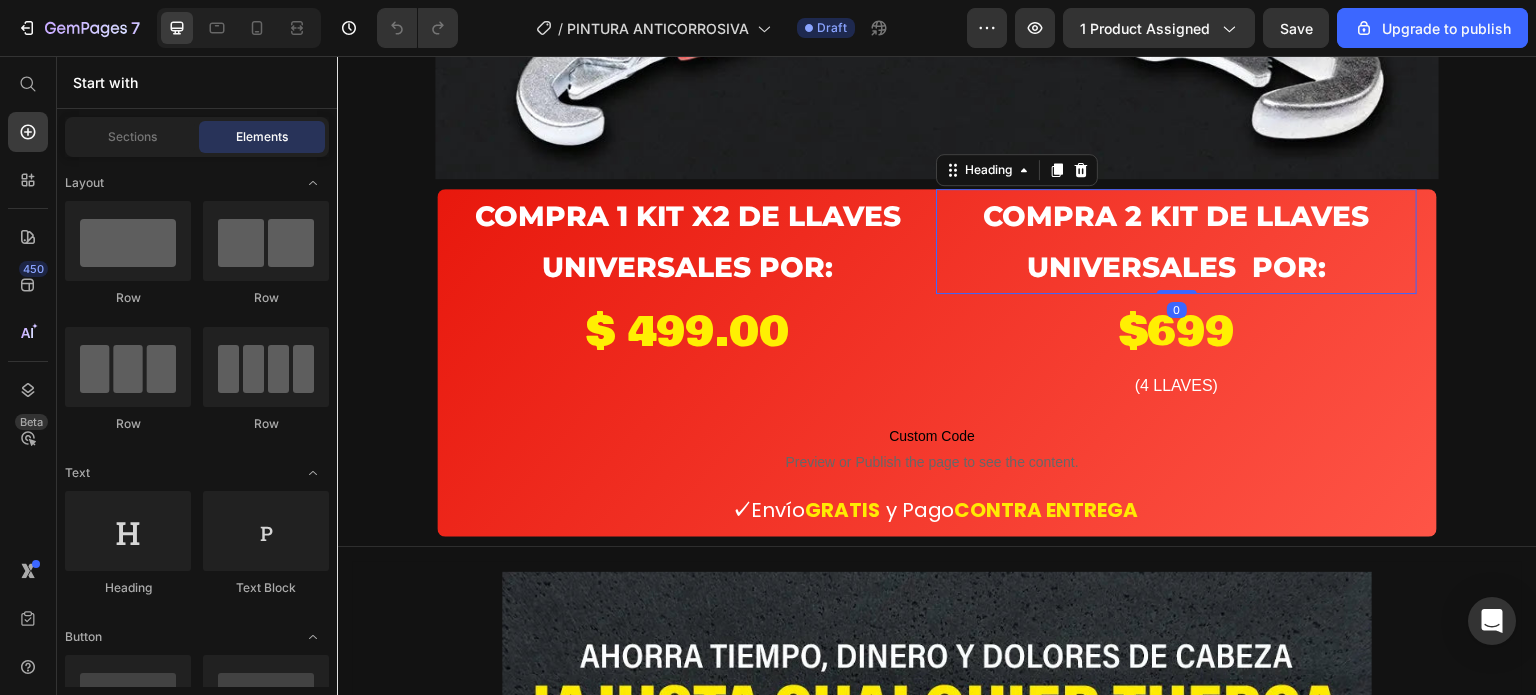 click at bounding box center (1099, 222) 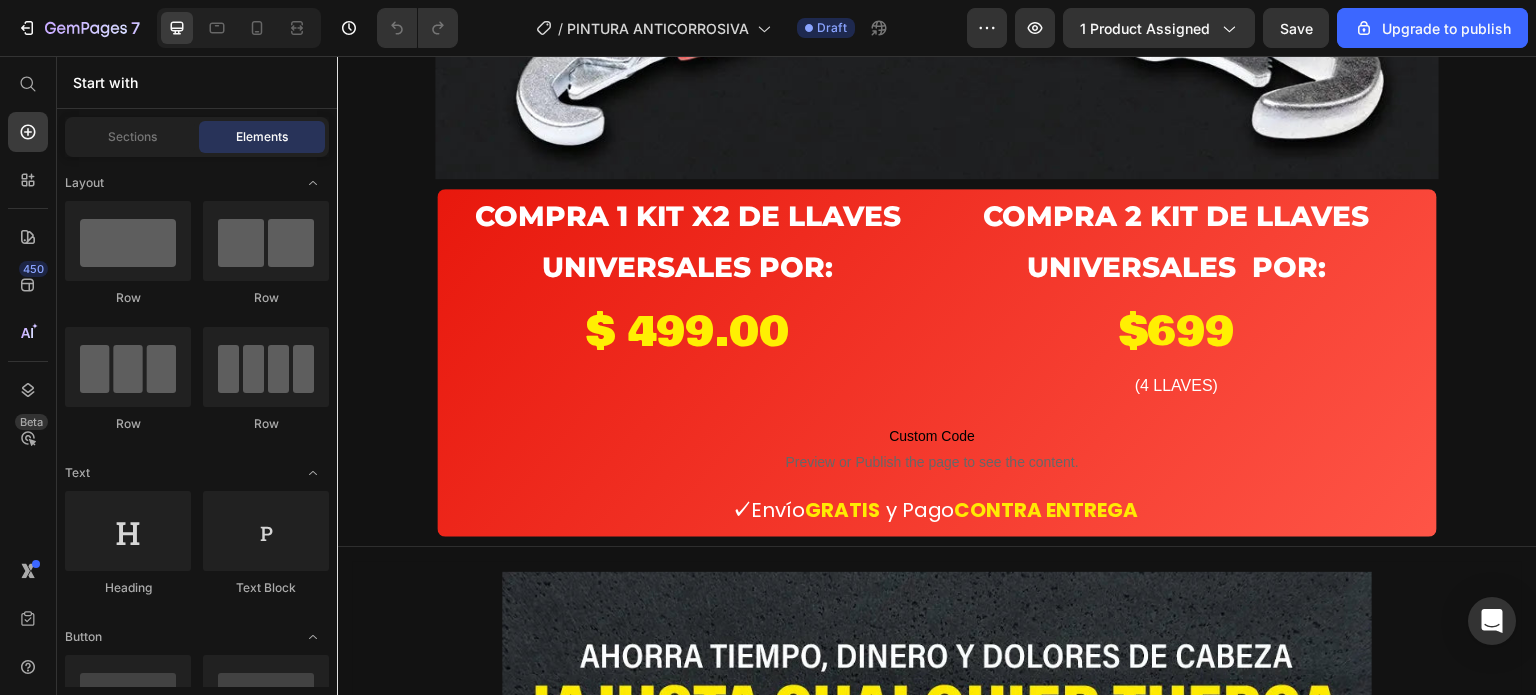 click on "compra 2 Kit de LLAVES UNIVERSALES  por:" at bounding box center (1176, 241) 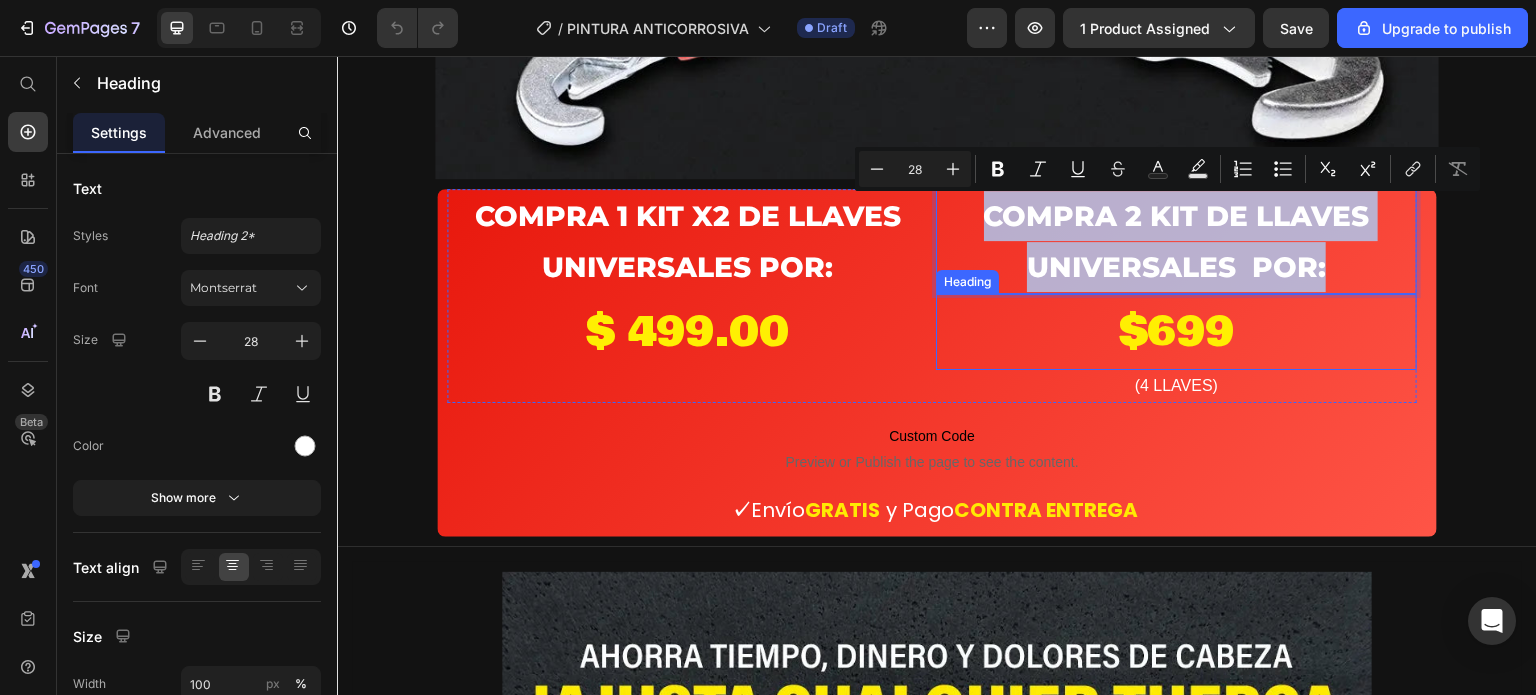 click on "$699" at bounding box center (1176, 332) 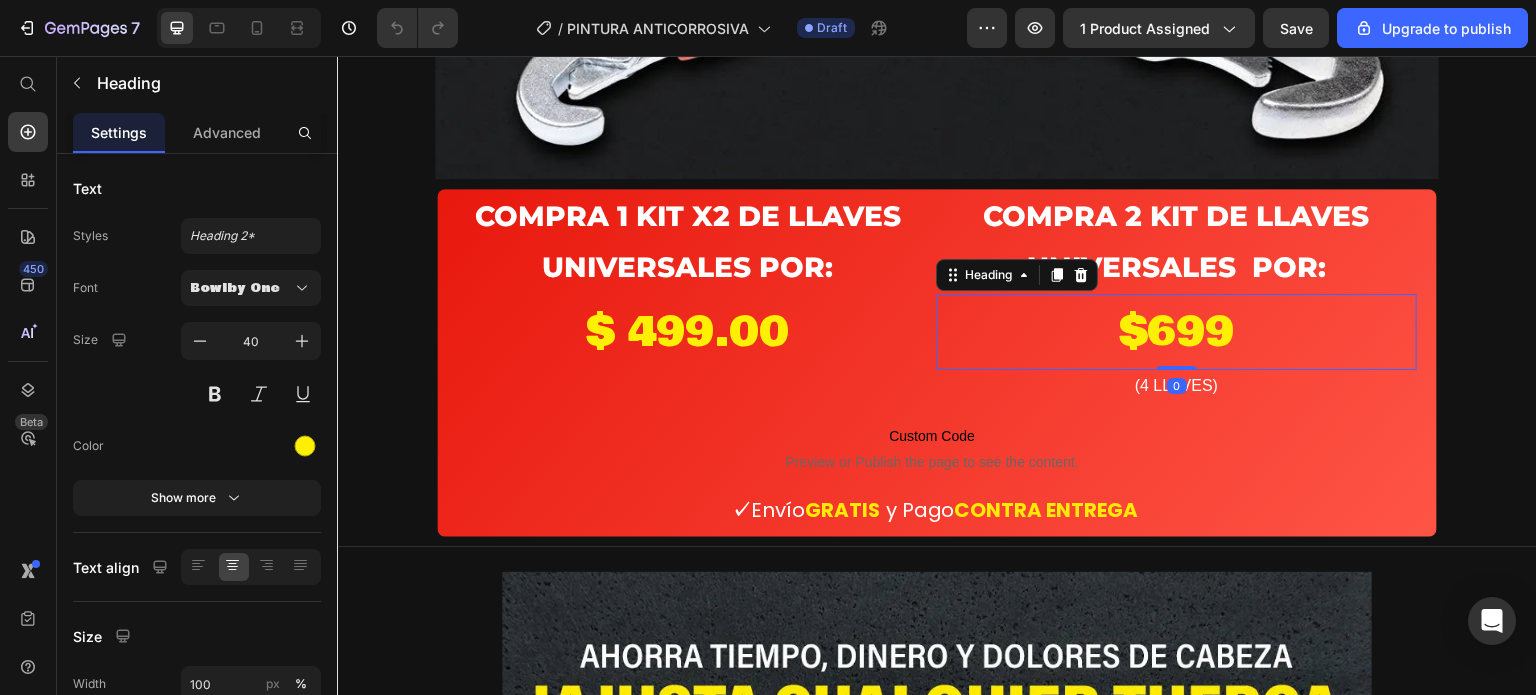 click on "$699" at bounding box center [1176, 332] 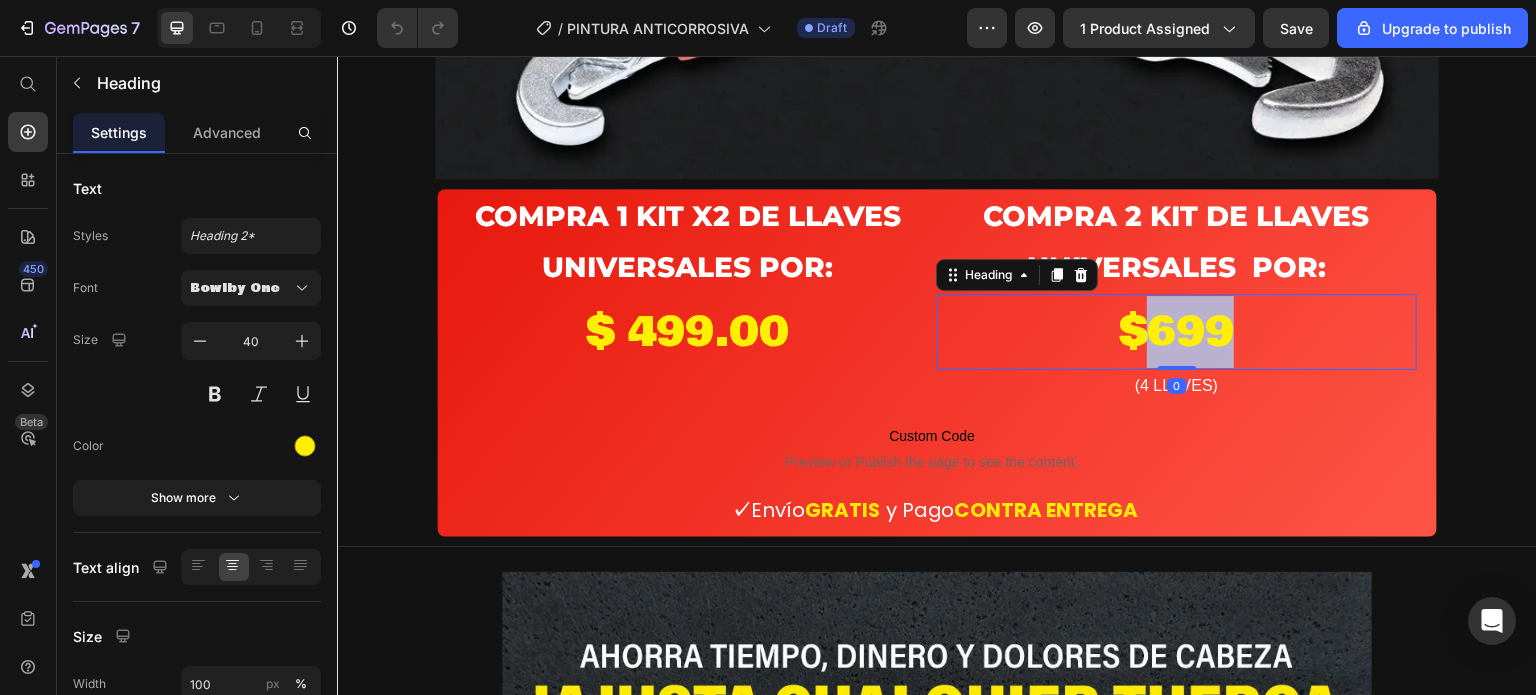 click on "$699" at bounding box center [1176, 332] 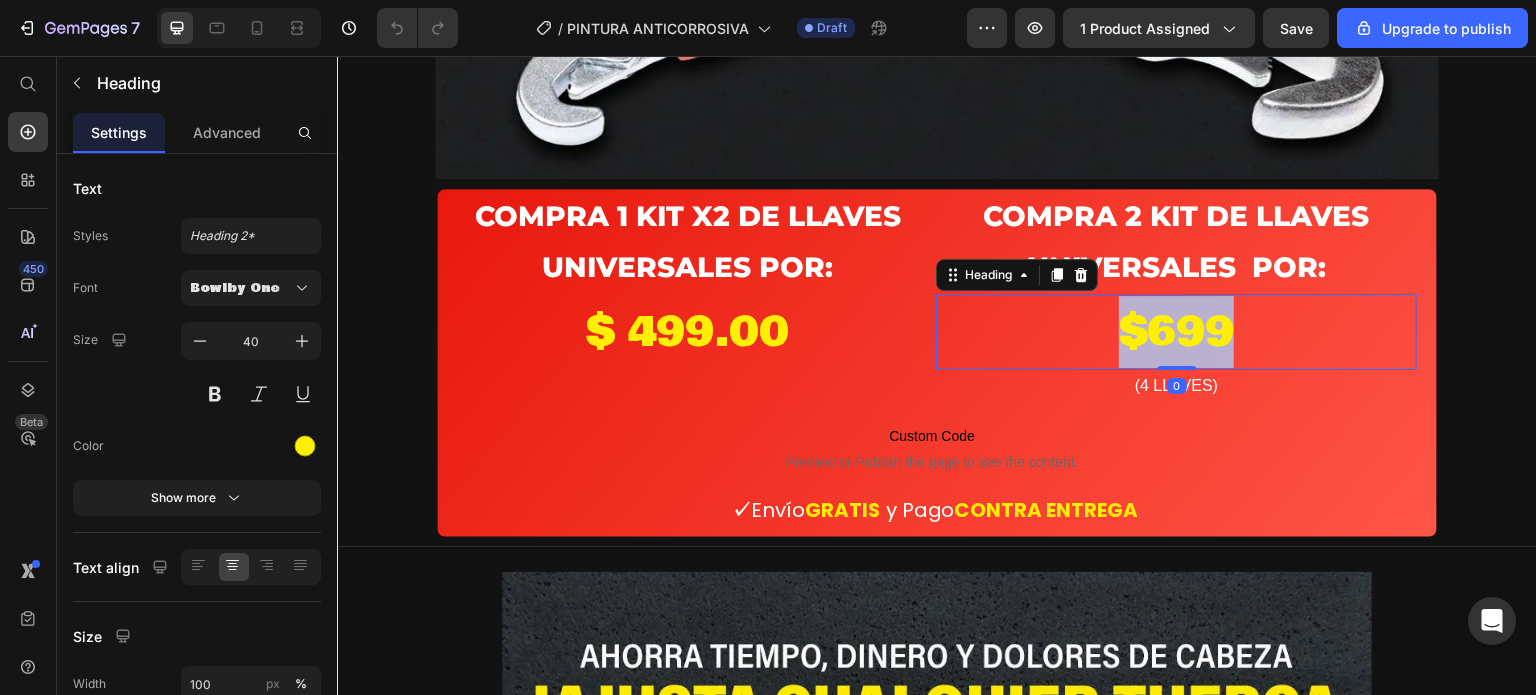 click on "$699" at bounding box center [1176, 332] 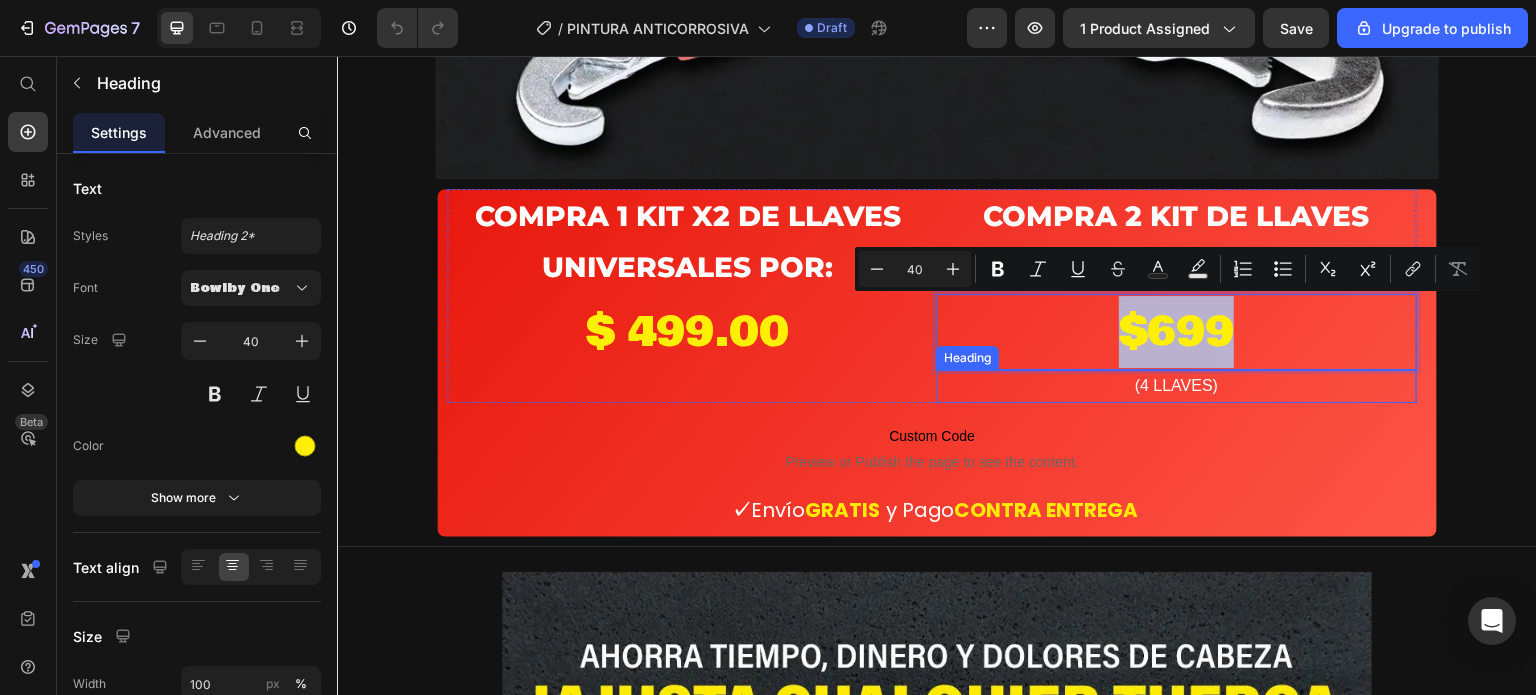 click on "(4 LLAVES)" at bounding box center (1176, 386) 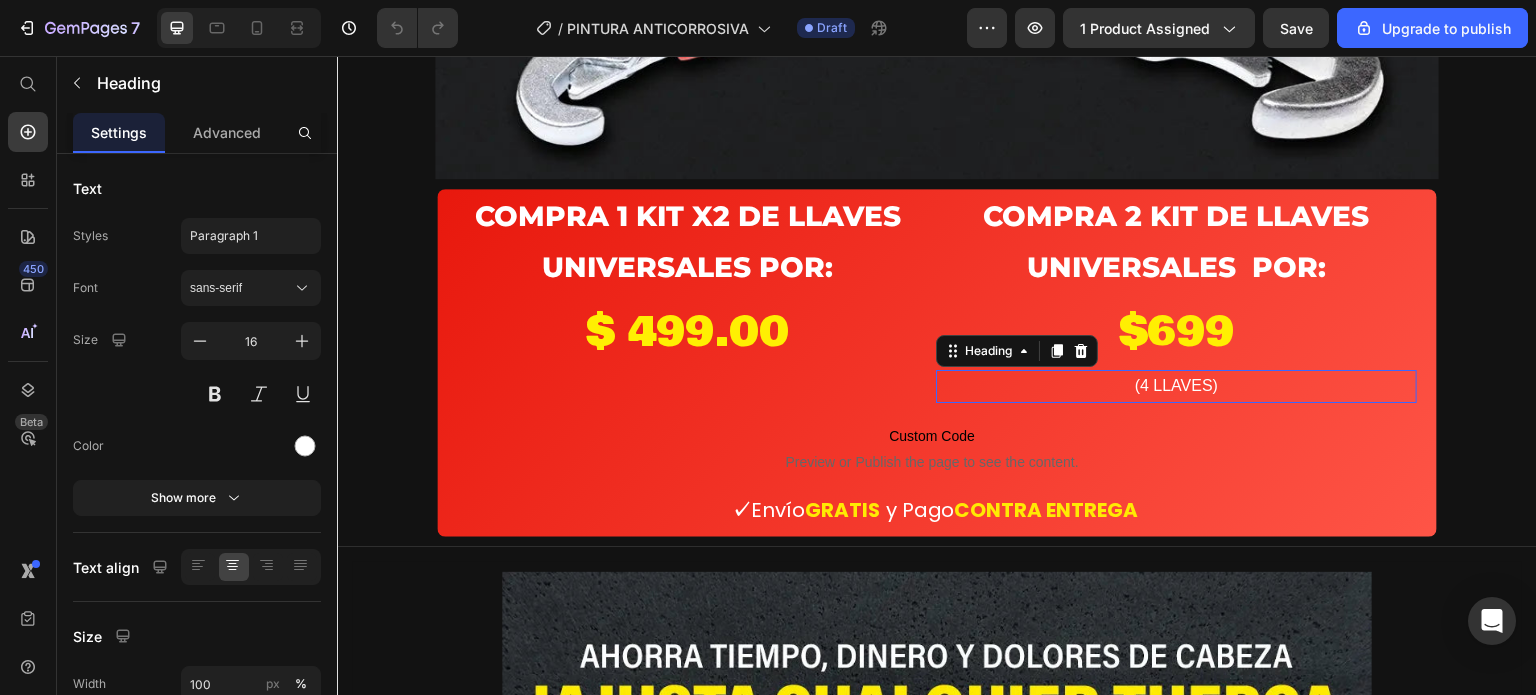 click on "(4 LLAVES)" at bounding box center [1176, 386] 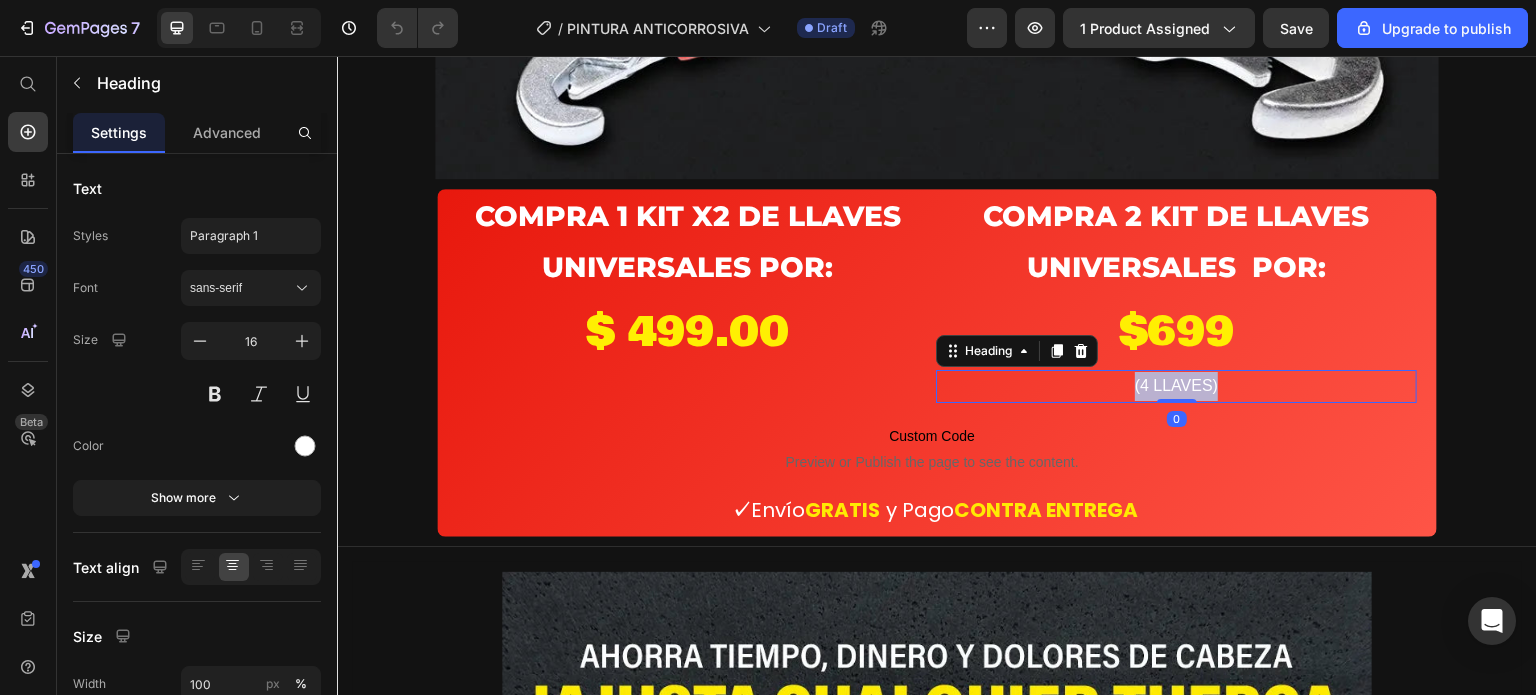 click on "(4 LLAVES)" at bounding box center [1176, 386] 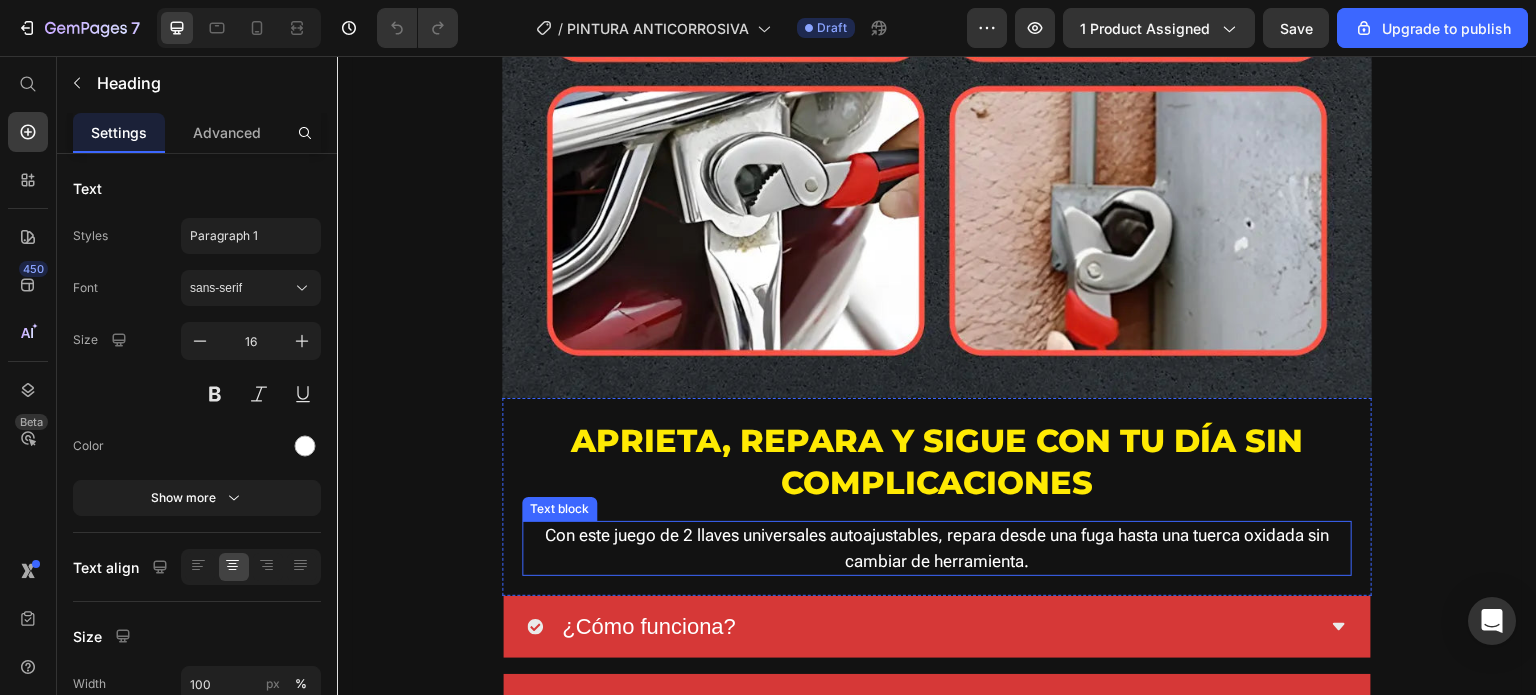 scroll, scrollTop: 2200, scrollLeft: 0, axis: vertical 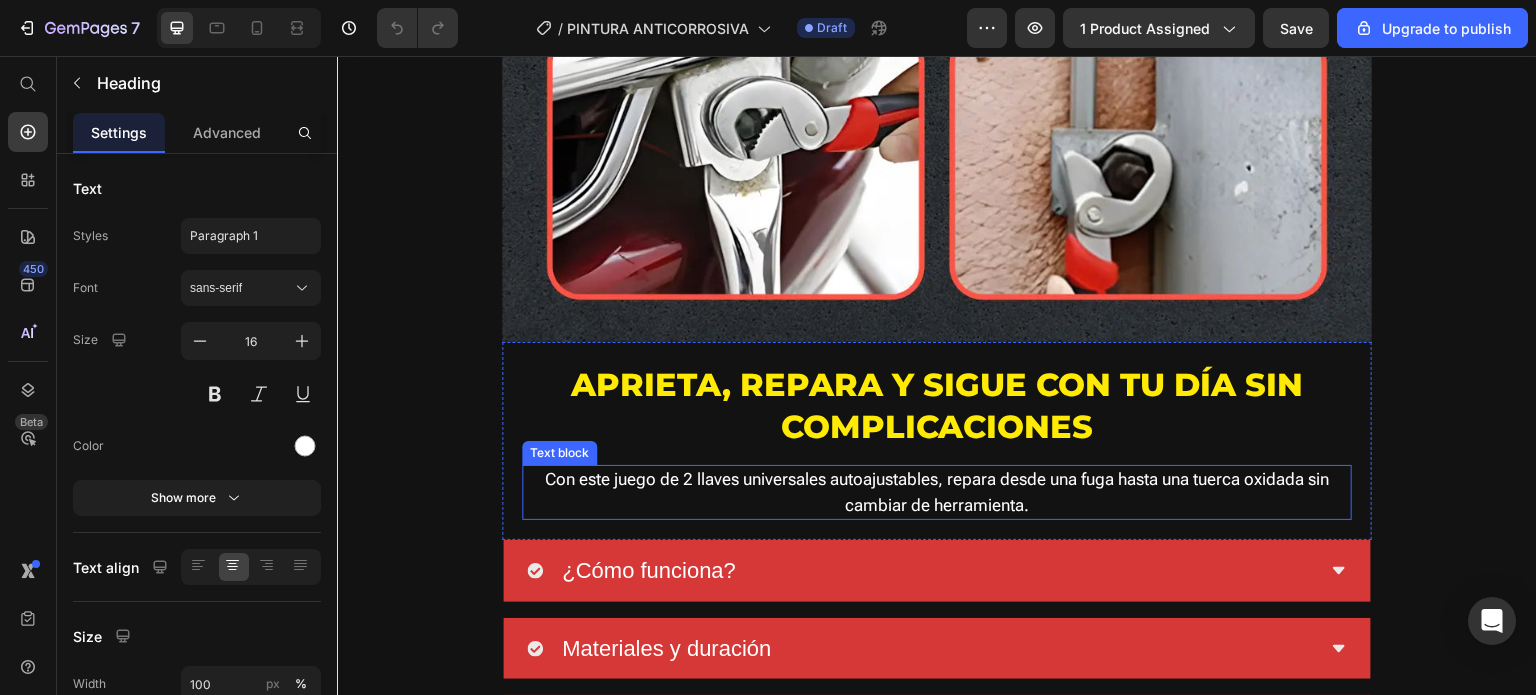 click on "Aprieta, repara y sigue con tu día sin complicaciones" at bounding box center [937, 405] 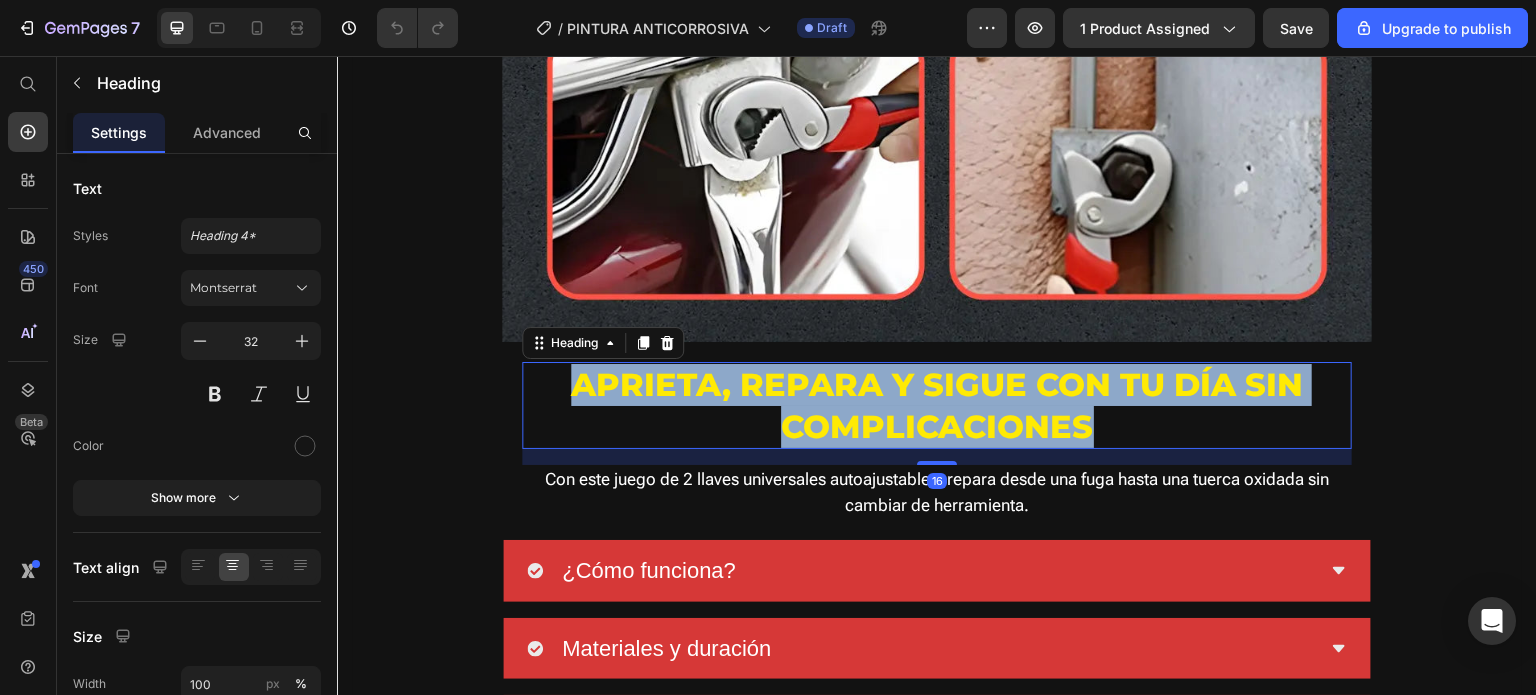 click on "Aprieta, repara y sigue con tu día sin complicaciones" at bounding box center [937, 405] 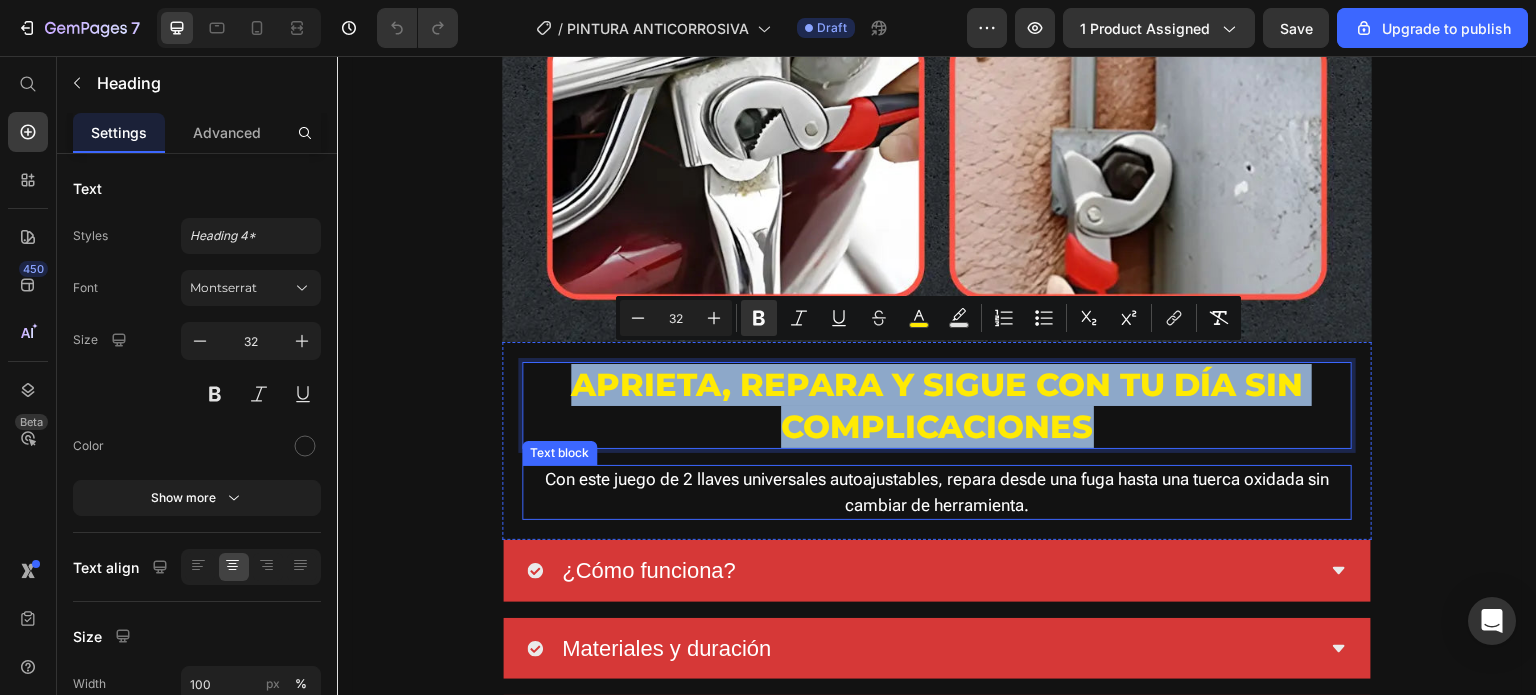click on "Con este juego de 2 llaves universales autoajustables, repara desde una fuga hasta una tuerca oxidada sin cambiar de herramienta." at bounding box center [937, 492] 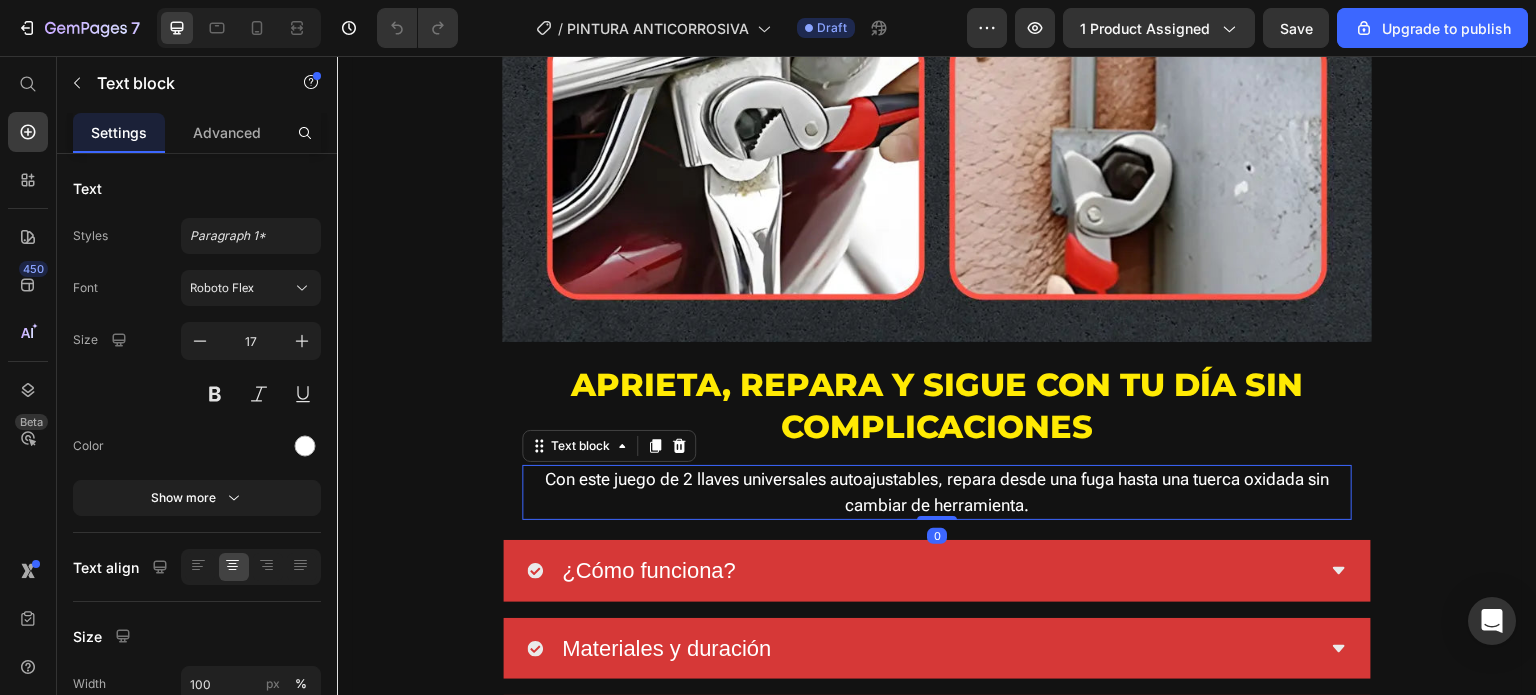 click on "Con este juego de 2 llaves universales autoajustables, repara desde una fuga hasta una tuerca oxidada sin cambiar de herramienta." at bounding box center (937, 492) 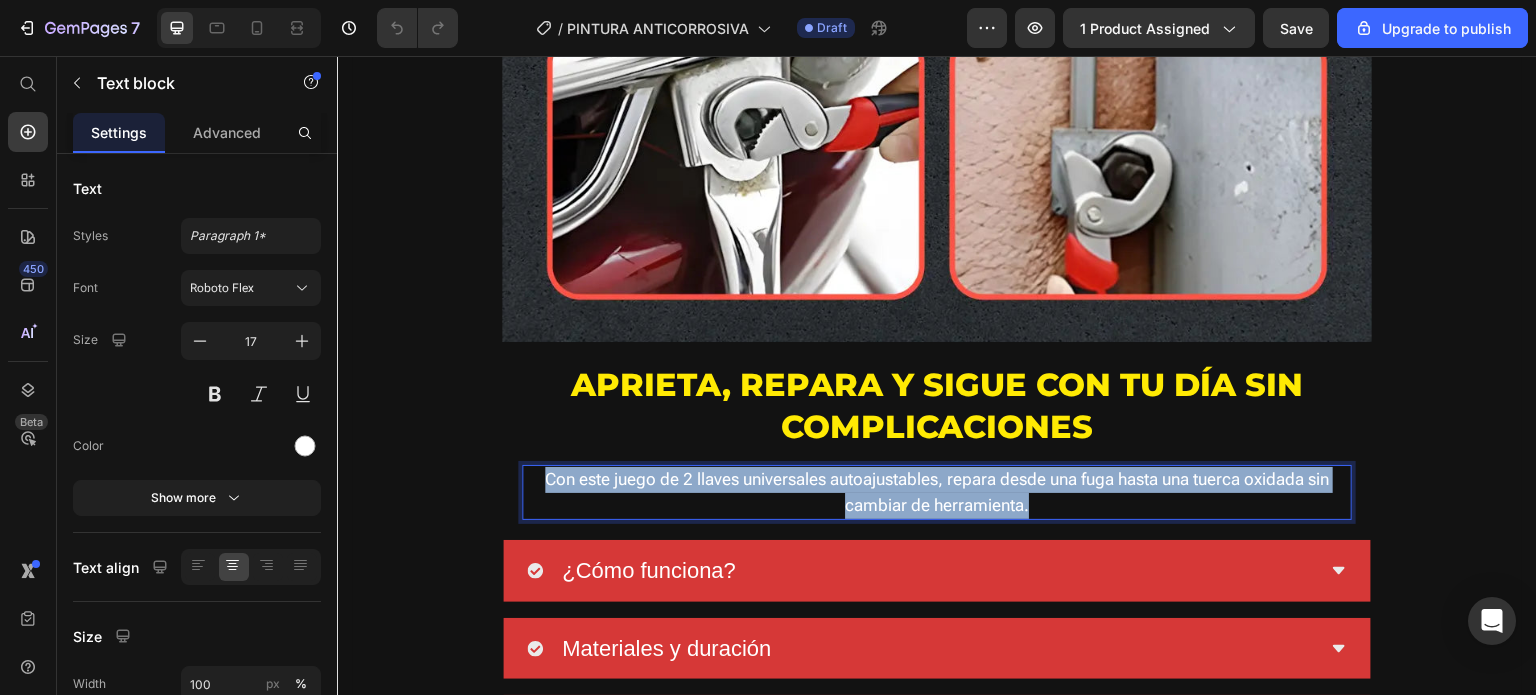 click on "Con este juego de 2 llaves universales autoajustables, repara desde una fuga hasta una tuerca oxidada sin cambiar de herramienta." at bounding box center [937, 492] 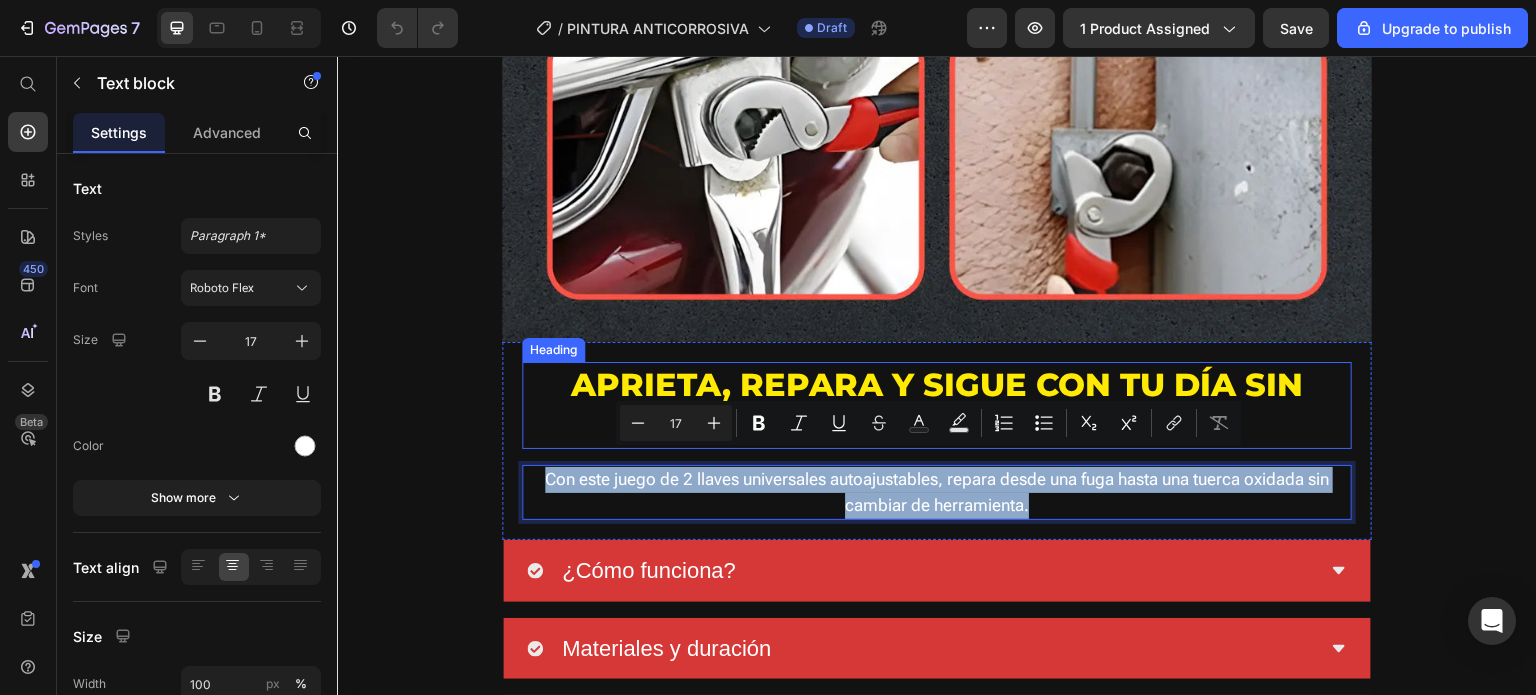 click on "Aprieta, repara y sigue con tu día sin complicaciones" at bounding box center [937, 405] 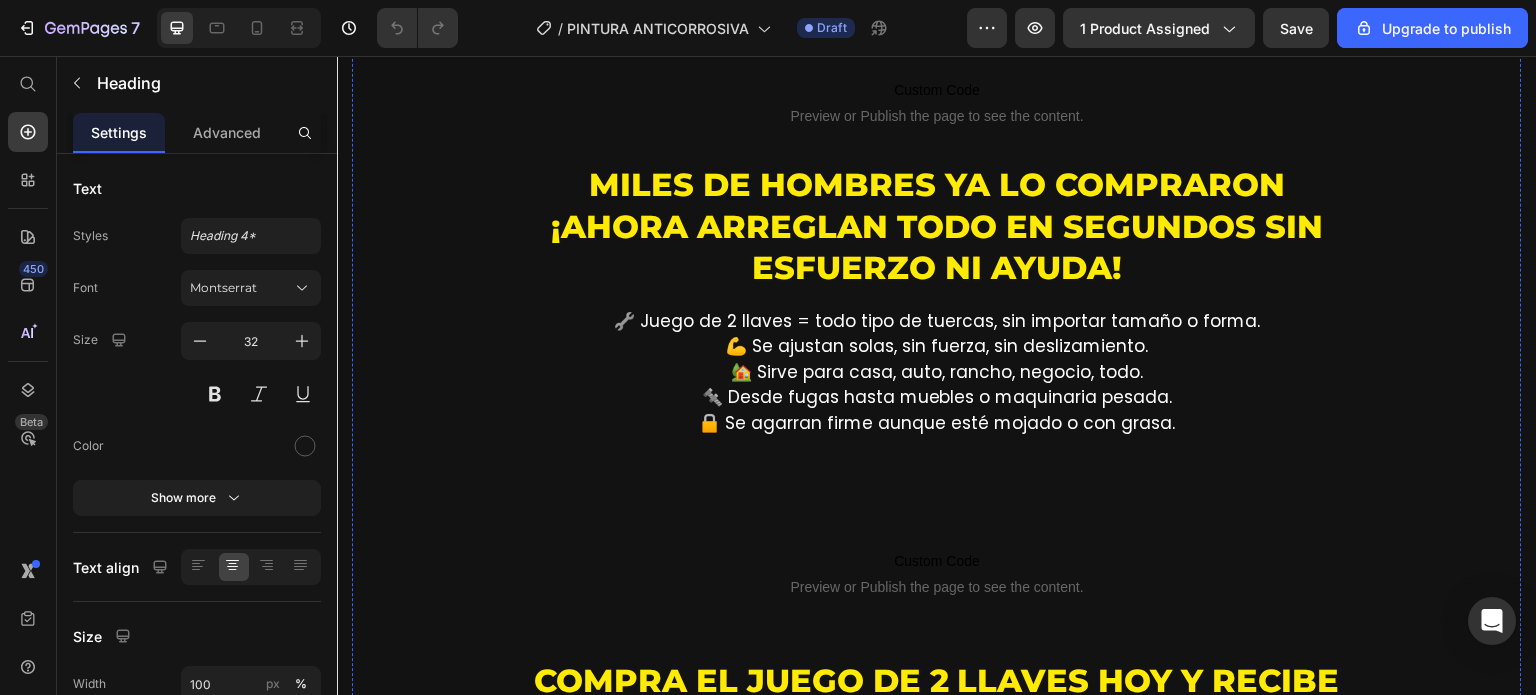 scroll, scrollTop: 3400, scrollLeft: 0, axis: vertical 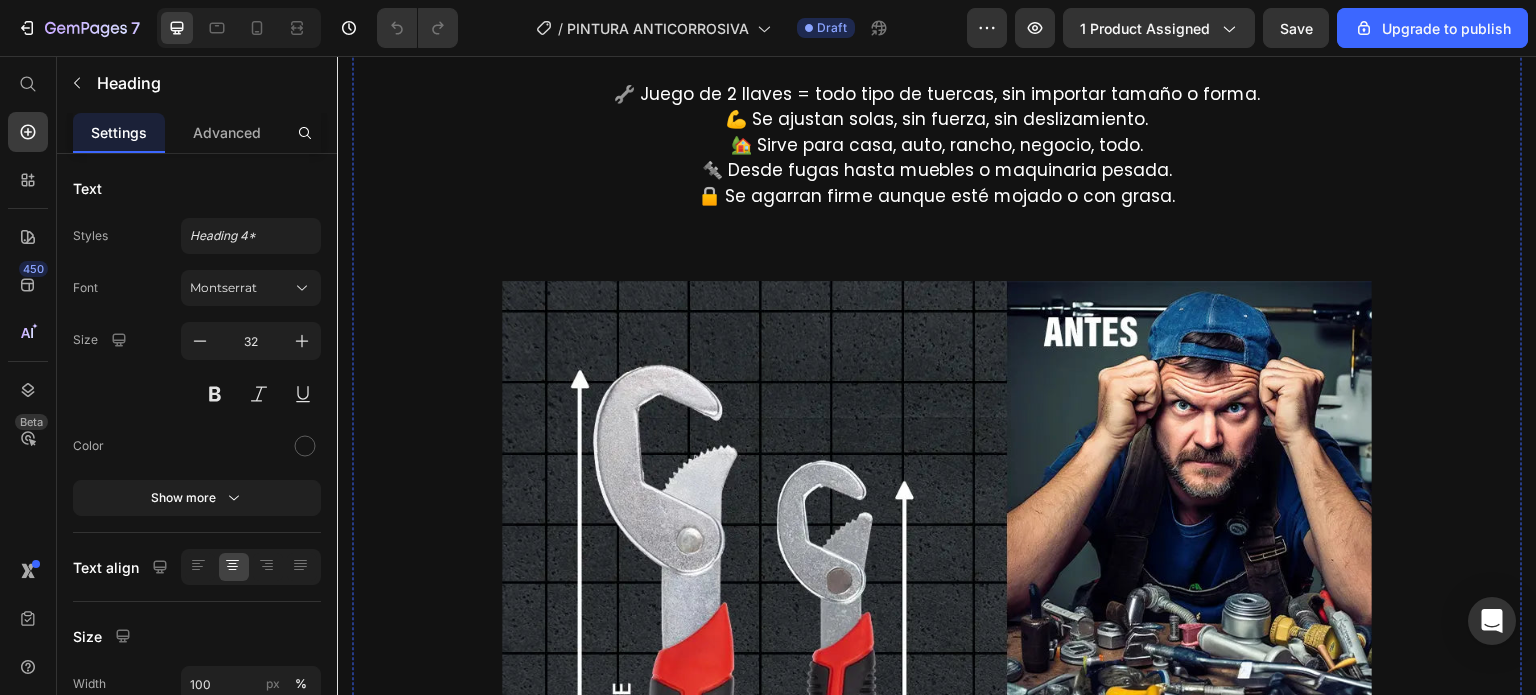 click on "Repara lo que sea, donde sea, sin batallar ni perder tiempo" at bounding box center (937, -380) 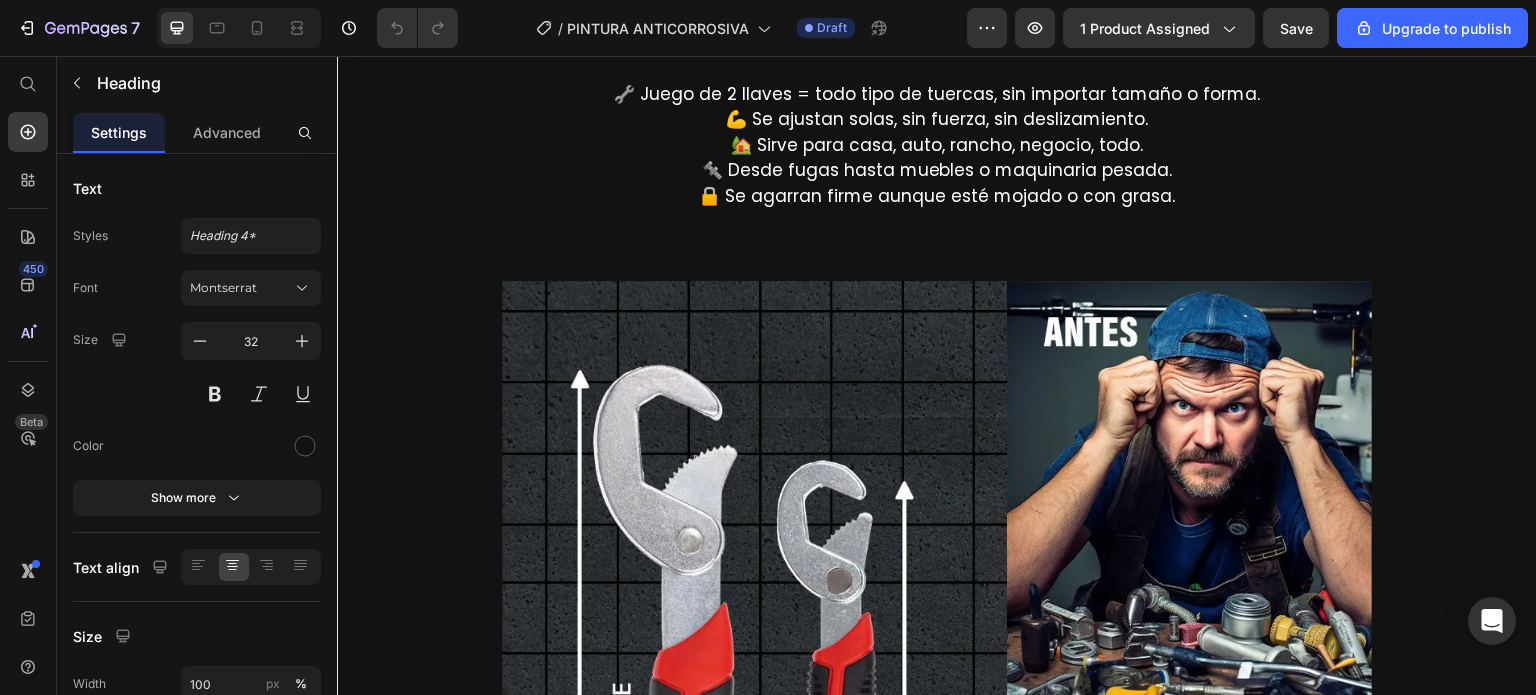 click on "Repara lo que sea, donde sea, sin batallar ni perder tiempo" at bounding box center [937, -380] 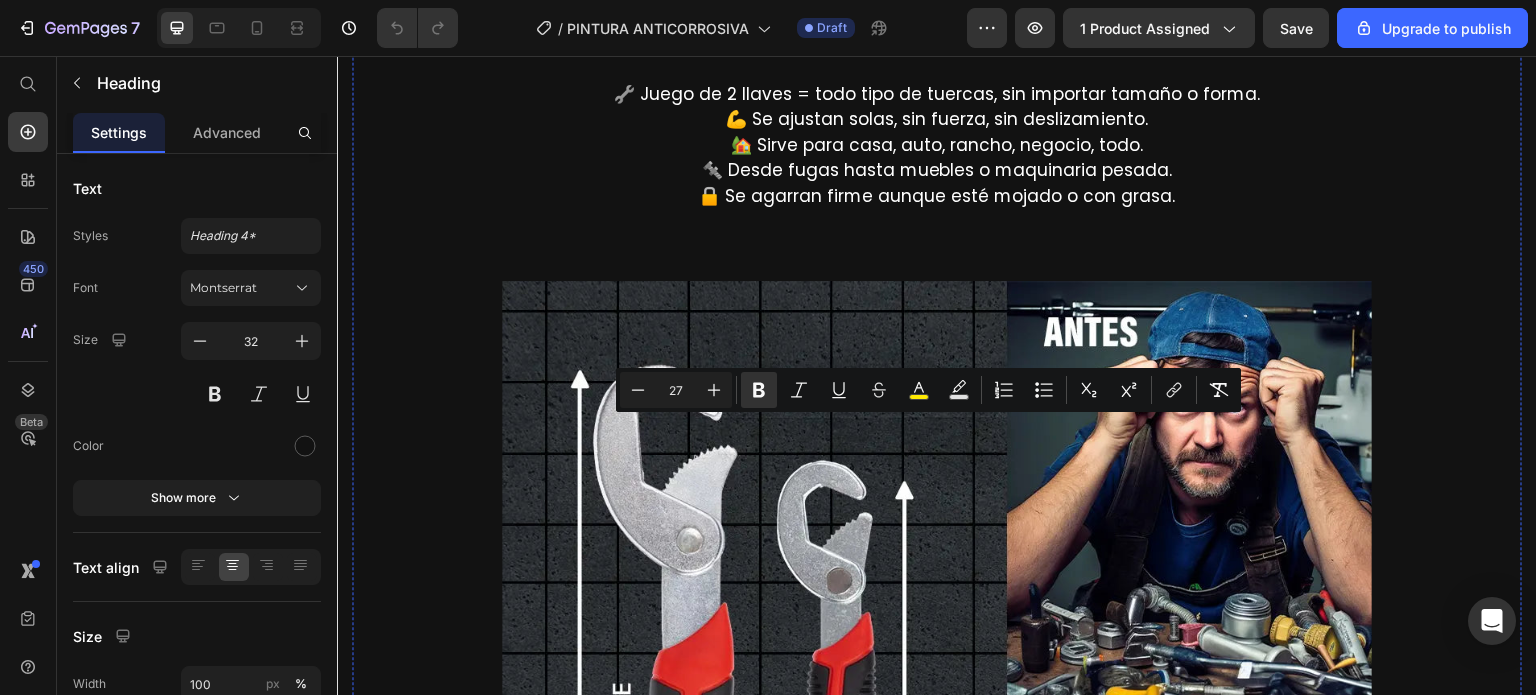 click on "Se fija con fuerza sobre cualquier superficie metálica, formando una capa resistente a golpes, arañazos y condiciones extremas. No se descascara ni pierde su efectividad con el tiempo." at bounding box center [937, -307] 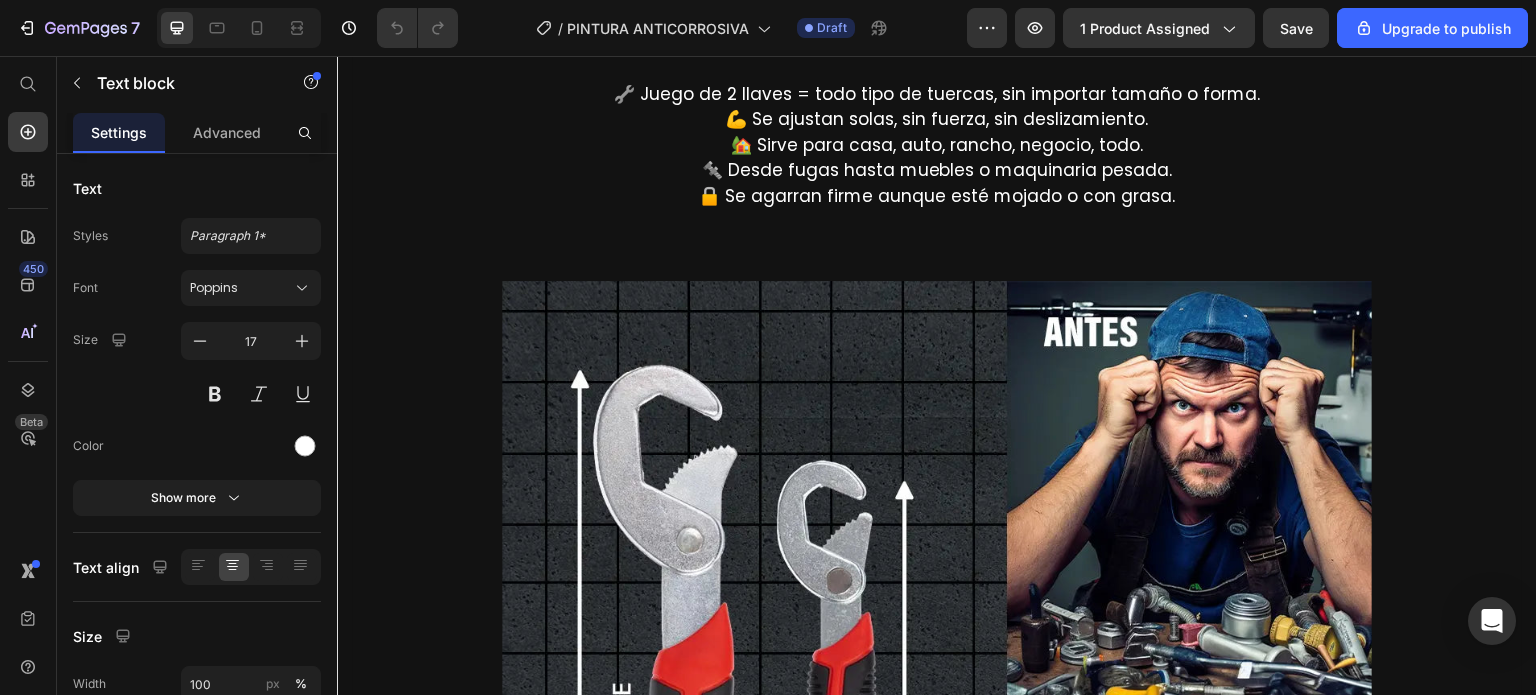 click on "Se fija con fuerza sobre cualquier superficie metálica, formando una capa resistente a golpes, arañazos y condiciones extremas. No se descascara ni pierde su efectividad con el tiempo." at bounding box center (937, -307) 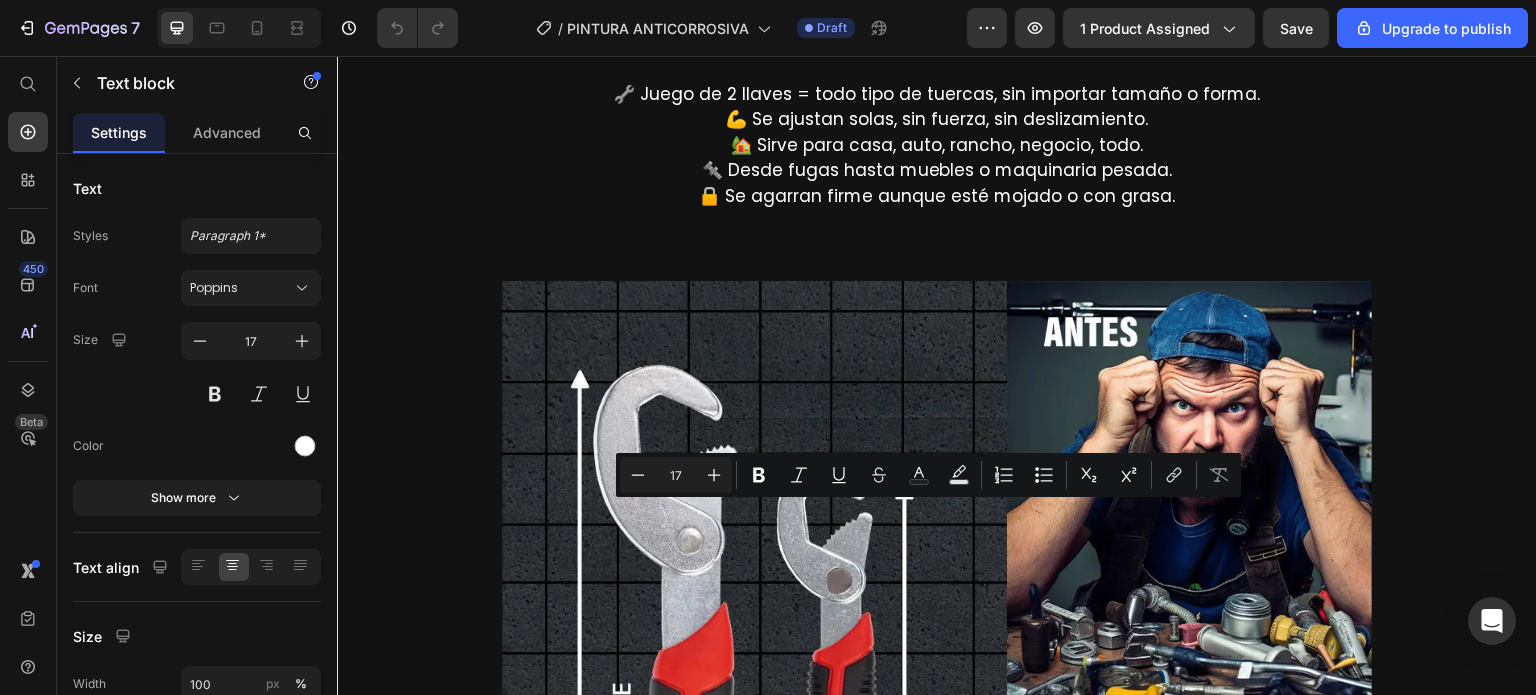 copy on "Se fija con fuerza sobre cualquier superficie metálica, formando una capa resistente a golpes, arañazos y condiciones extremas. No se descascara ni pierde su efectividad con el tiempo." 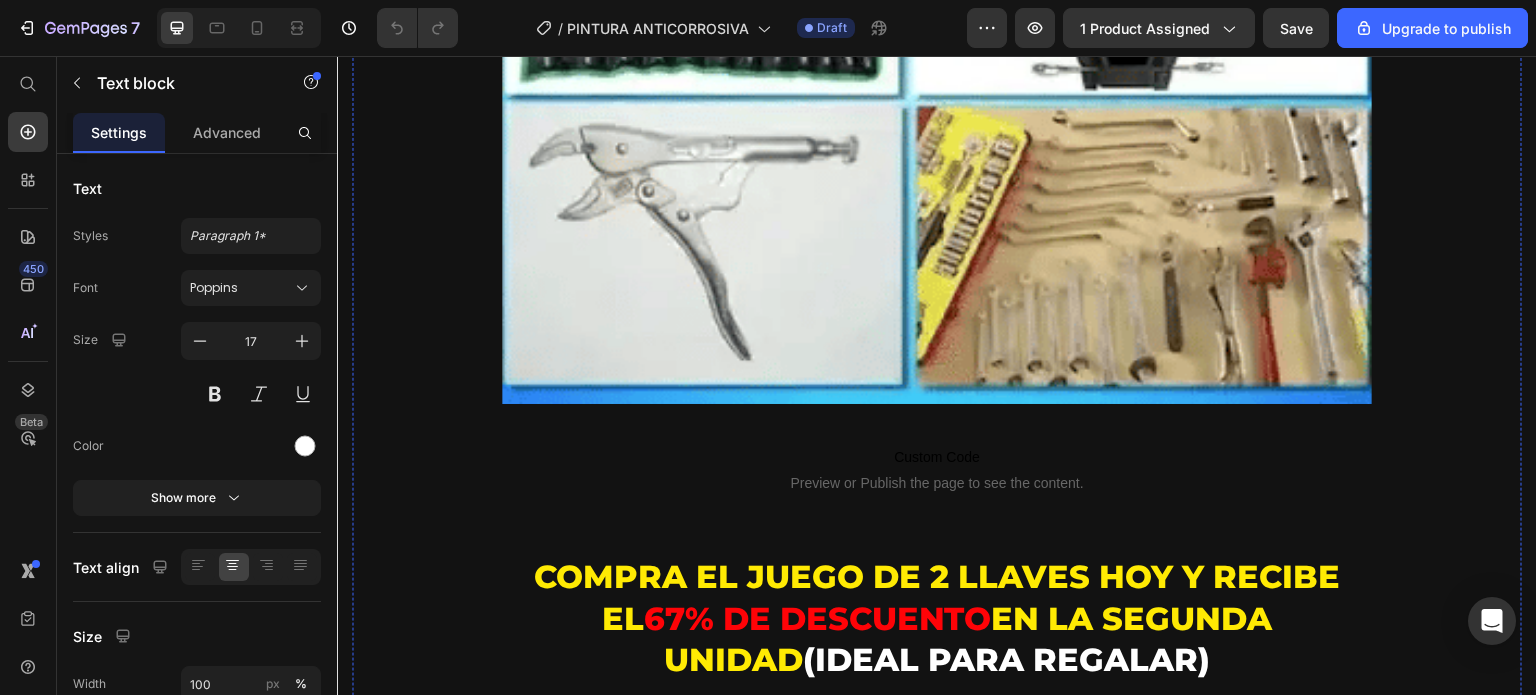 scroll, scrollTop: 5300, scrollLeft: 0, axis: vertical 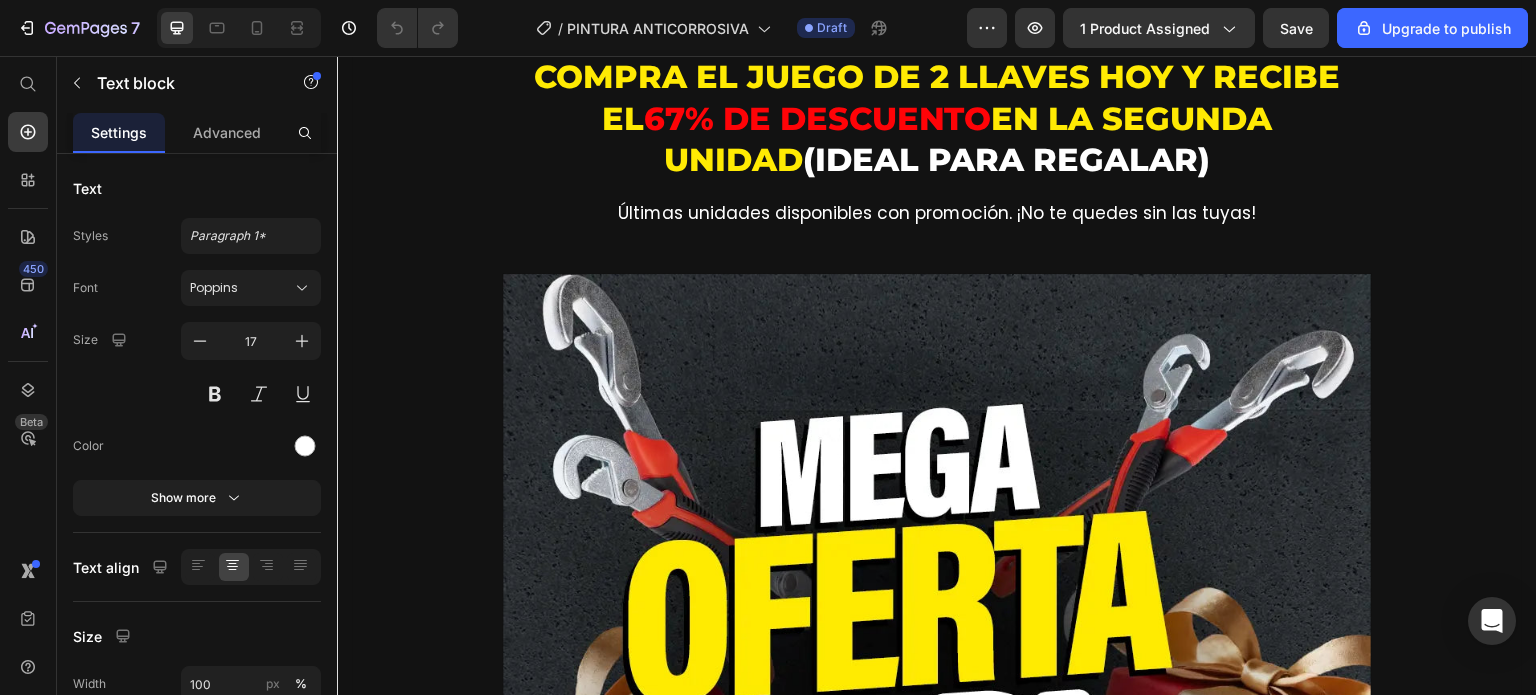 click on "Miles de hombres ya lo compraron ¡Ahora arreglan todo en segundos sin esfuerzo ni ayuda!" at bounding box center [937, -1901] 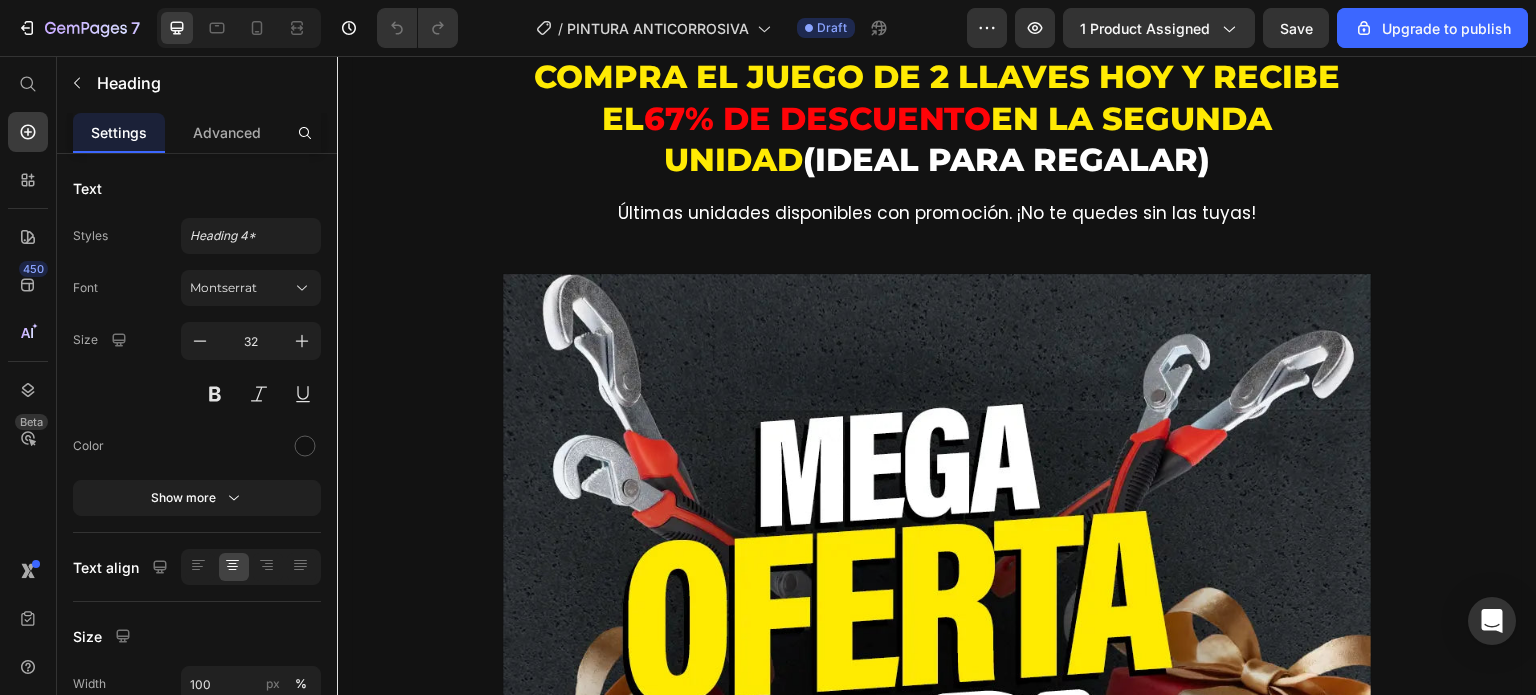 click on "Miles de hombres ya lo compraron ¡Ahora arreglan todo en segundos sin esfuerzo ni ayuda!" at bounding box center (937, -1901) 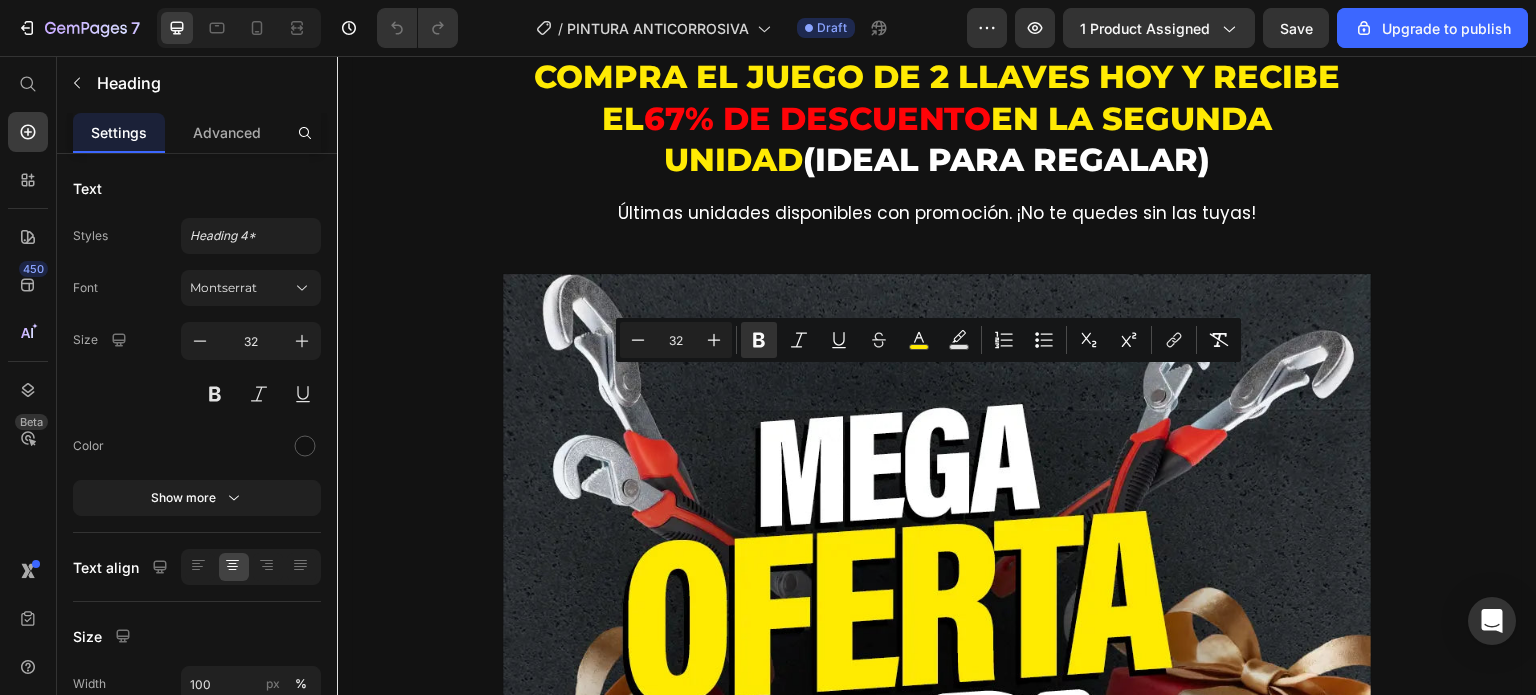 click on "💪 Se ajustan solas, sin fuerza, sin deslizamiento." at bounding box center (937, -1780) 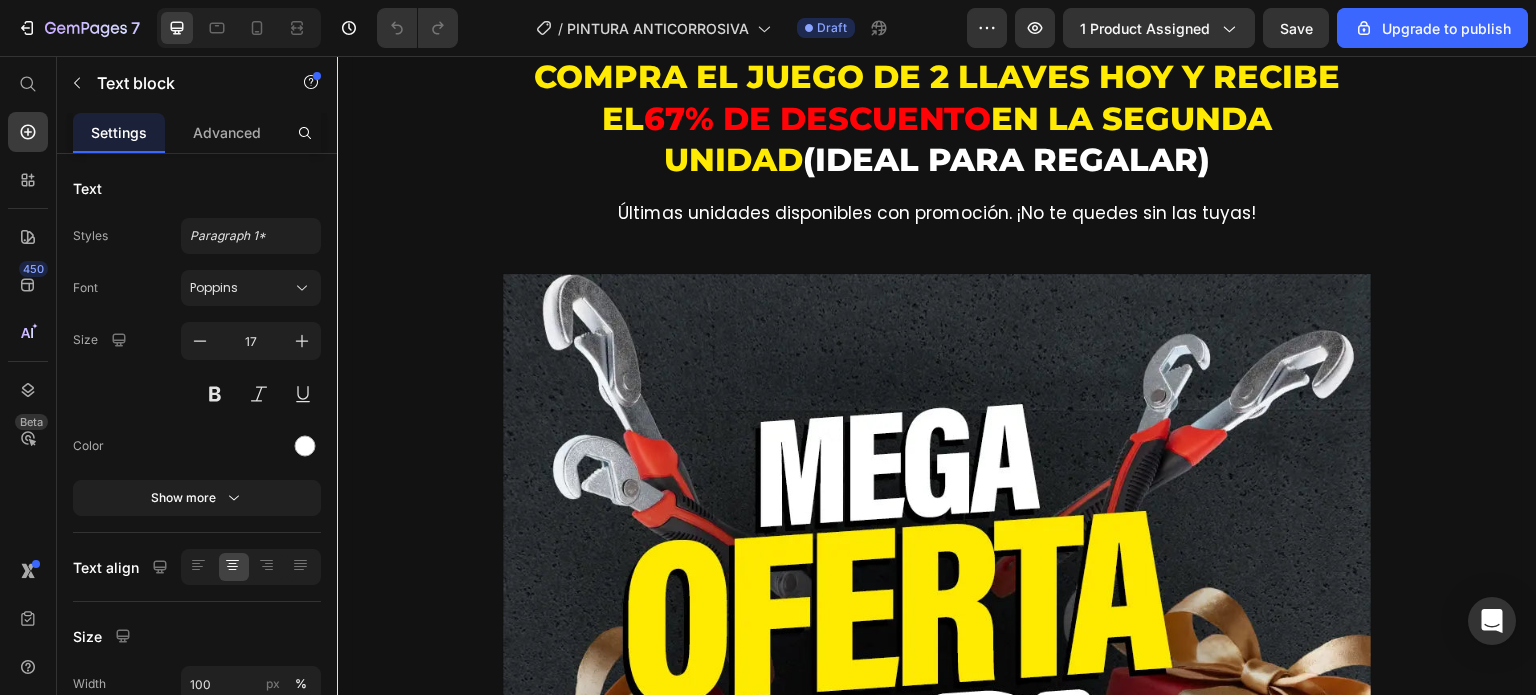click on "💪 Se ajustan solas, sin fuerza, sin deslizamiento." at bounding box center (937, -1780) 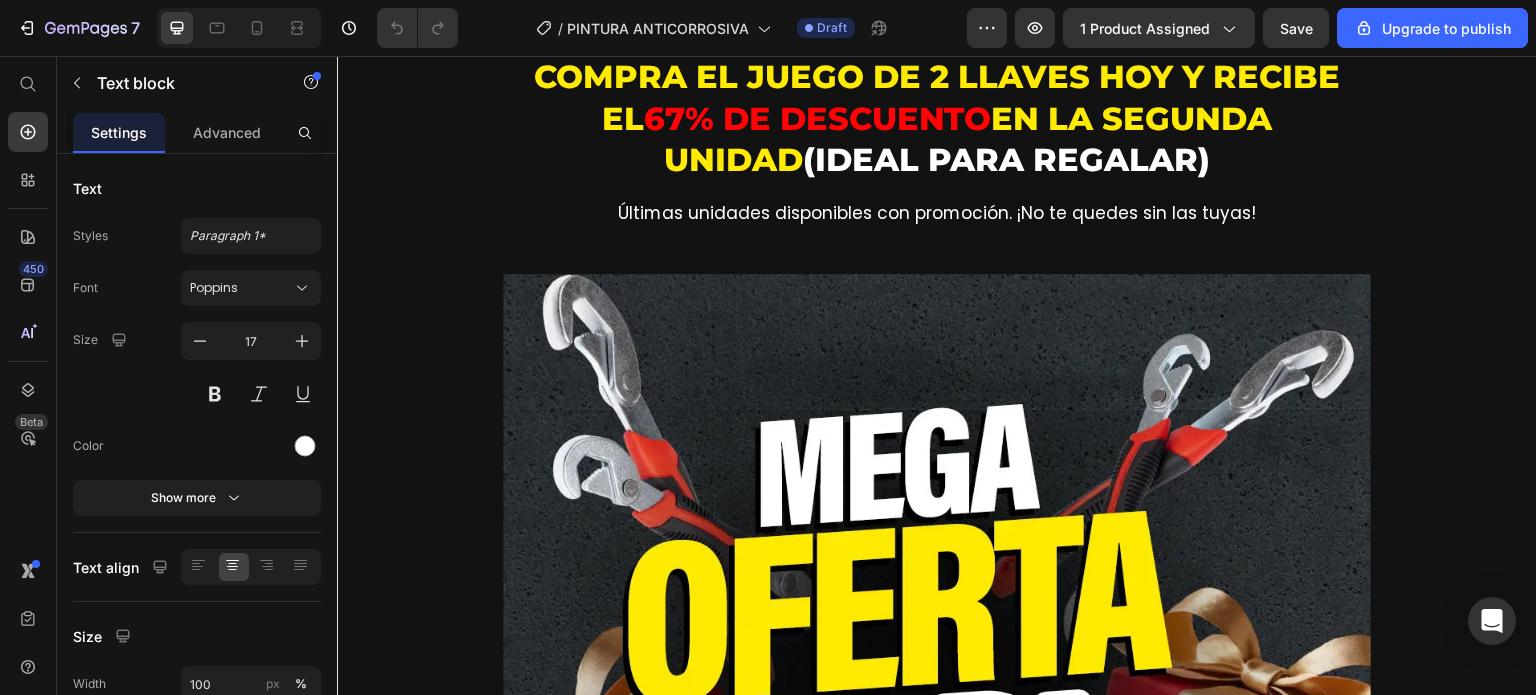 click on "💪 Se ajustan solas, sin fuerza, sin deslizamiento." at bounding box center (937, -1780) 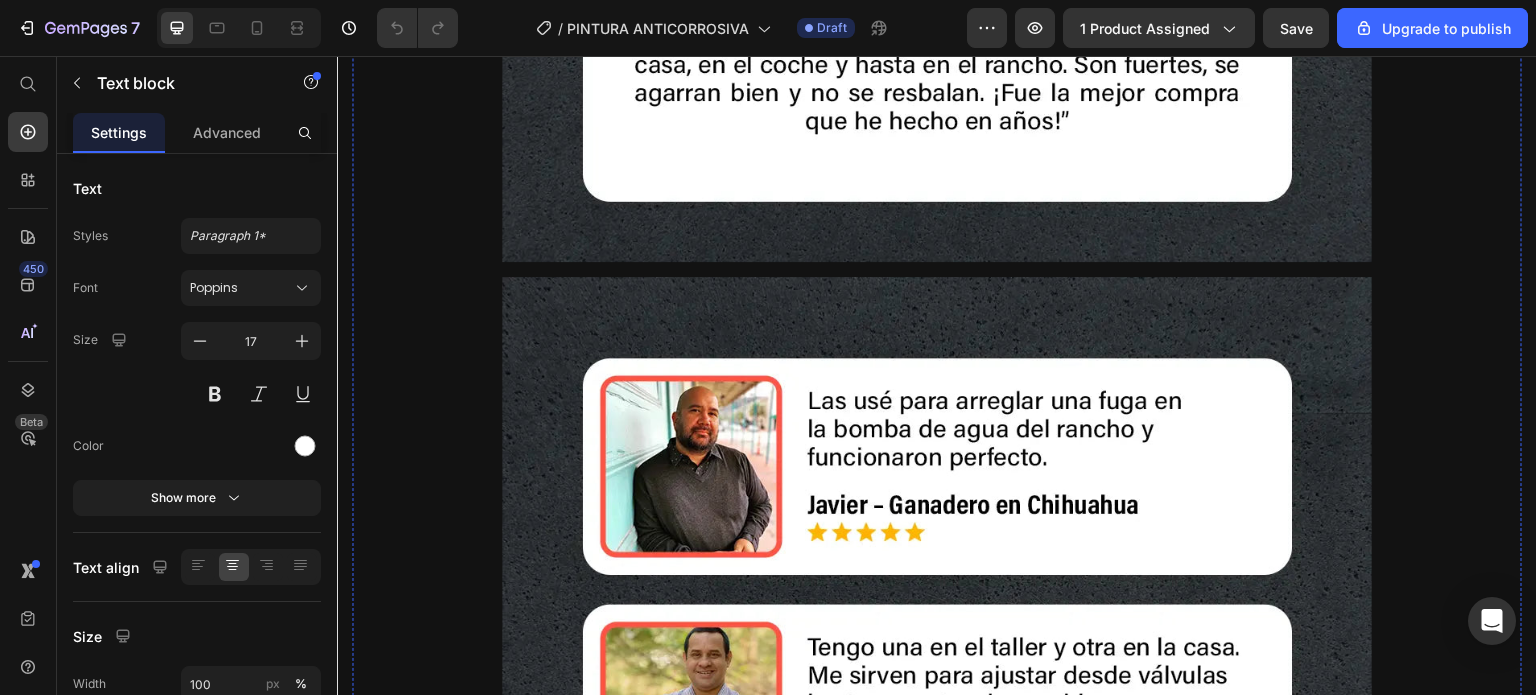 scroll, scrollTop: 7300, scrollLeft: 0, axis: vertical 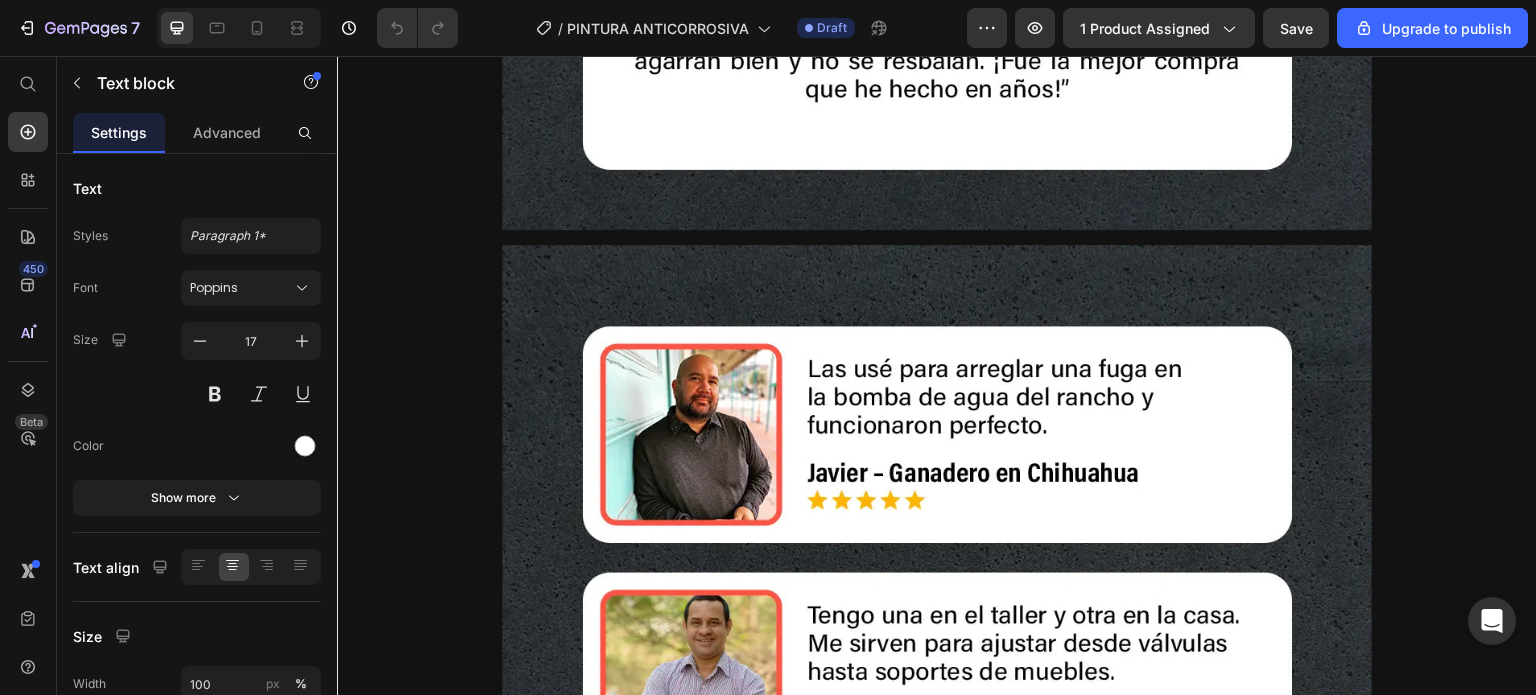 click on "Compra el juego de 2 llaves hoy y recibe el" at bounding box center [937, -1903] 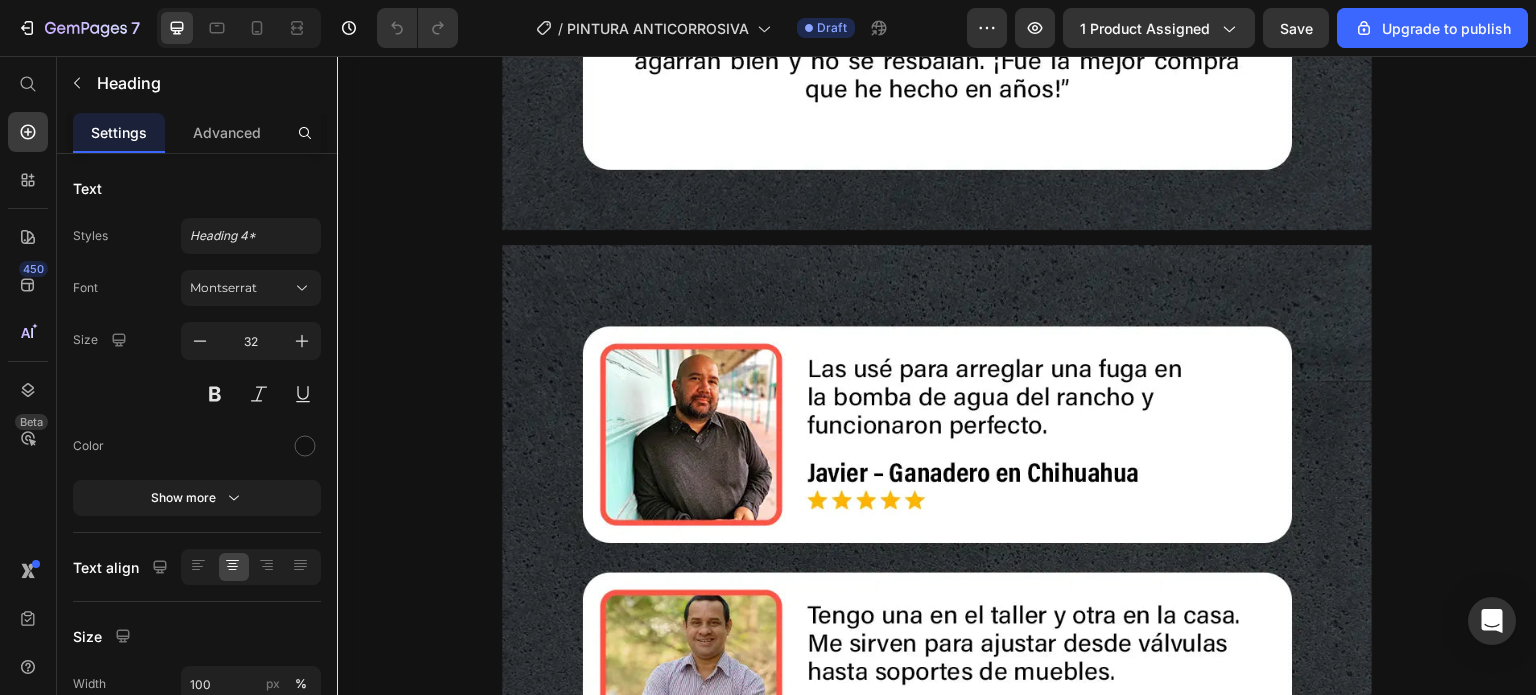 click on "Compra el juego de 2 llaves hoy y recibe el" at bounding box center [937, -1903] 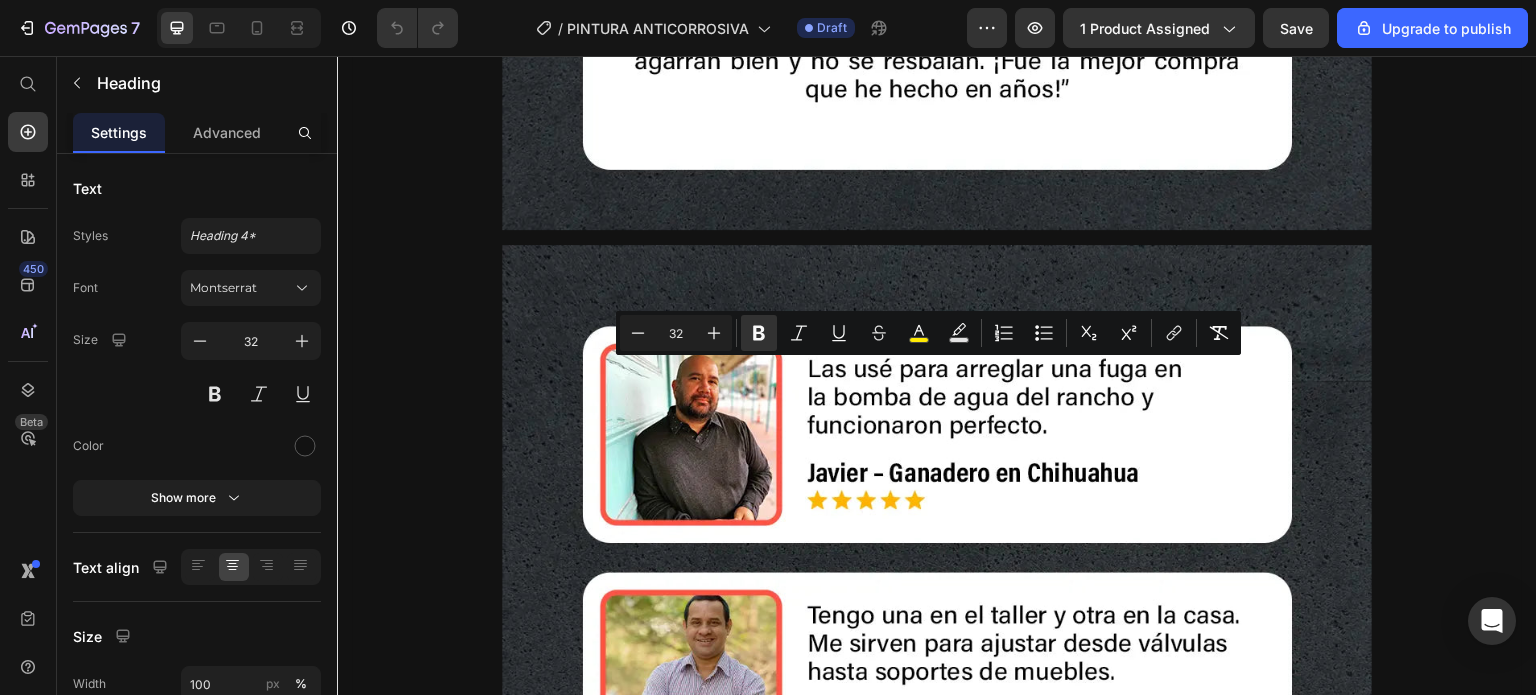 click on "Últimas unidades disponibles con promoción. ¡No te quedes sin las tuyas!" at bounding box center (937, -1786) 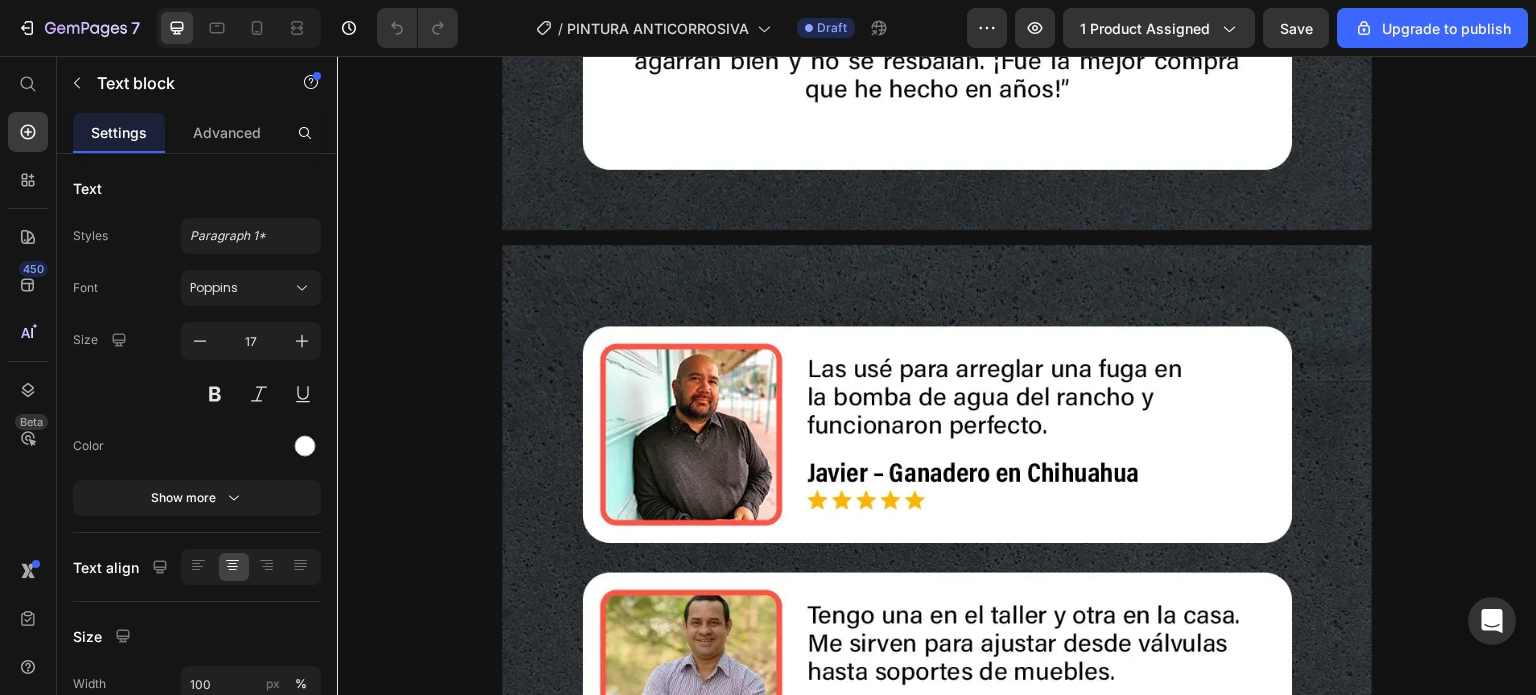 click on "Últimas unidades disponibles con promoción. ¡No te quedes sin las tuyas!" at bounding box center [937, -1786] 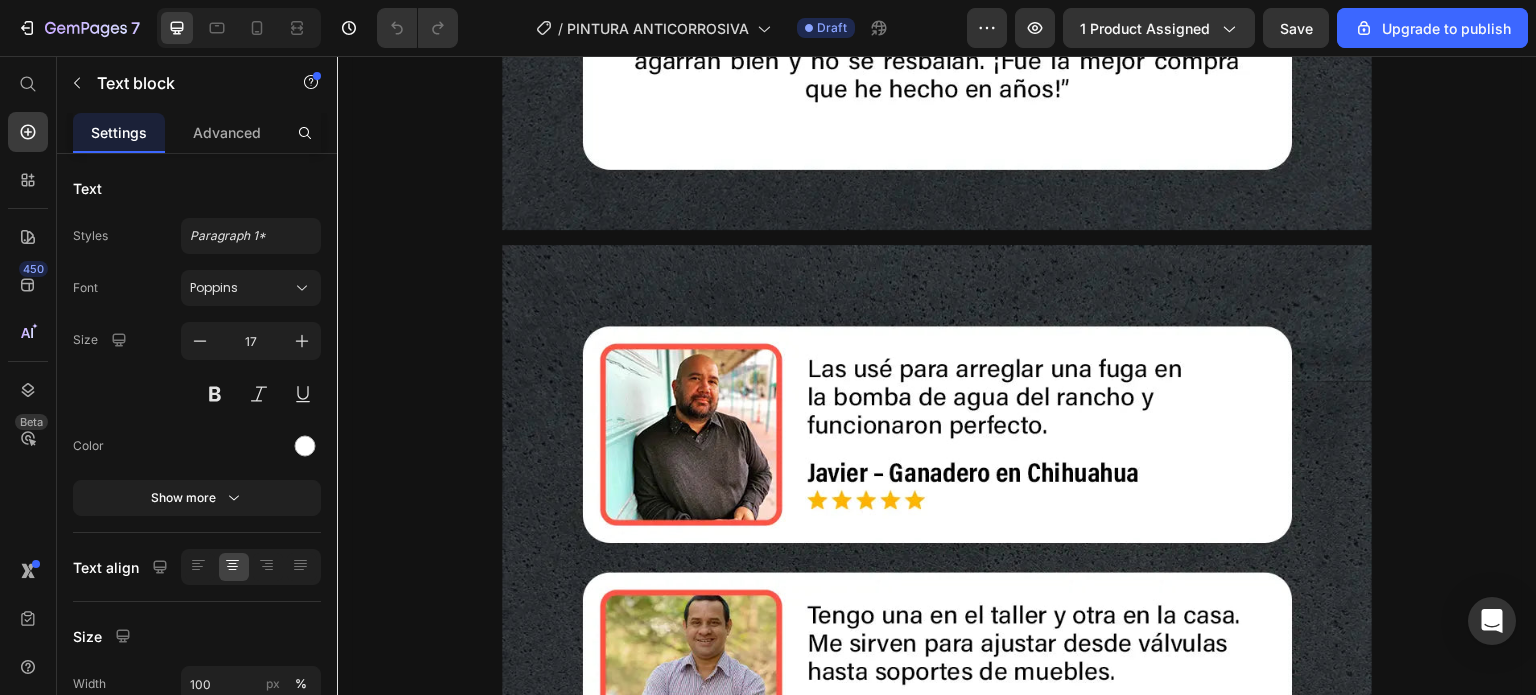 click on "Últimas unidades disponibles con promoción. ¡No te quedes sin las tuyas!" at bounding box center [937, -1786] 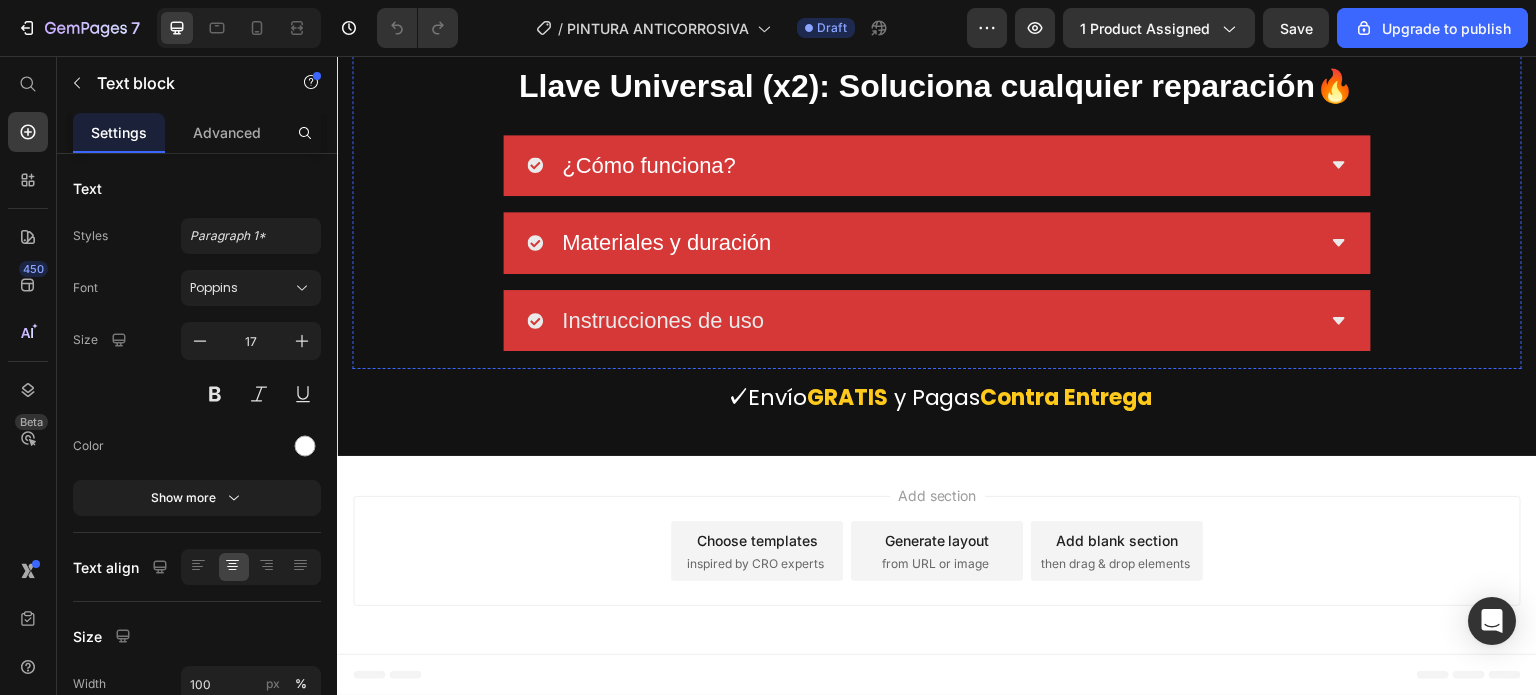 scroll, scrollTop: 10500, scrollLeft: 0, axis: vertical 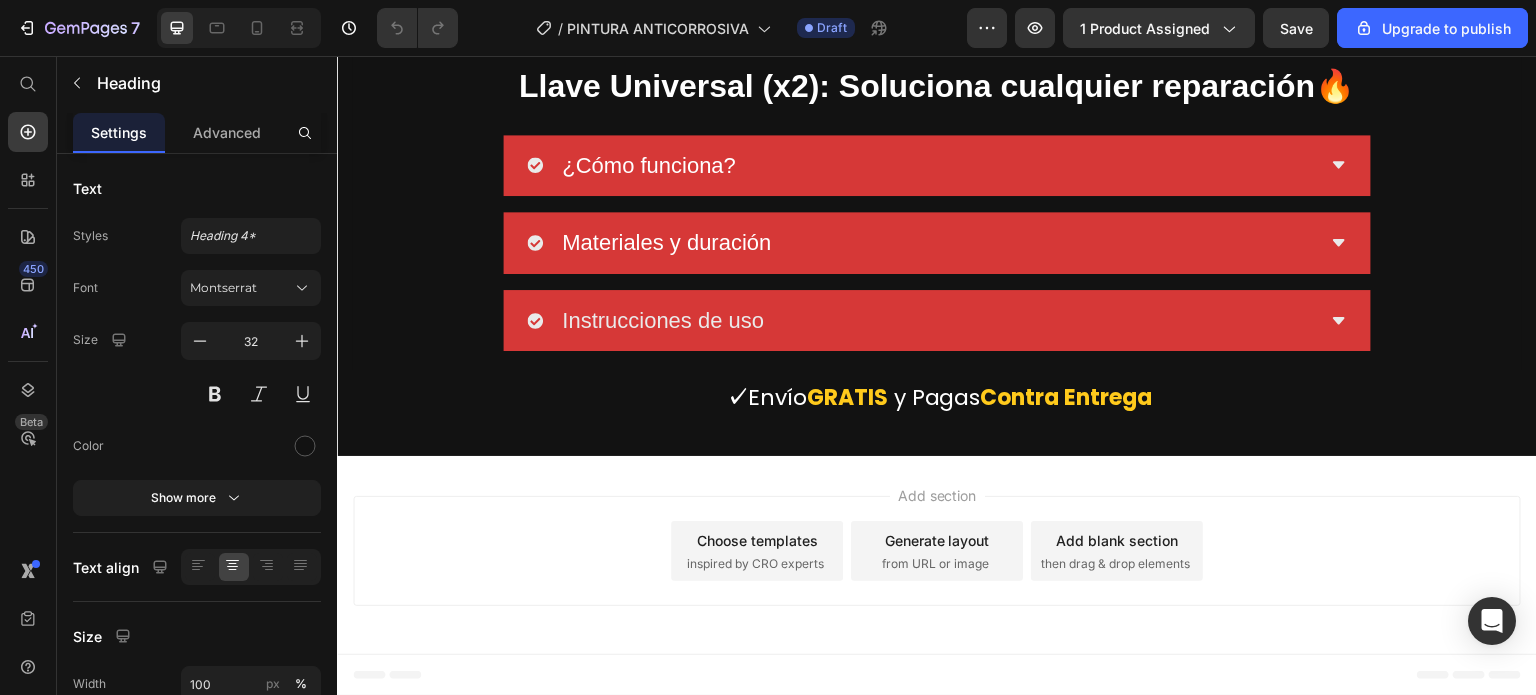 click on "Con este juego, tienes todo lo que necesitas en la mano." at bounding box center [1003, -100] 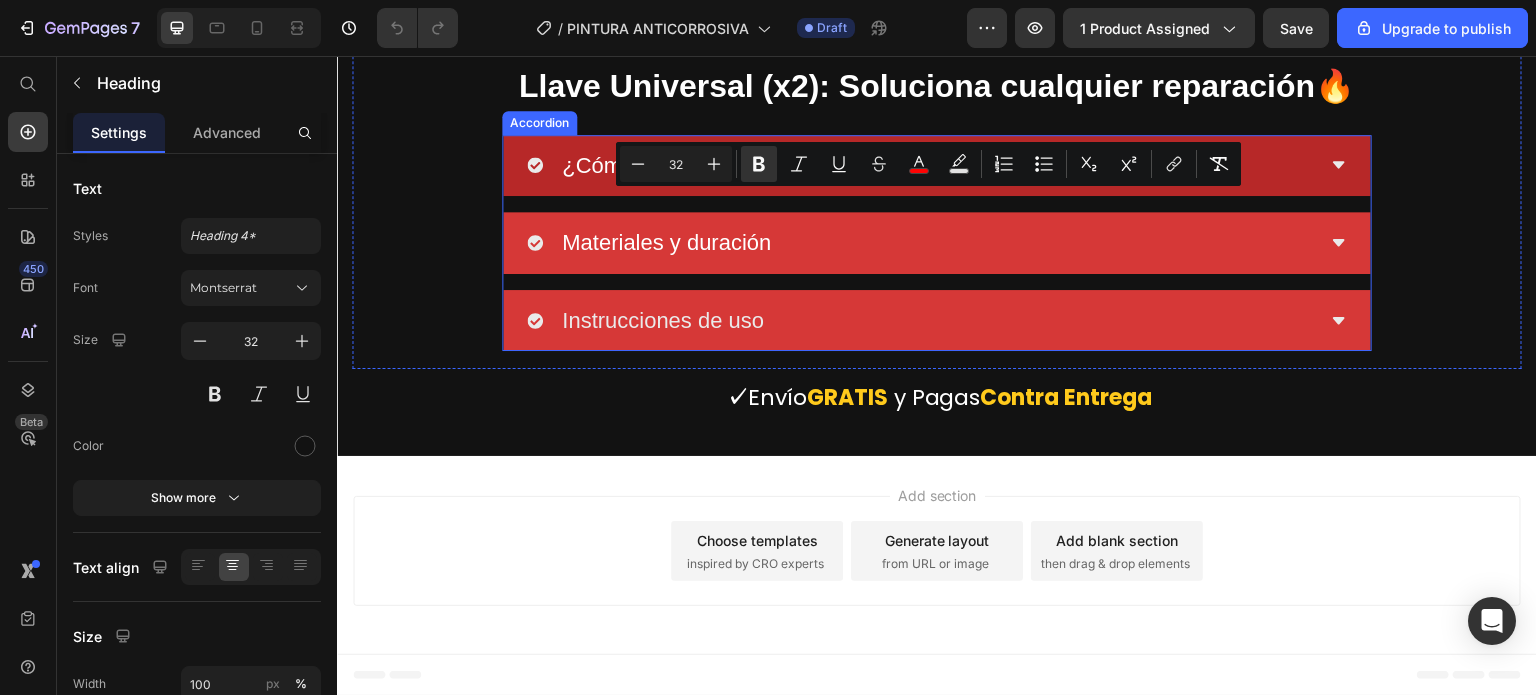 click on "¿Cómo funciona?" at bounding box center [649, 165] 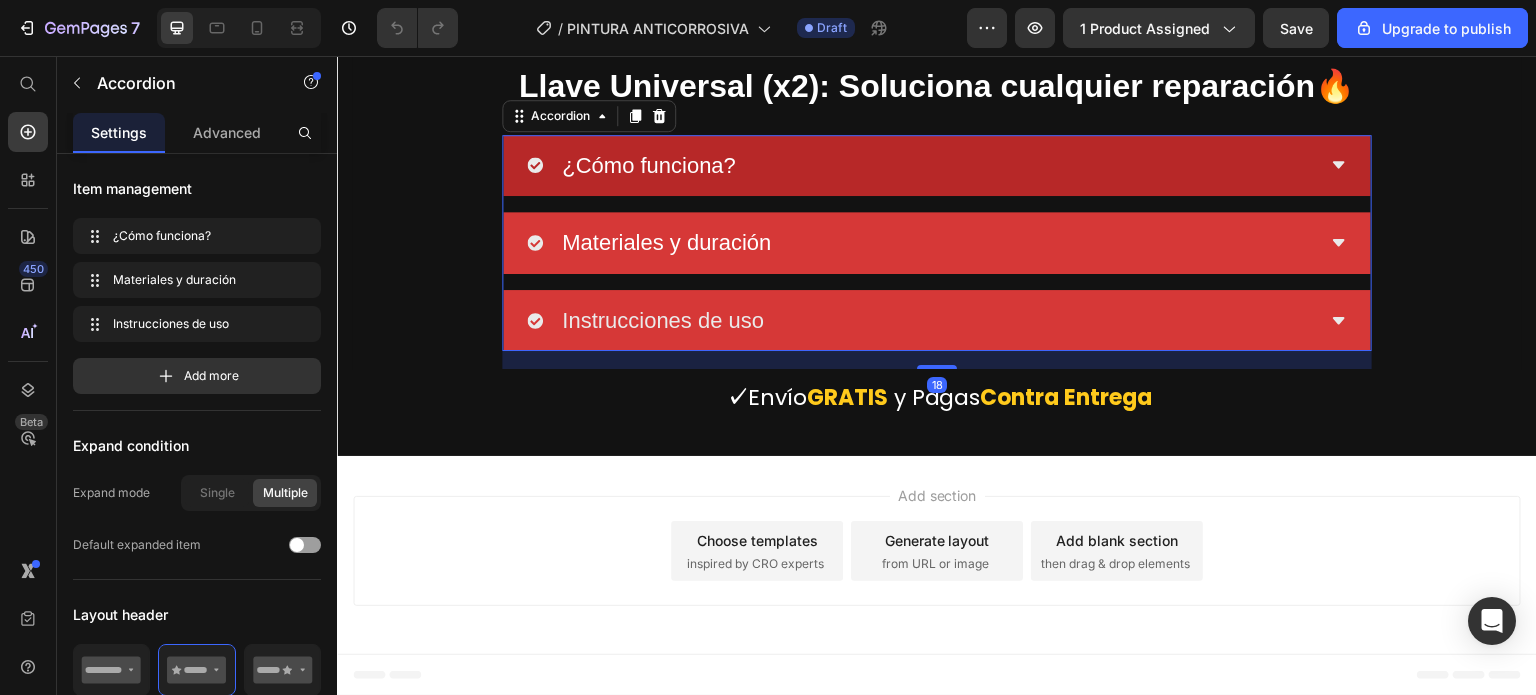 click on "¿Cómo funciona?" at bounding box center (921, 166) 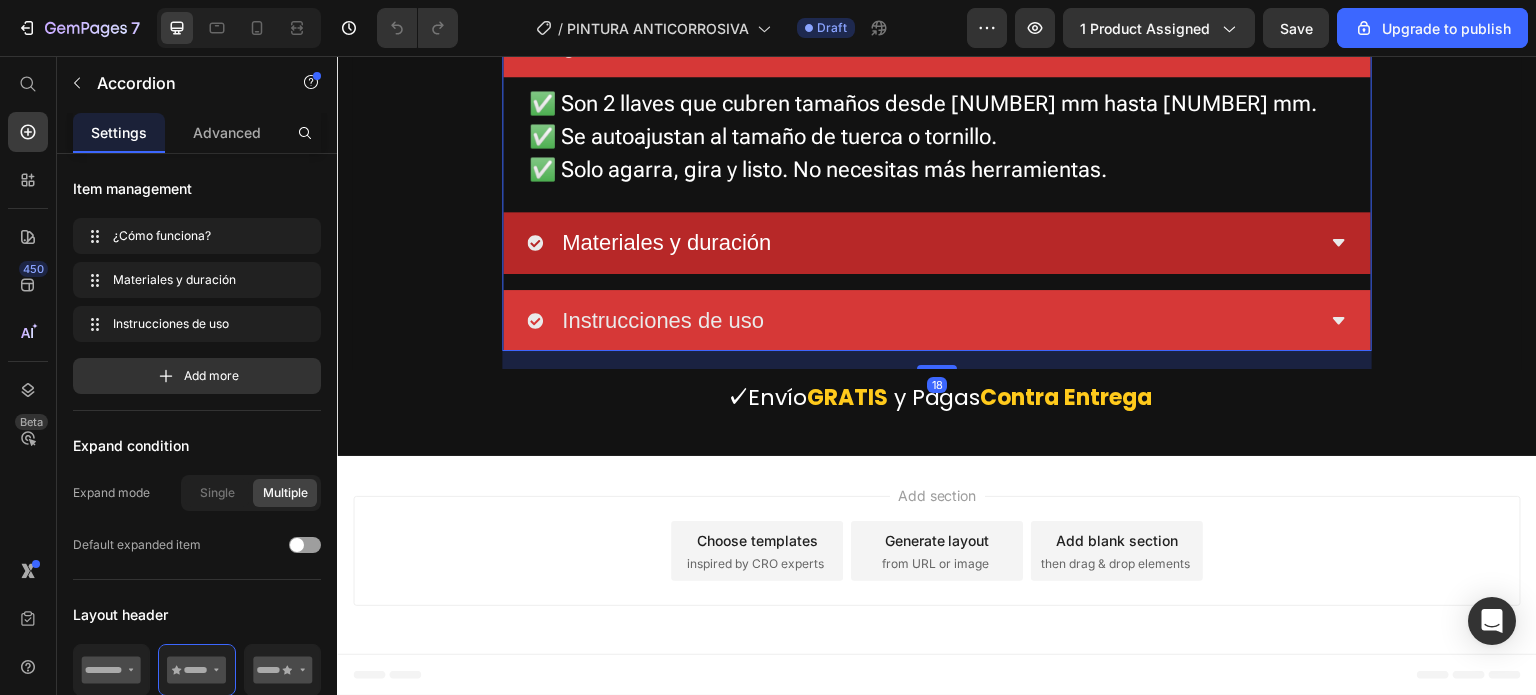 scroll, scrollTop: 10800, scrollLeft: 0, axis: vertical 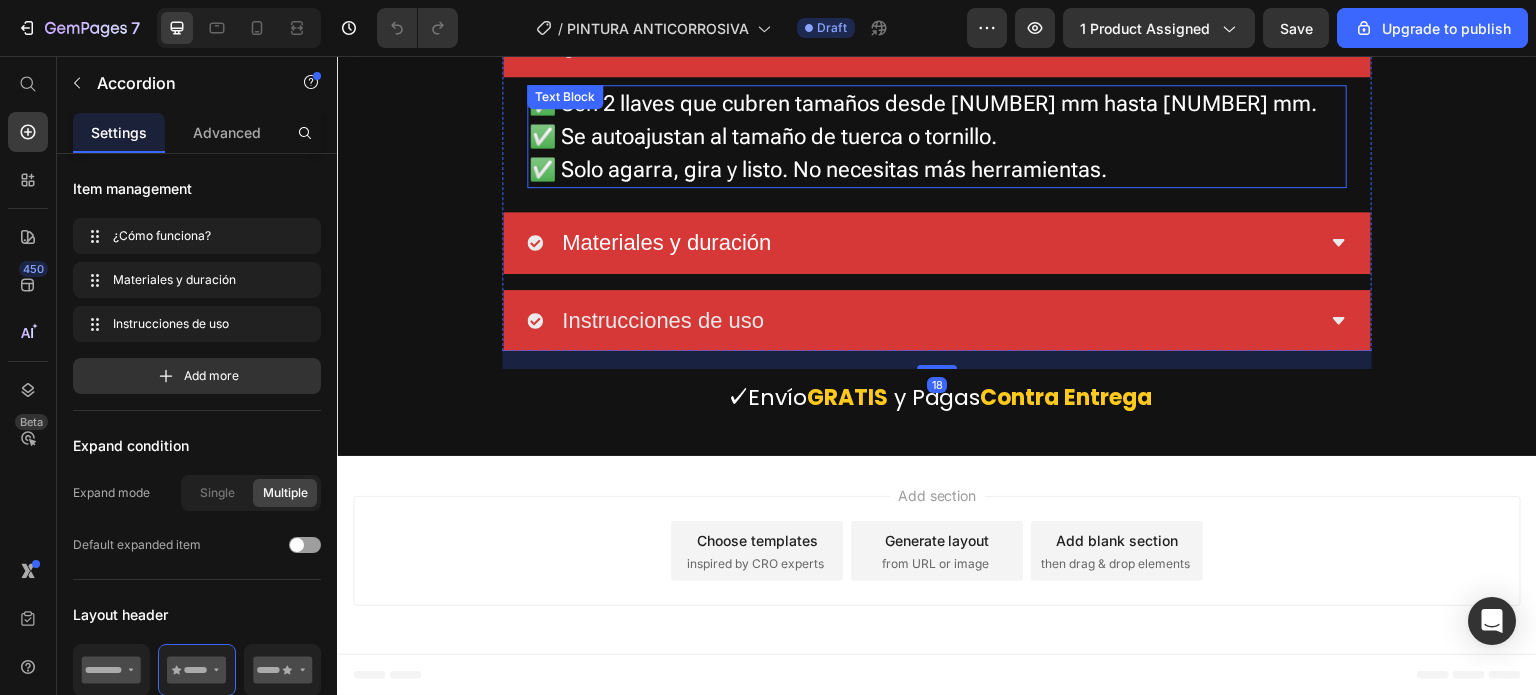 click on "✅ Son 2 llaves que cubren tamaños desde 9 mm hasta 32 mm." at bounding box center (937, 103) 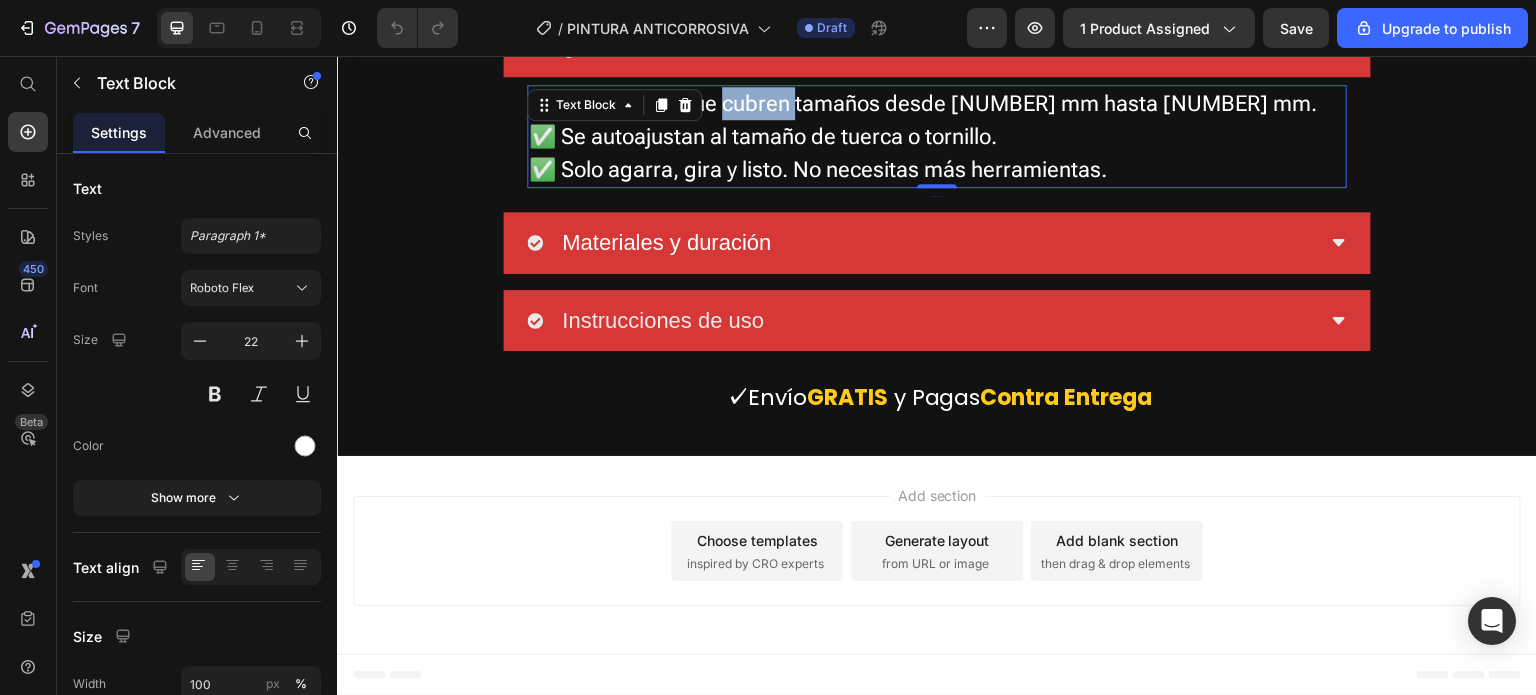 click on "✅ Son 2 llaves que cubren tamaños desde 9 mm hasta 32 mm." at bounding box center [937, 103] 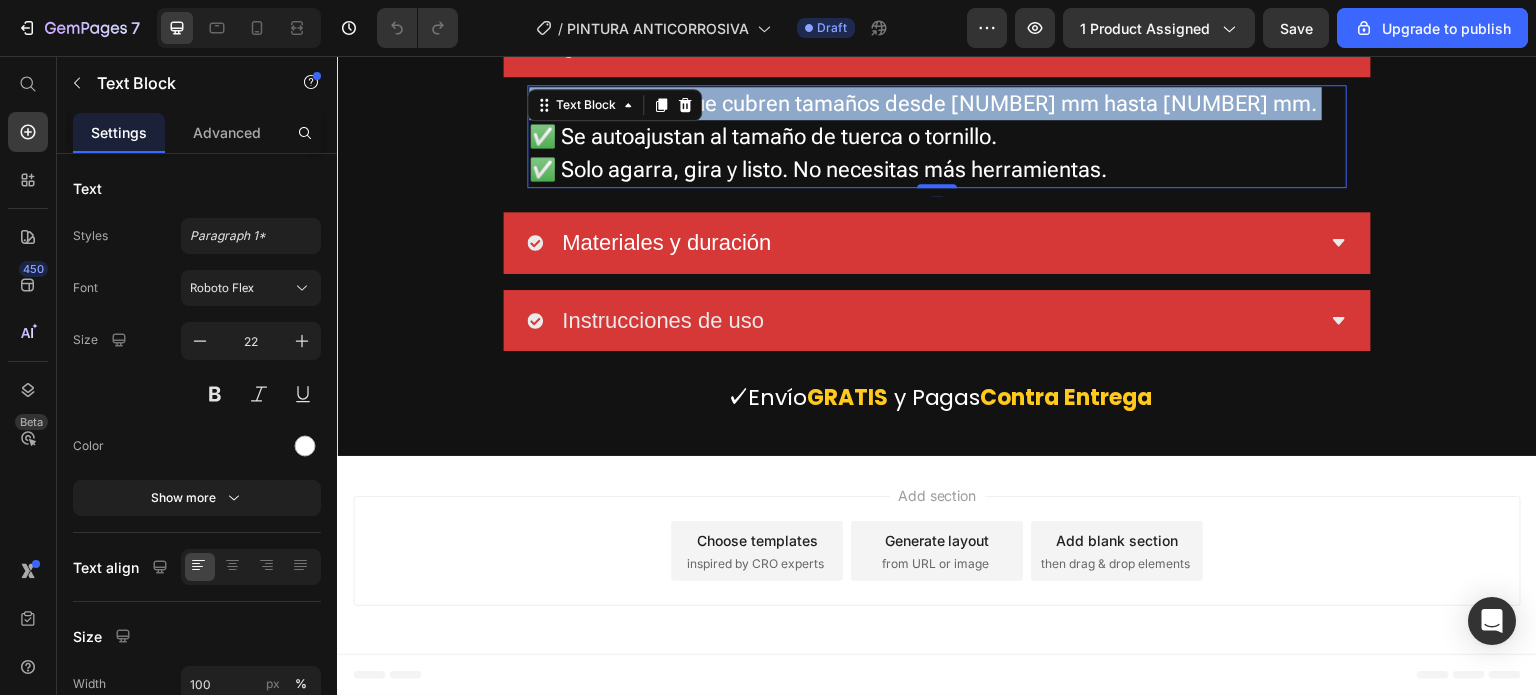 click on "✅ Son 2 llaves que cubren tamaños desde 9 mm hasta 32 mm." at bounding box center [937, 103] 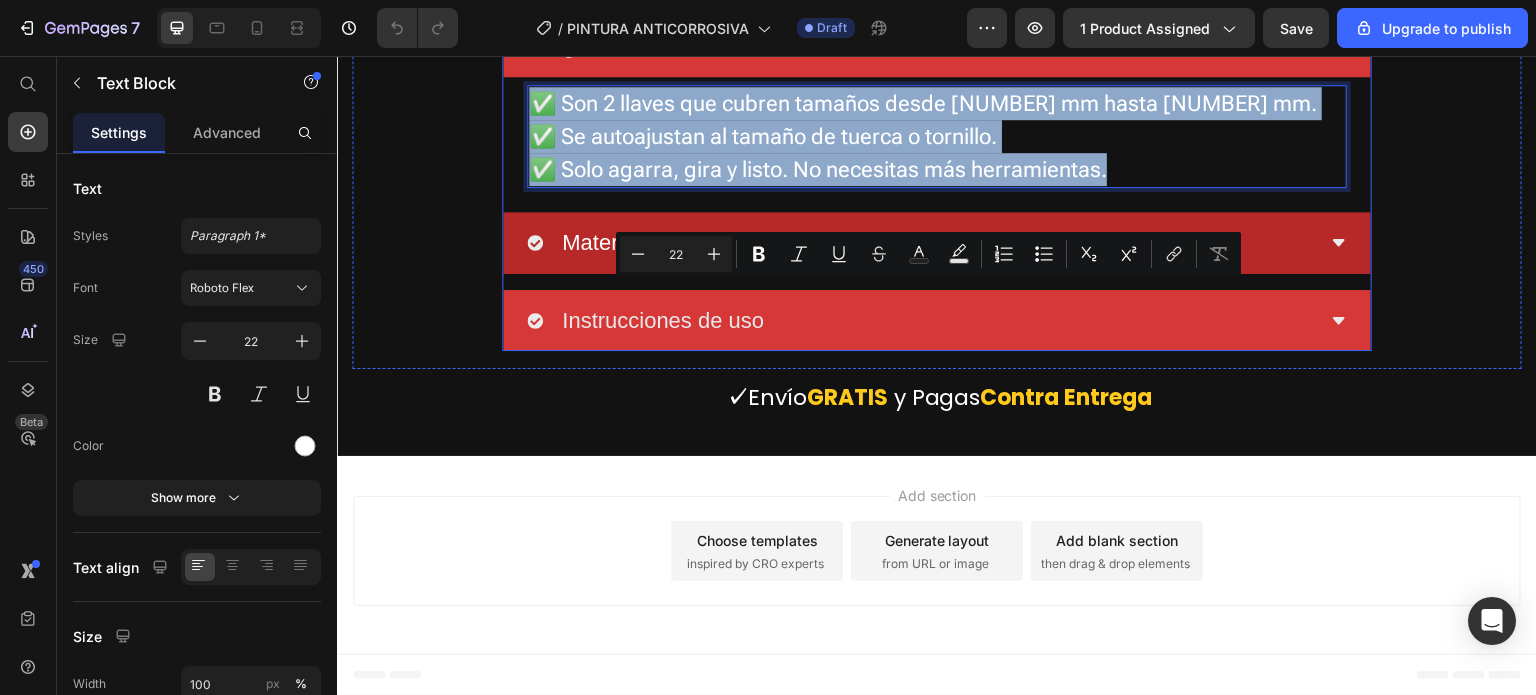 click on "Materiales y duración" at bounding box center [666, 242] 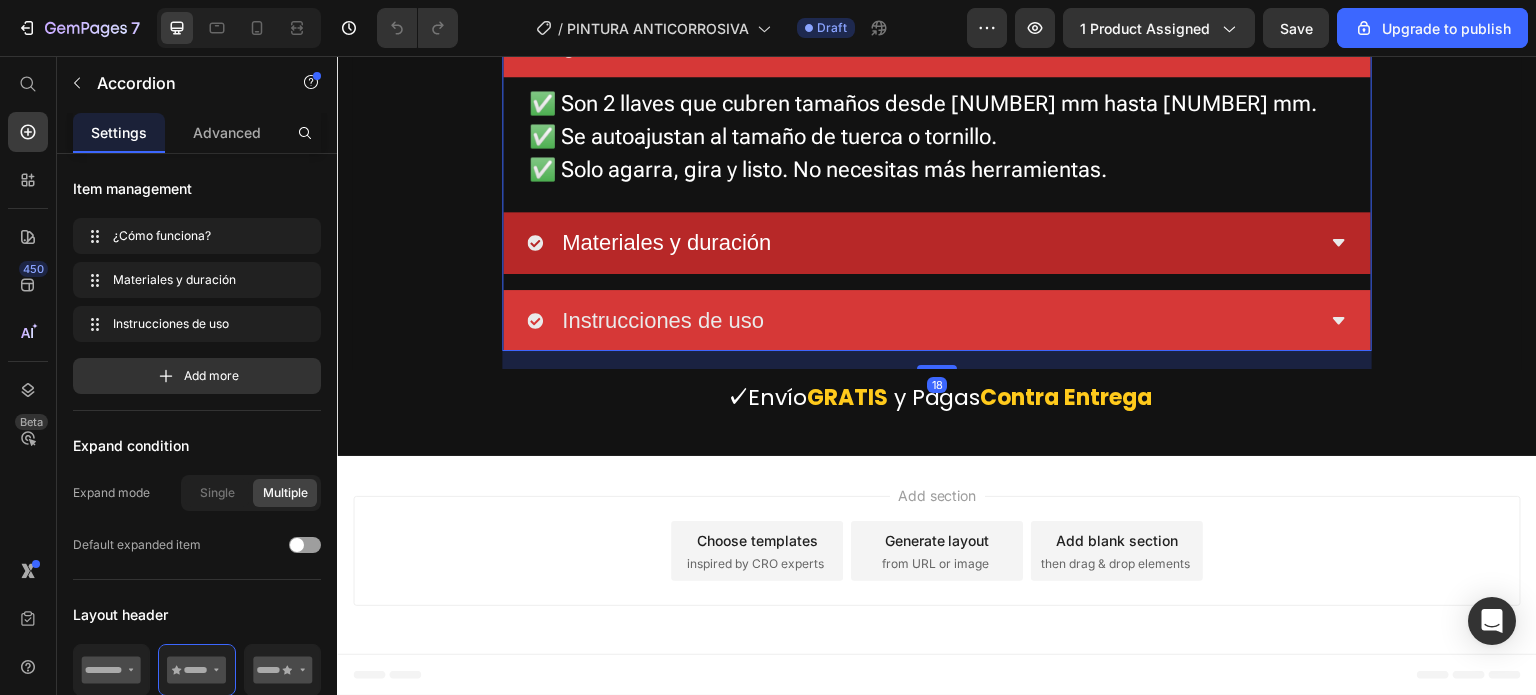 click on "Materiales y duración" at bounding box center (921, 243) 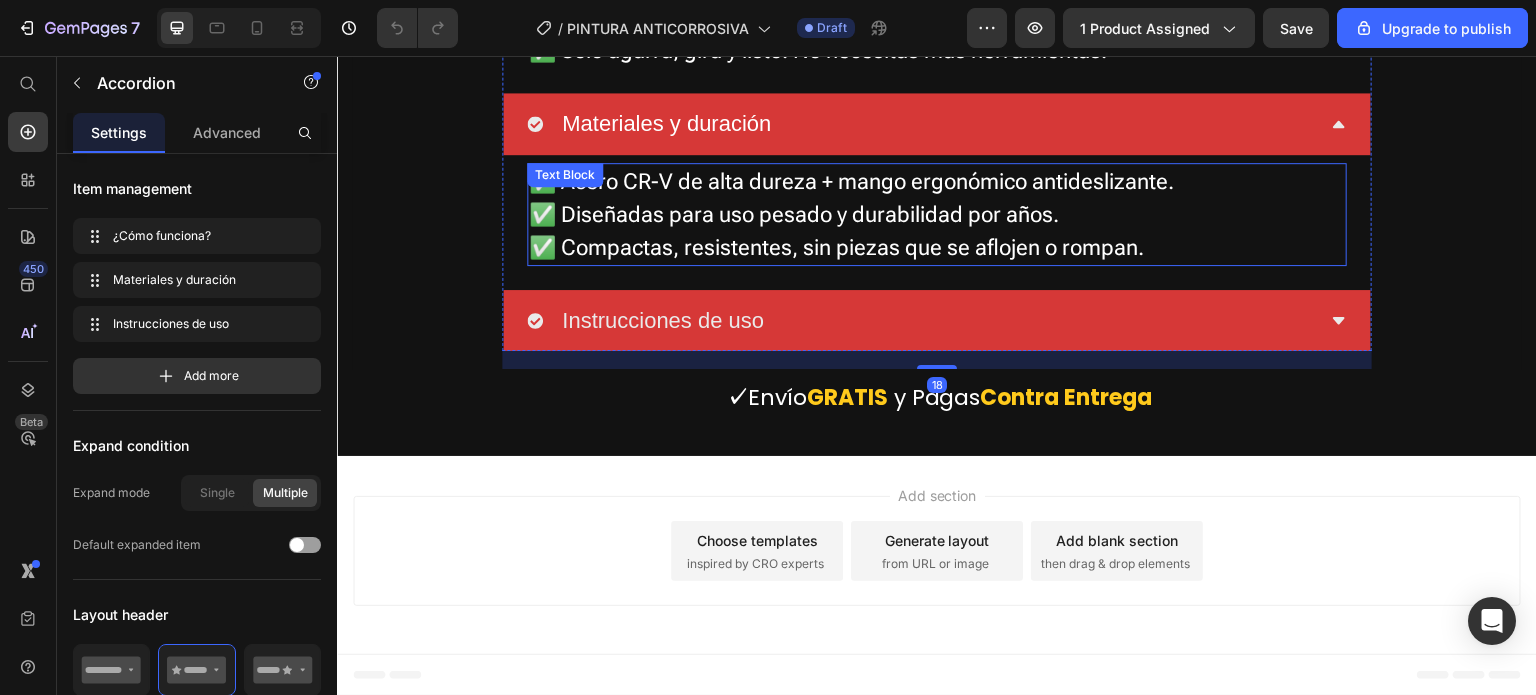click on "✅ Diseñadas para uso pesado y durabilidad por años." at bounding box center (937, 214) 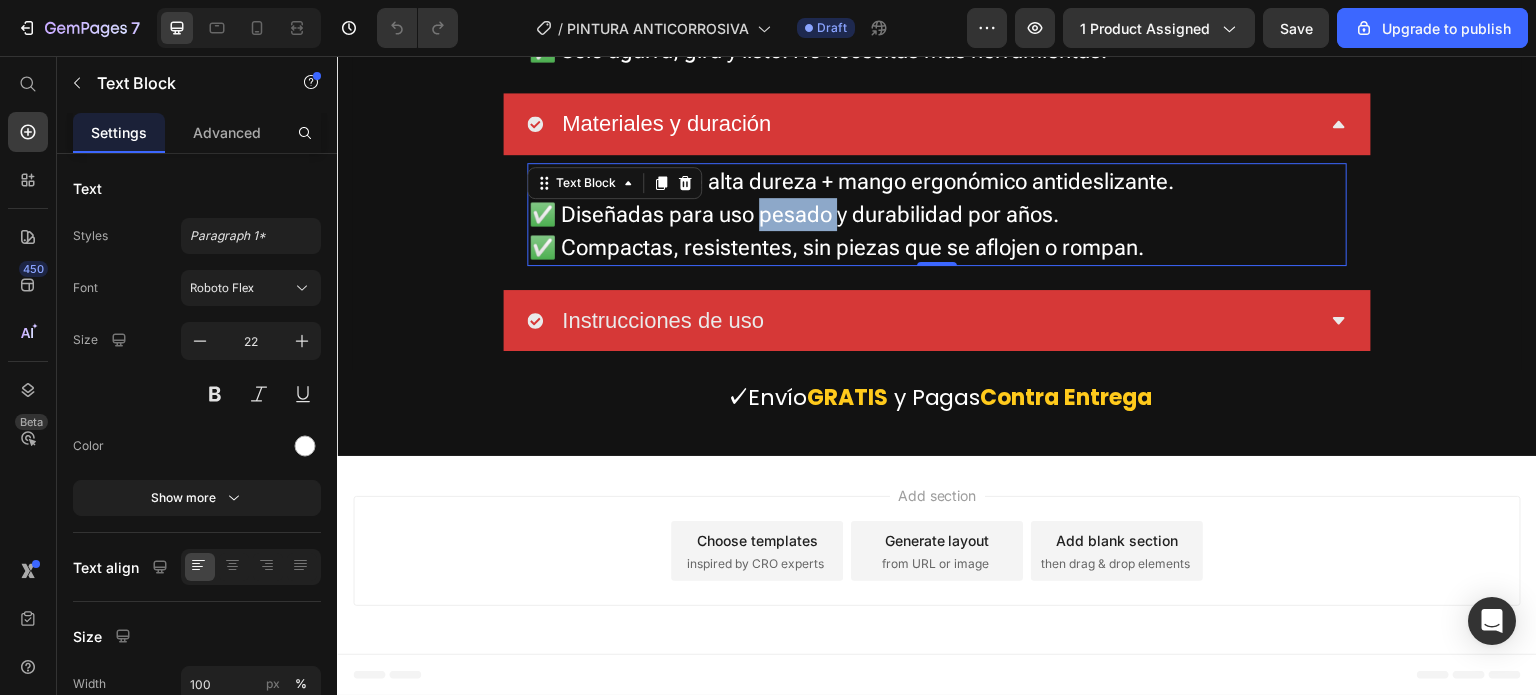 click on "✅ Diseñadas para uso pesado y durabilidad por años." at bounding box center [937, 214] 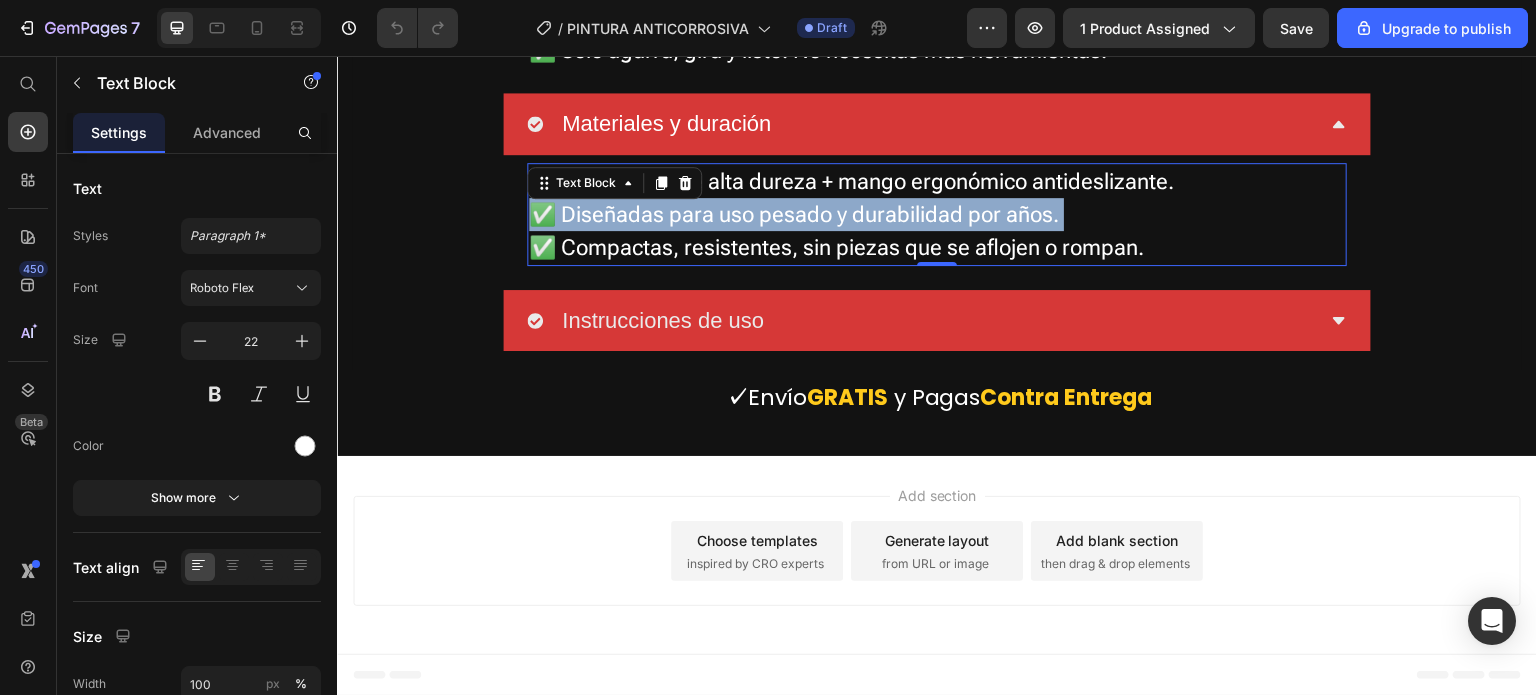 click on "✅ Diseñadas para uso pesado y durabilidad por años." at bounding box center [937, 214] 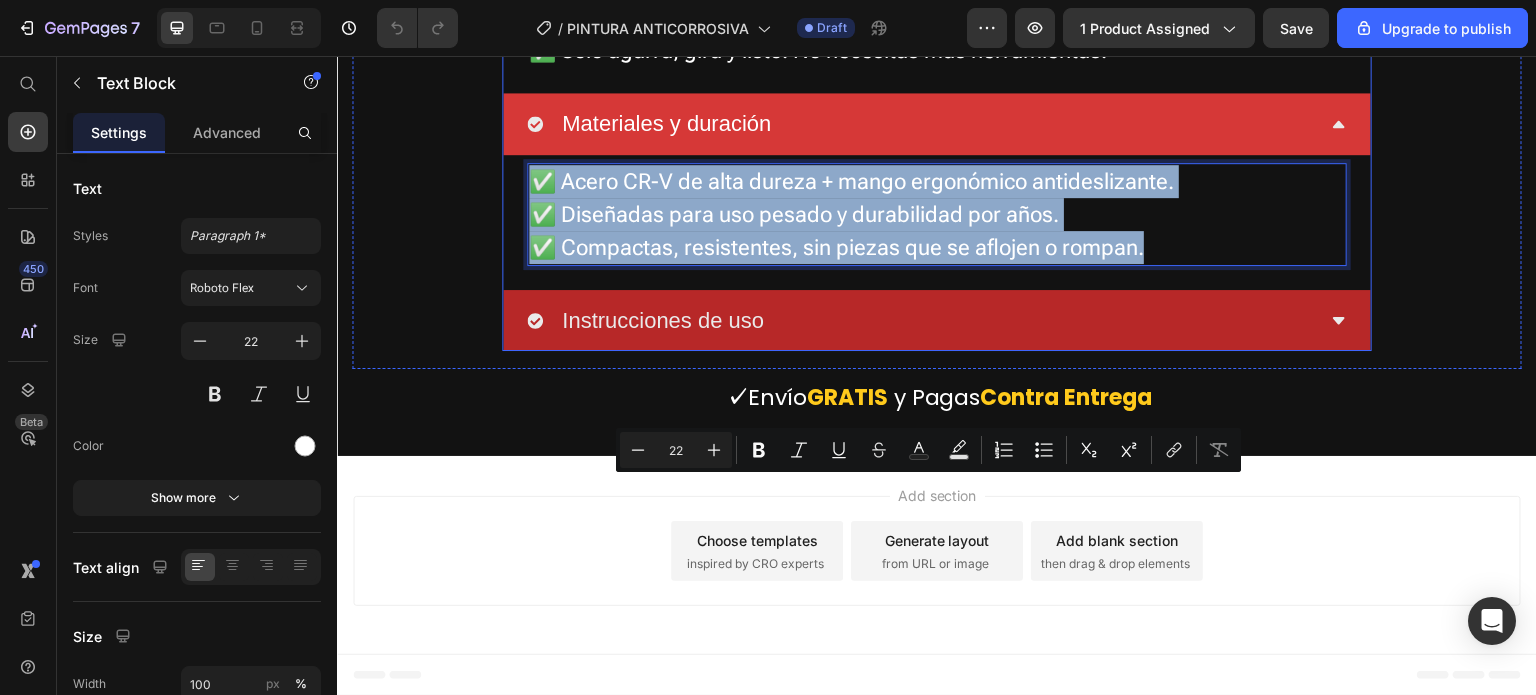 drag, startPoint x: 653, startPoint y: 648, endPoint x: 719, endPoint y: 641, distance: 66.37017 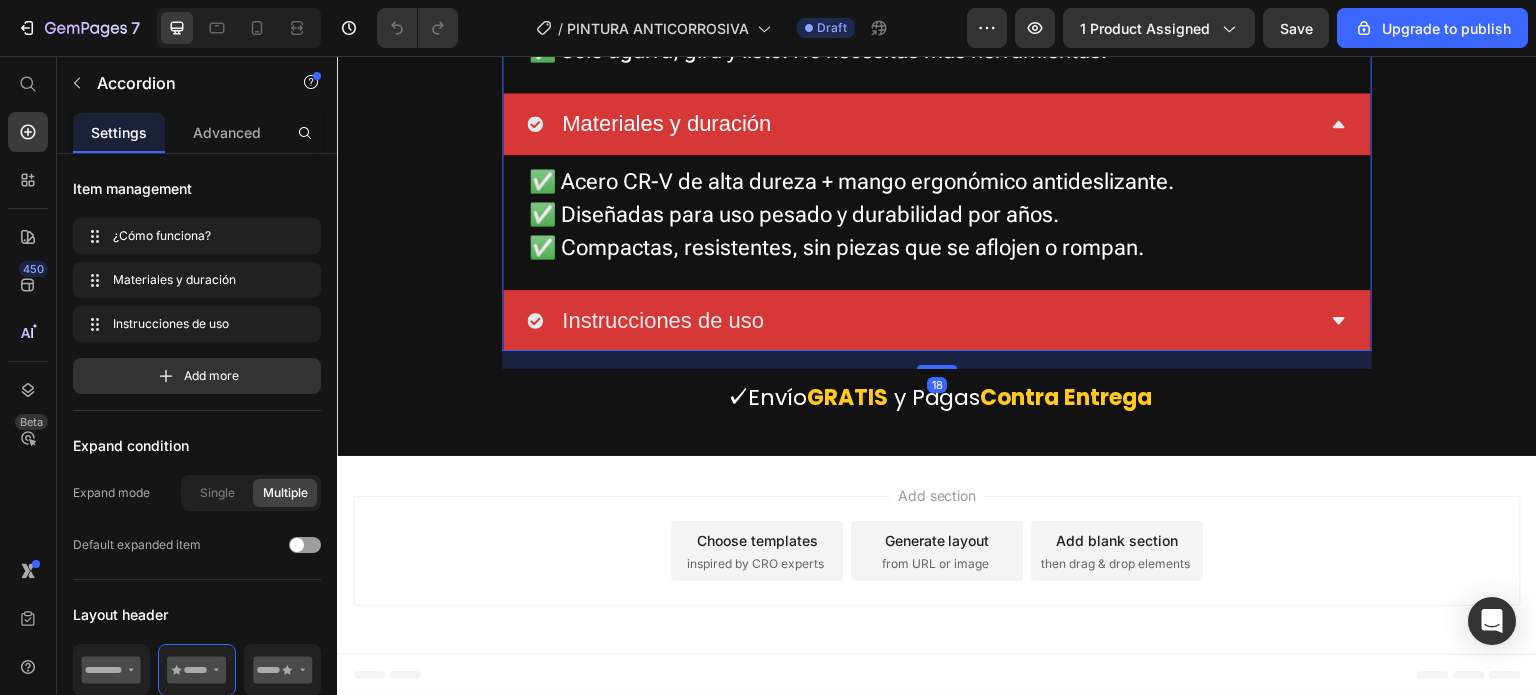 scroll, scrollTop: 11000, scrollLeft: 0, axis: vertical 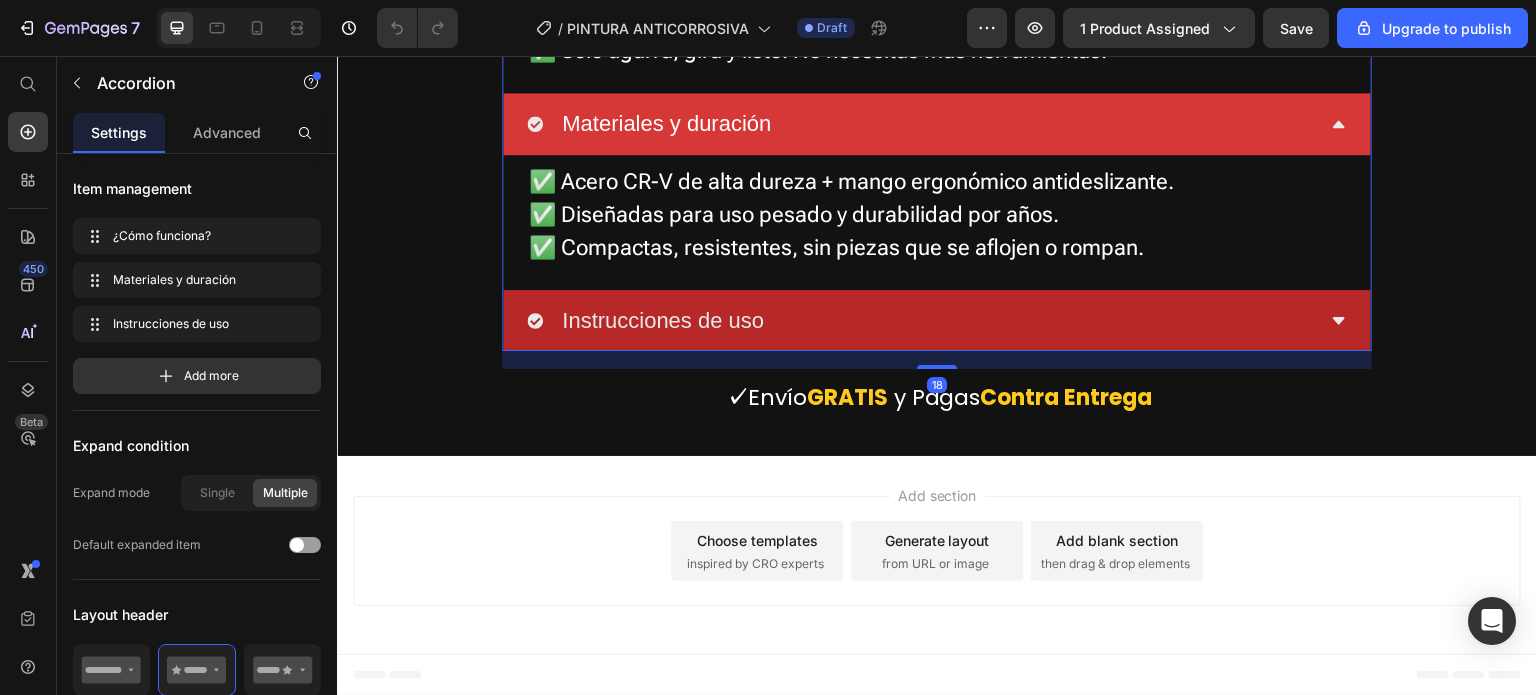 click on "Instrucciones de uso" at bounding box center [921, 321] 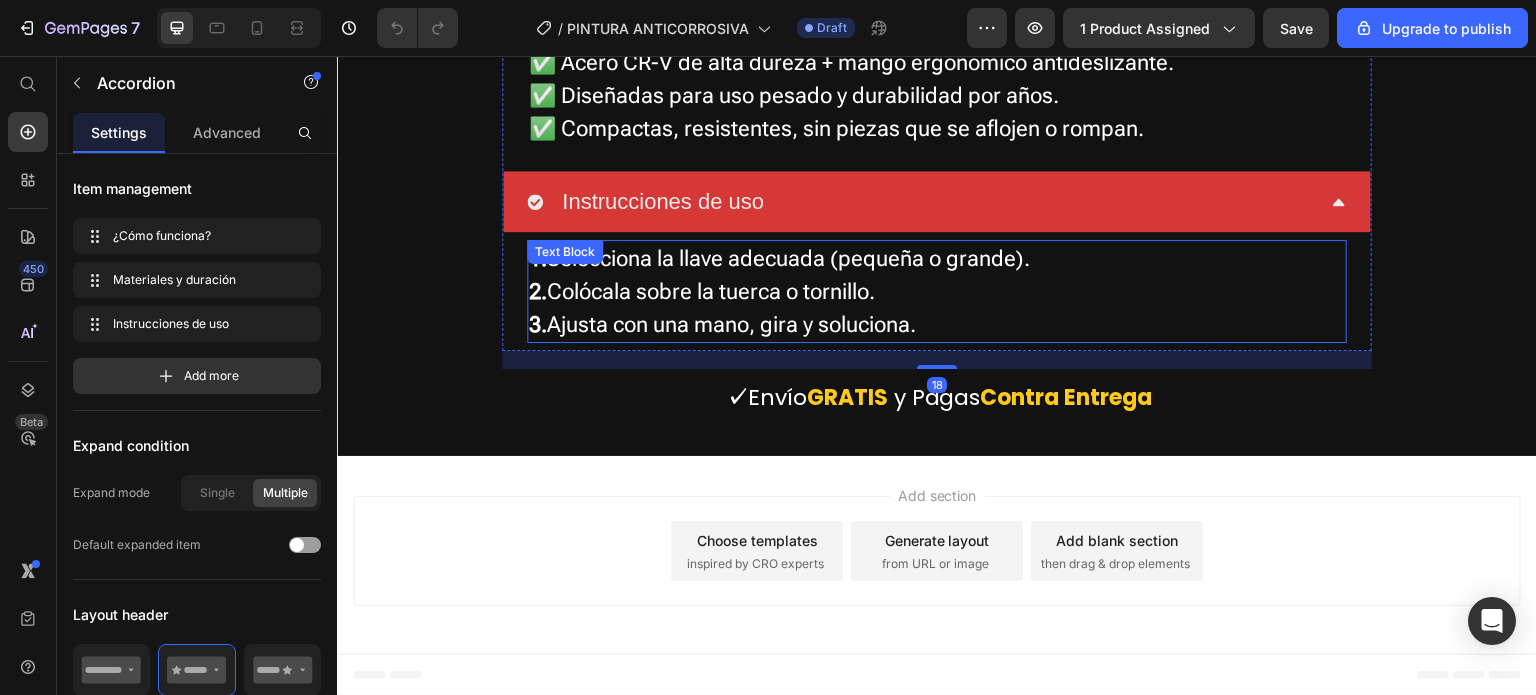 click on "3.  Ajusta con una mano, gira y soluciona." at bounding box center [937, 324] 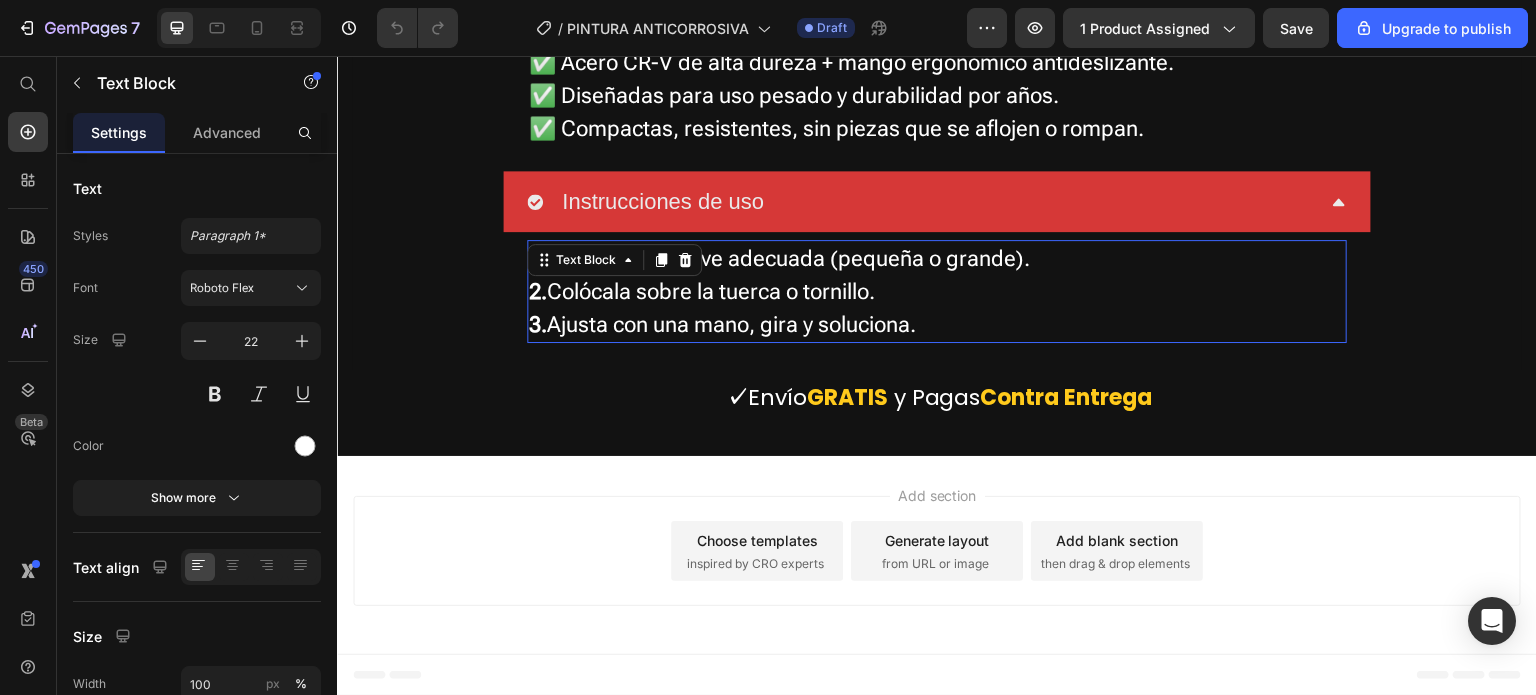 click on "3.  Ajusta con una mano, gira y soluciona." at bounding box center (937, 324) 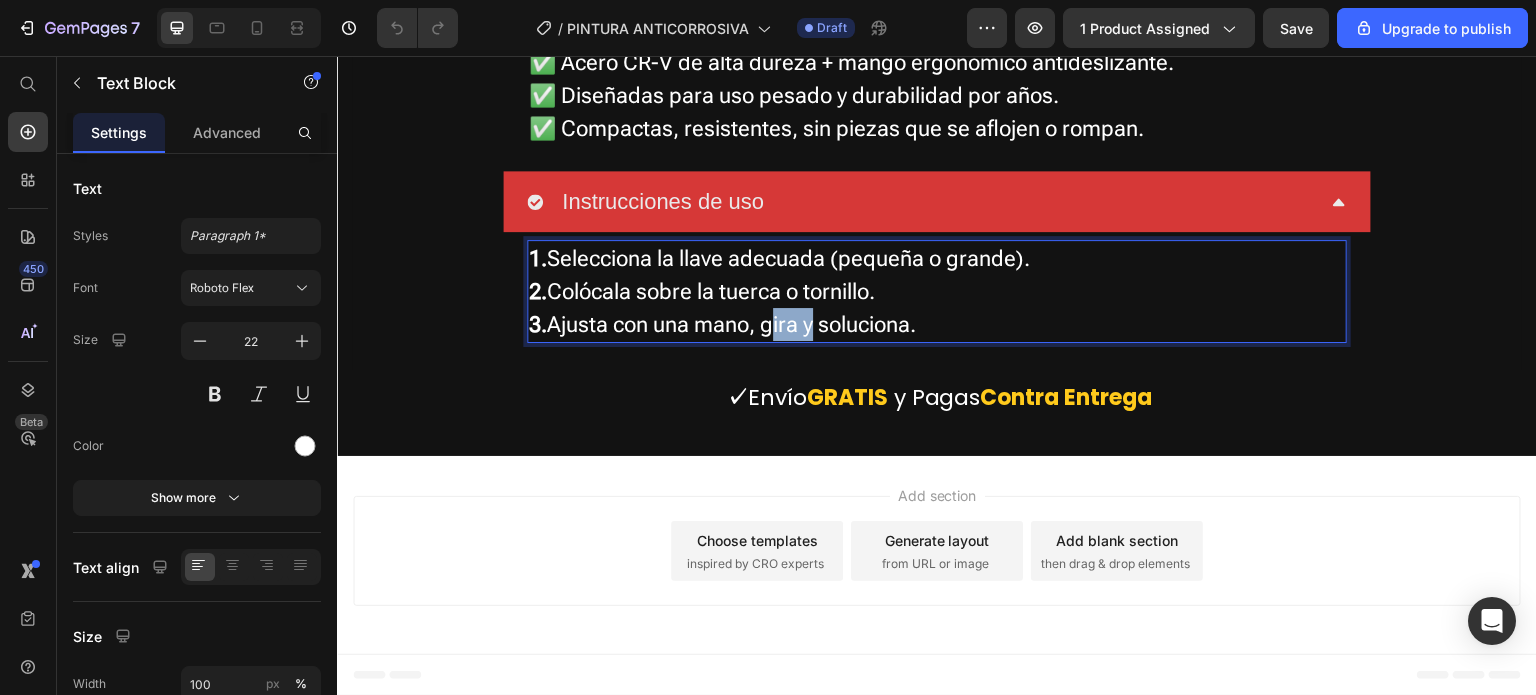 click on "3.  Ajusta con una mano, gira y soluciona." at bounding box center (937, 324) 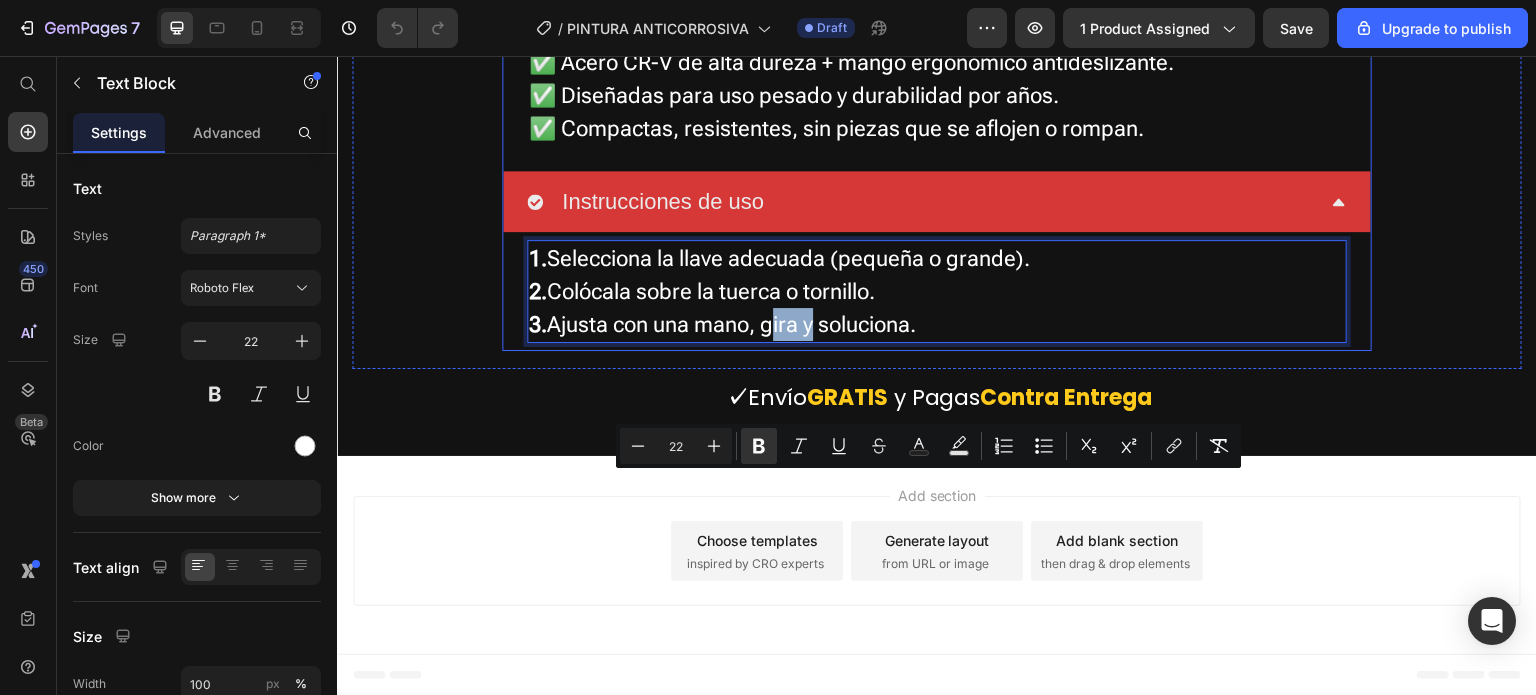 scroll, scrollTop: 10600, scrollLeft: 0, axis: vertical 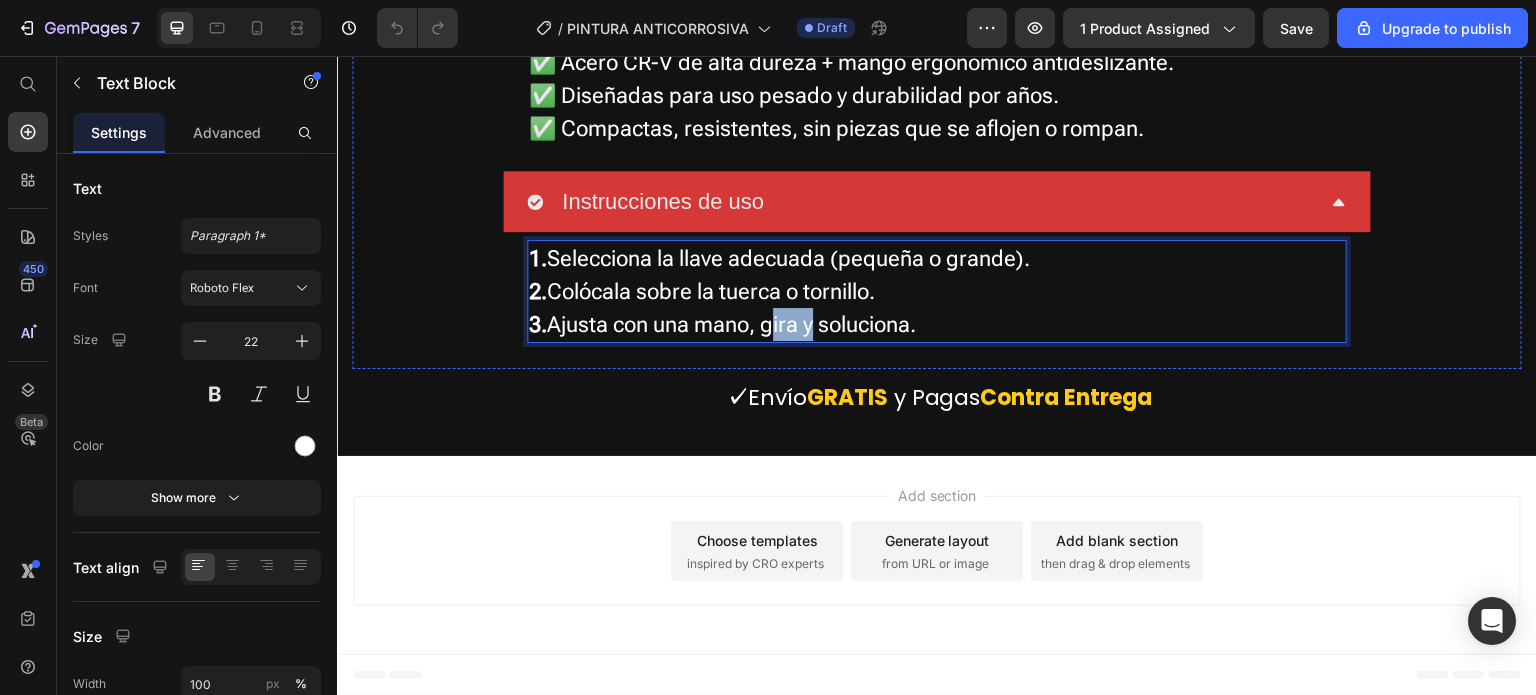 click on "Llave Universal (x2): Soluciona cualquier reparación🔥" at bounding box center [937, -271] 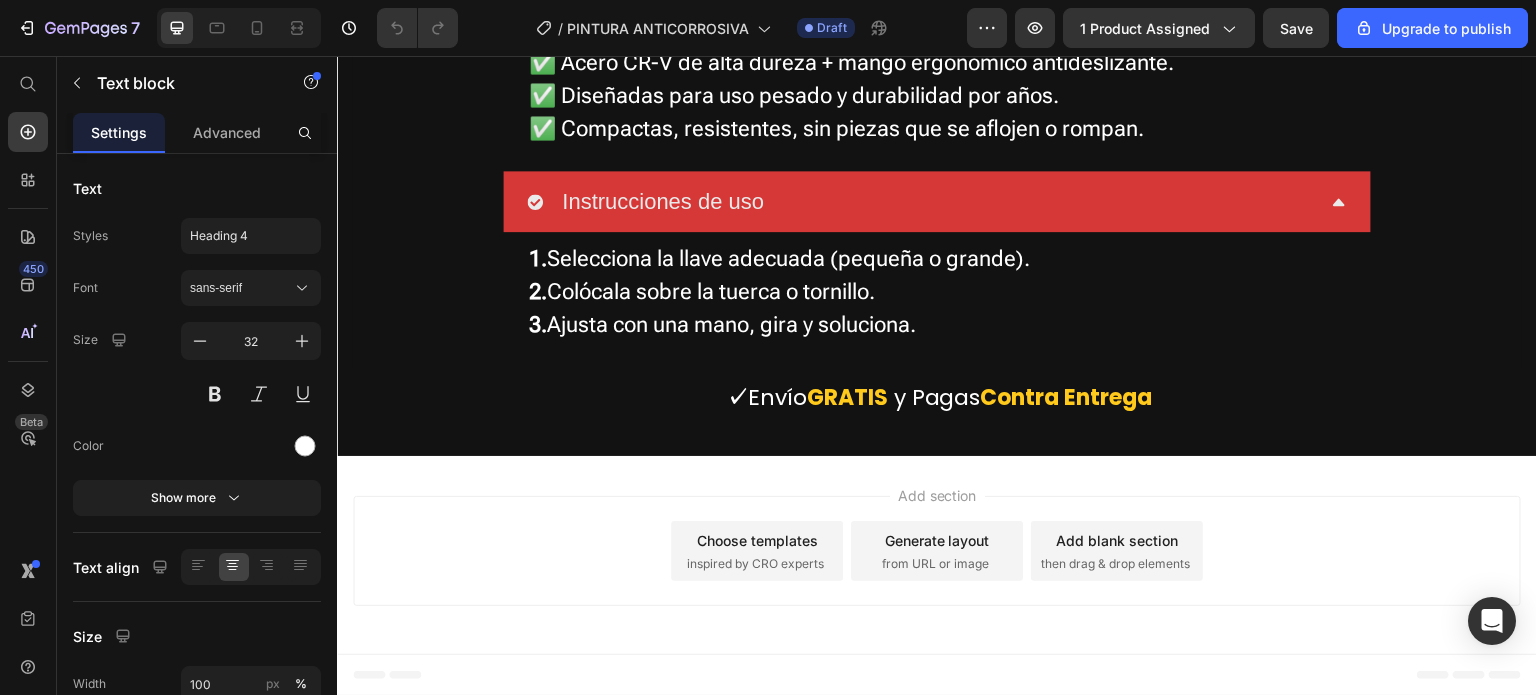 click on "Llave Universal (x2): Soluciona cualquier reparación🔥" at bounding box center [937, -271] 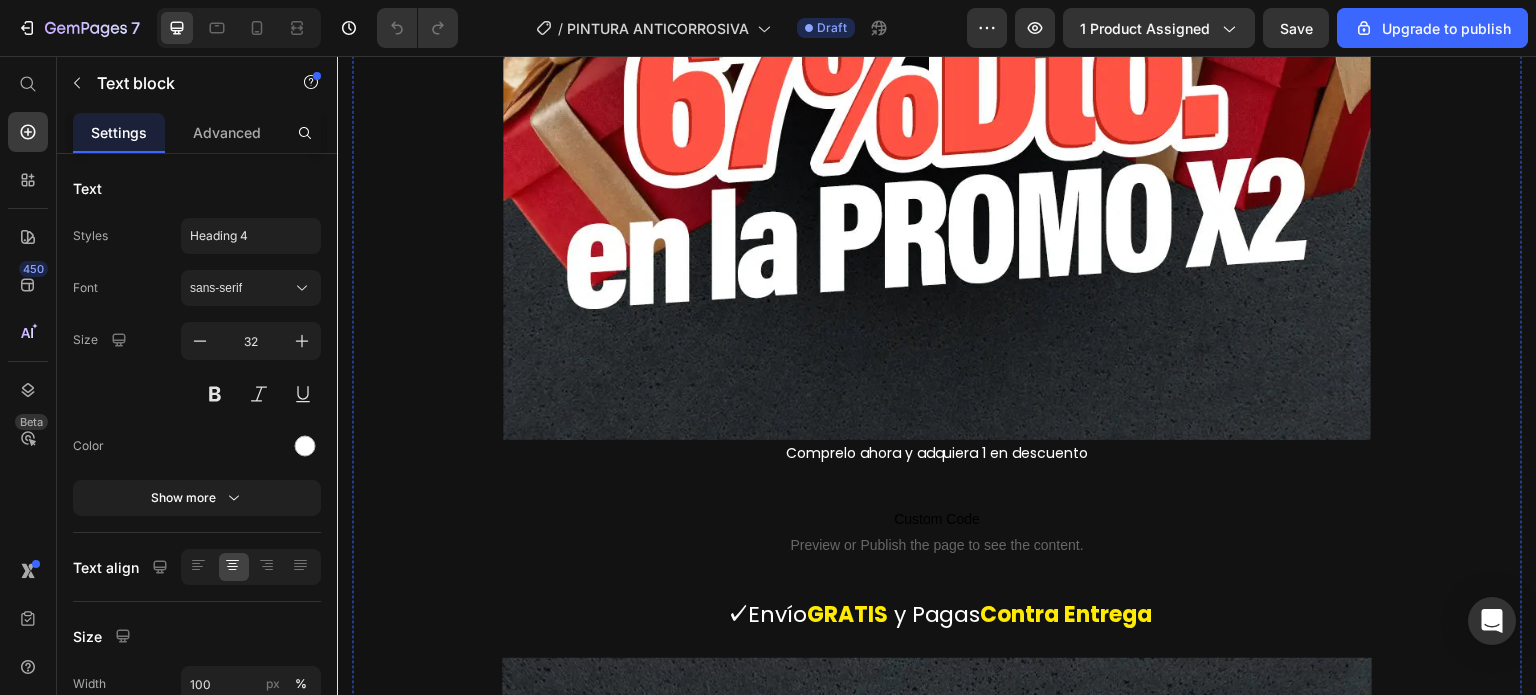 scroll, scrollTop: 6000, scrollLeft: 0, axis: vertical 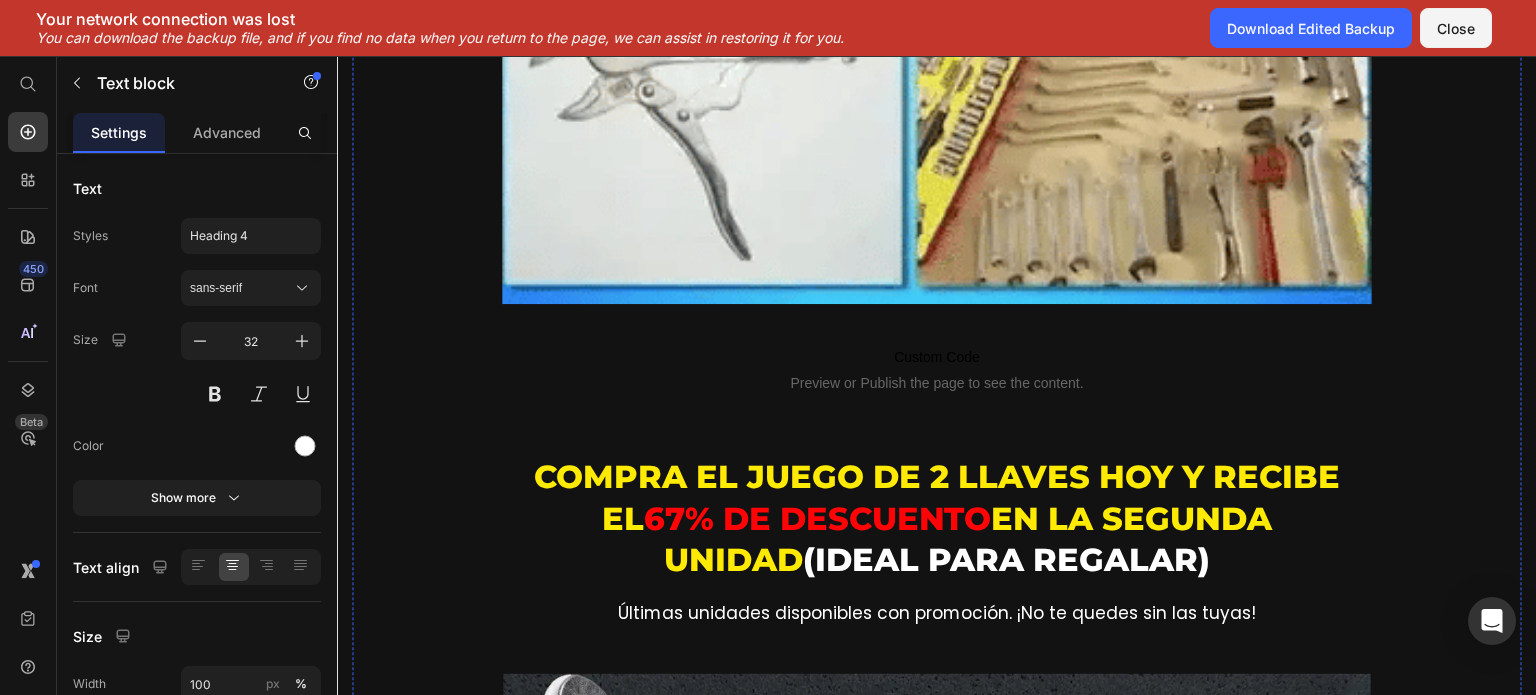 click at bounding box center [937, -1682] 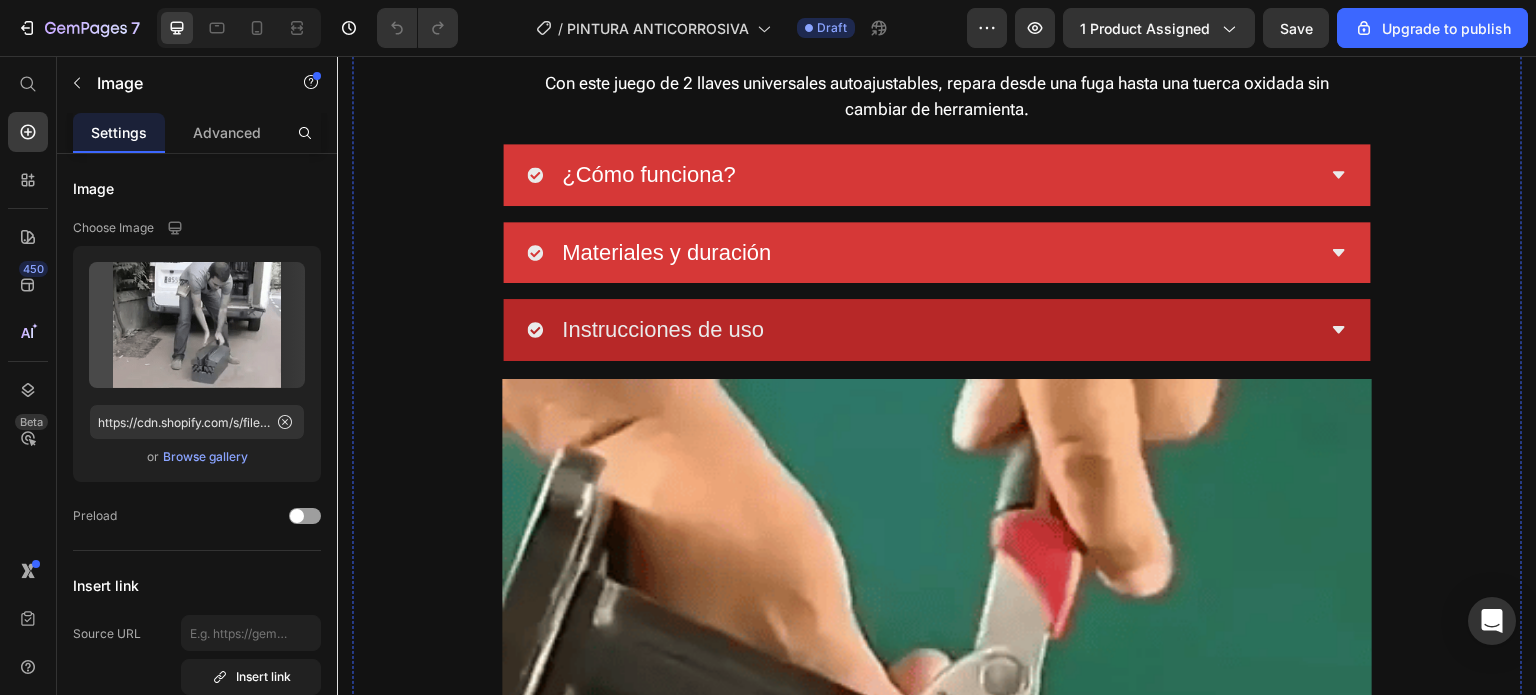 scroll, scrollTop: 2600, scrollLeft: 0, axis: vertical 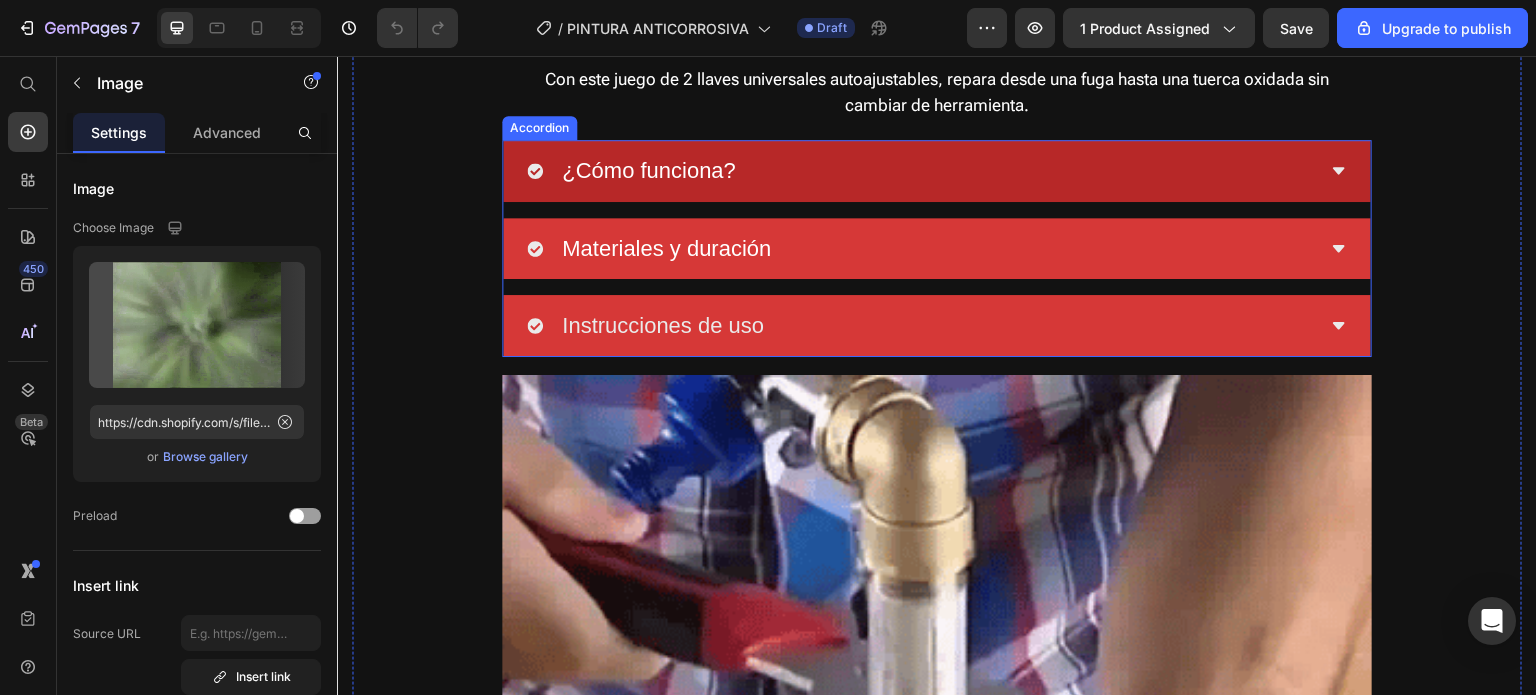 click on "¿Cómo funciona?" at bounding box center [921, 171] 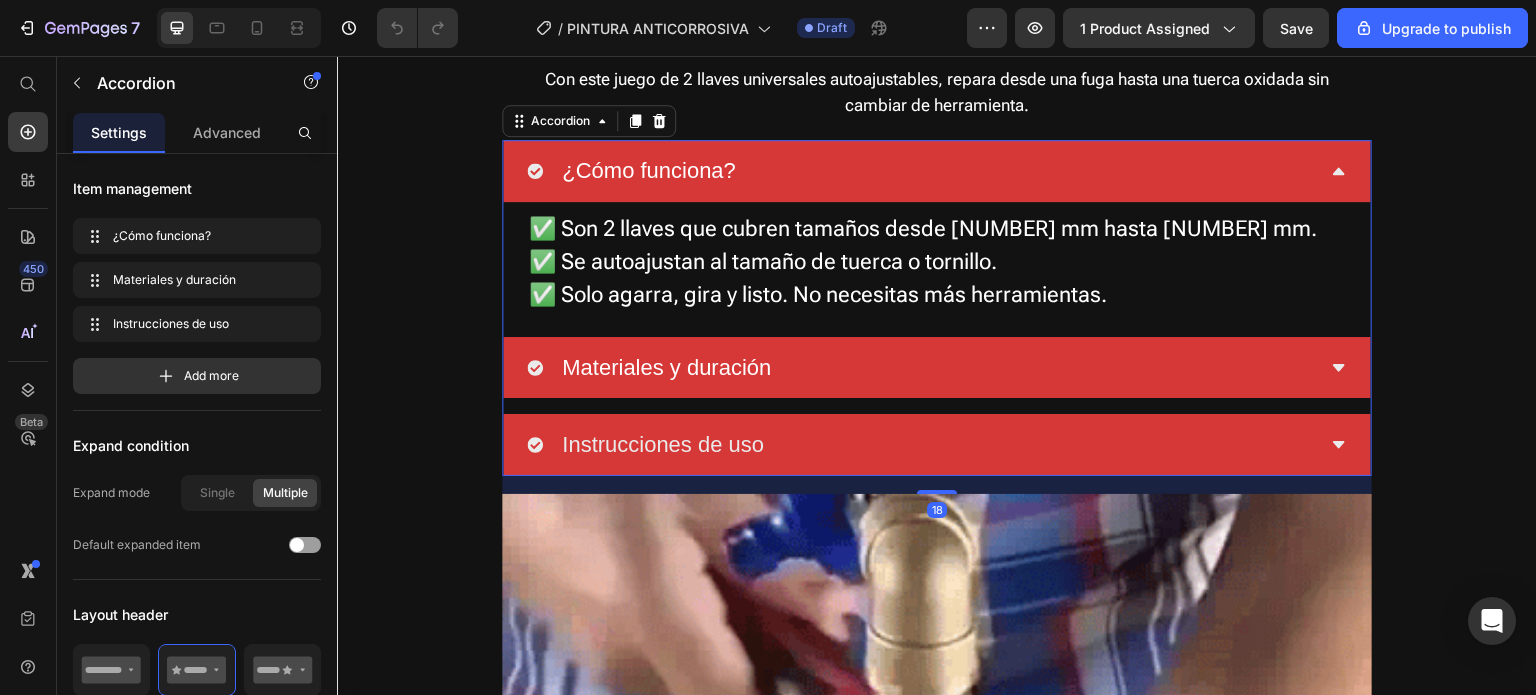 click on "¿Cómo funciona?" at bounding box center [649, 170] 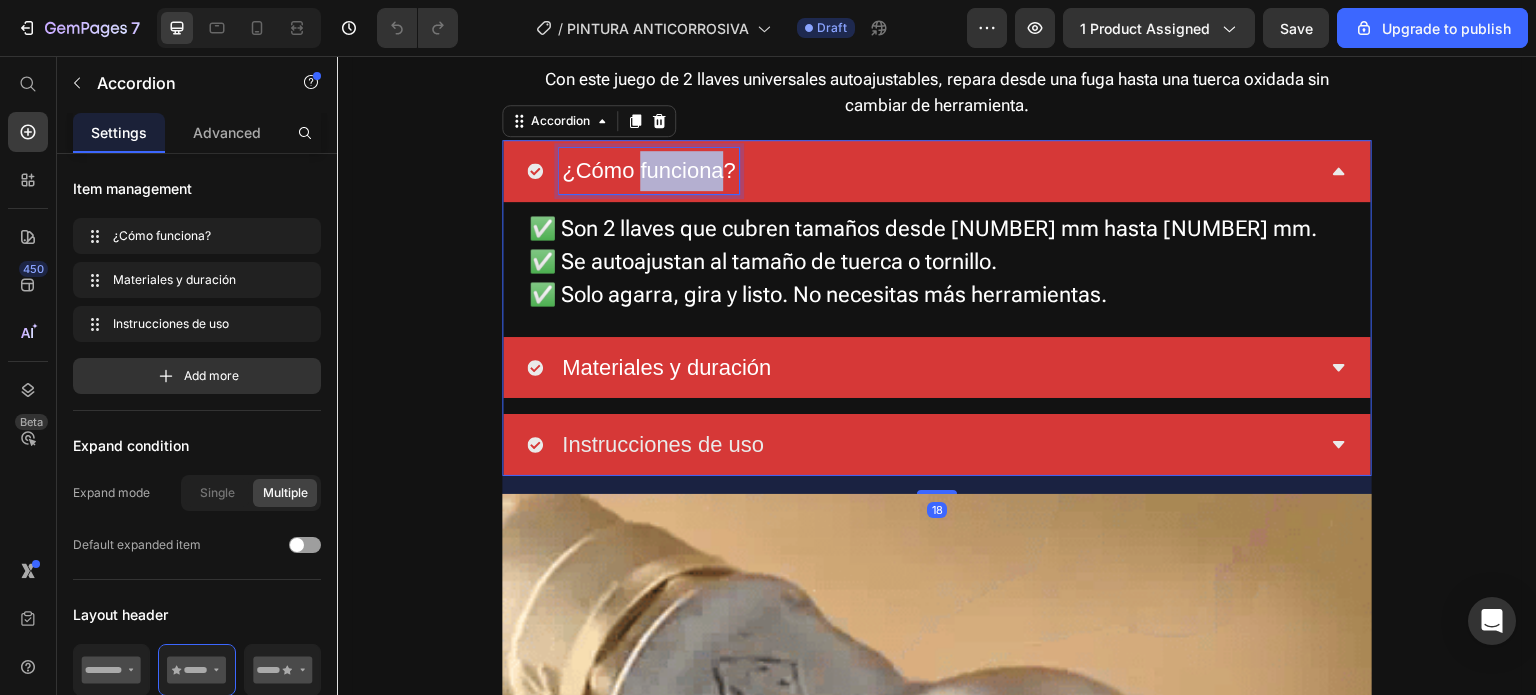click on "¿Cómo funciona?" at bounding box center (649, 170) 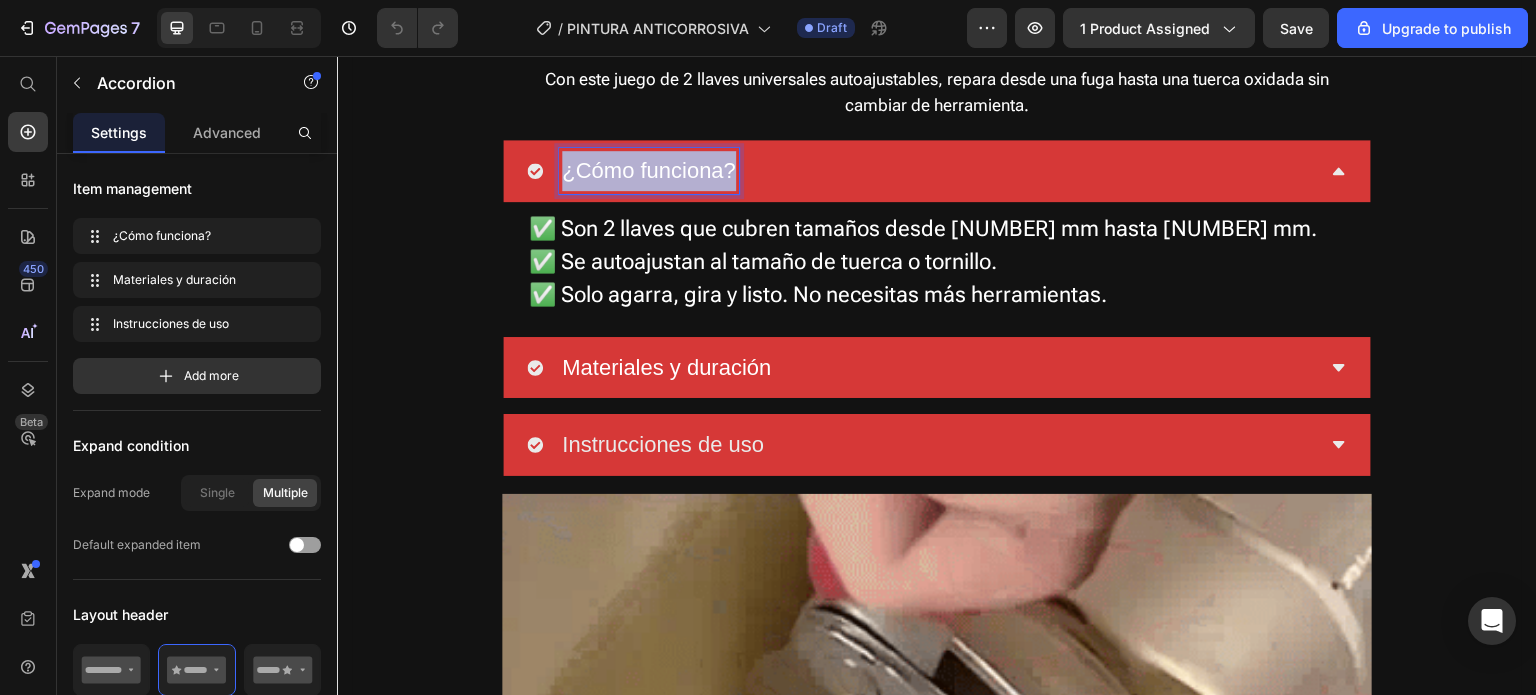 click on "¿Cómo funciona?" at bounding box center (649, 170) 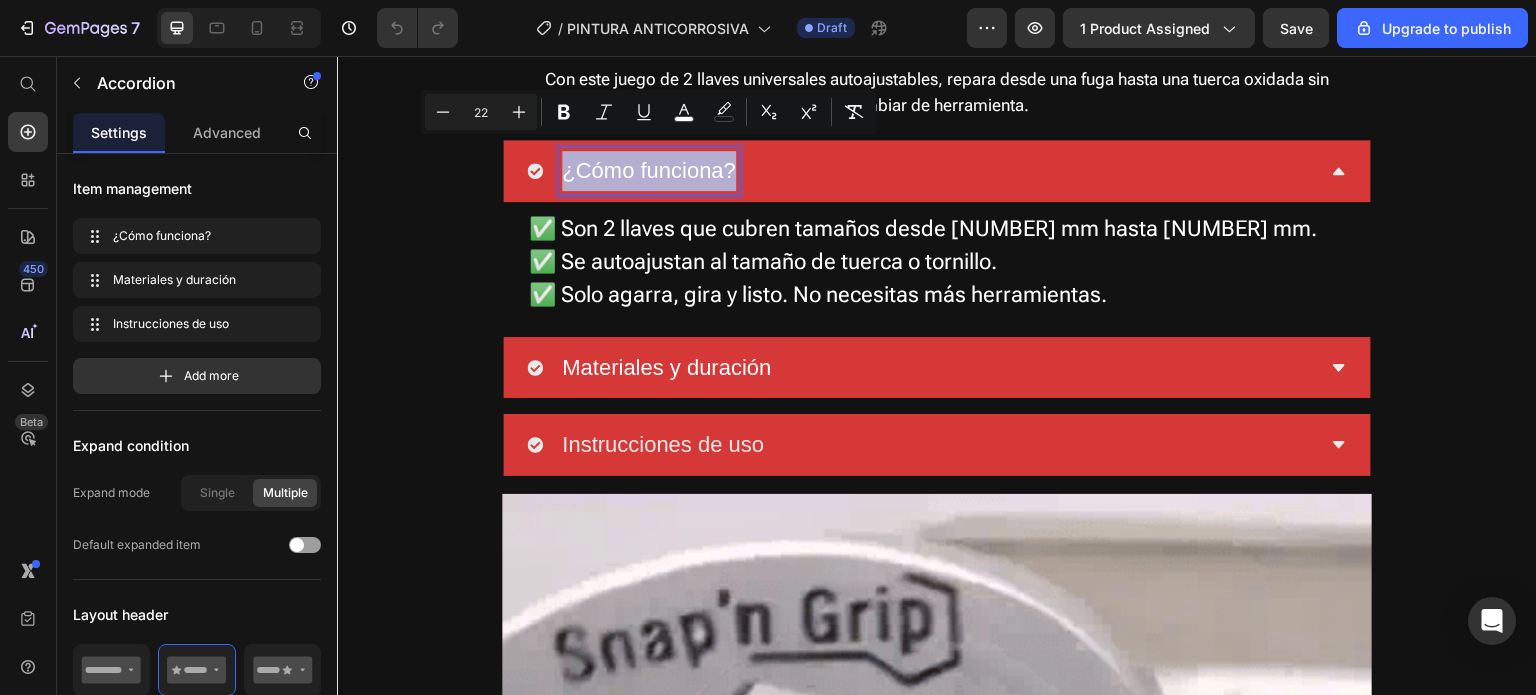 click on "¿Cómo funciona?" at bounding box center [921, 171] 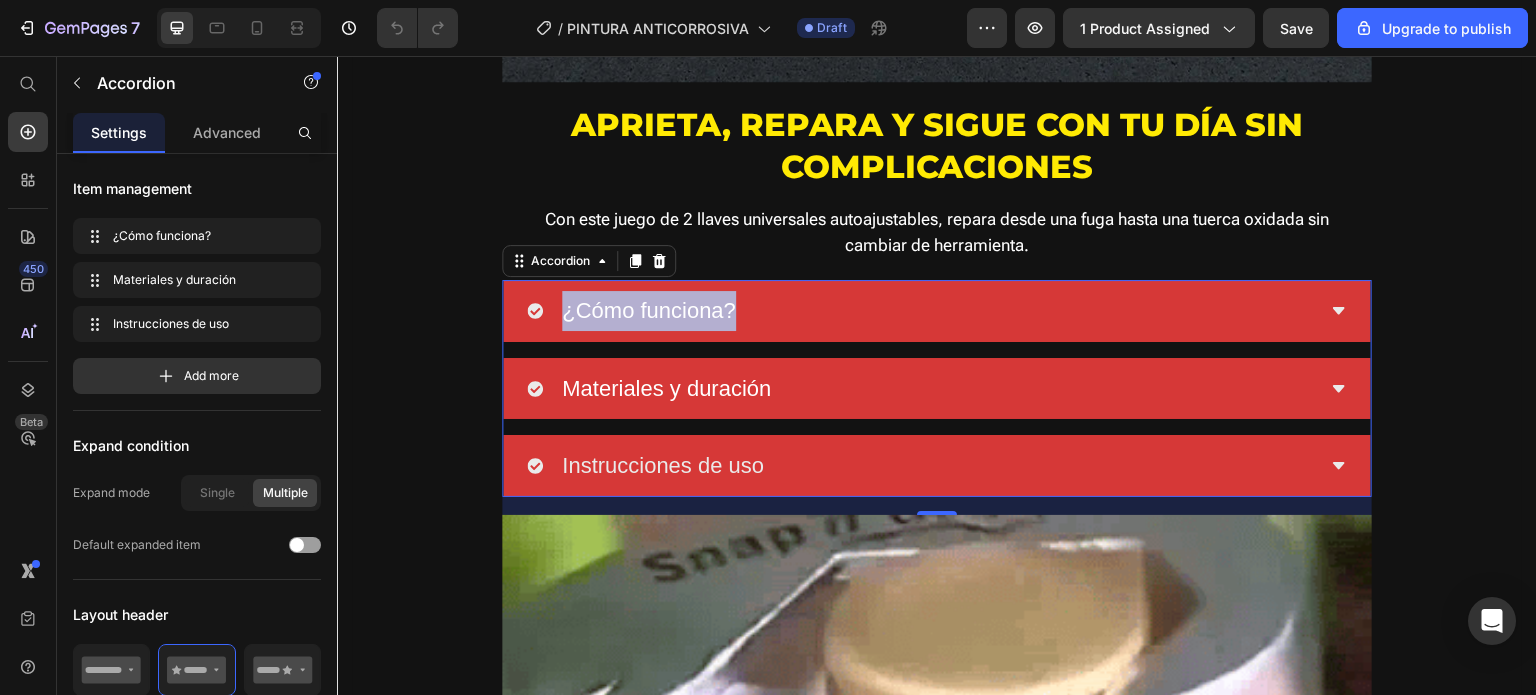 scroll, scrollTop: 2300, scrollLeft: 0, axis: vertical 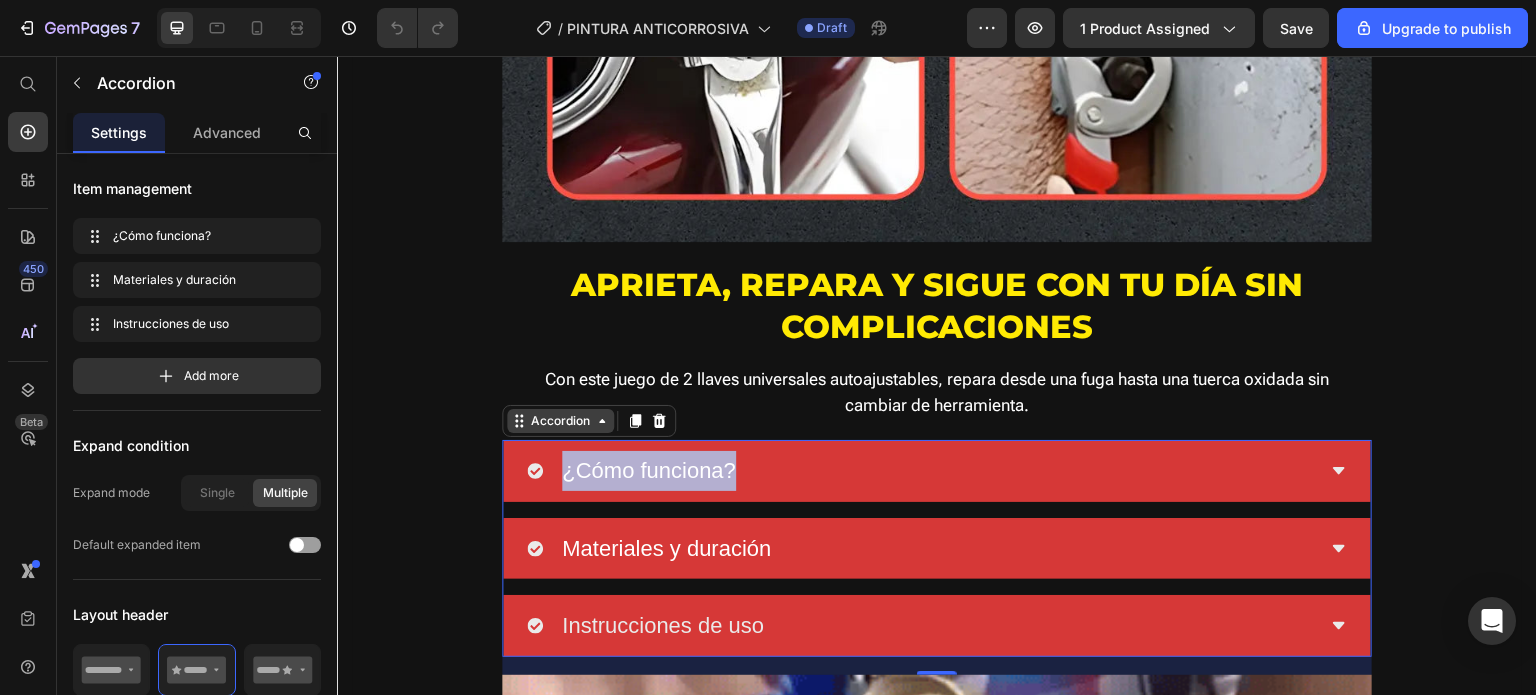 click 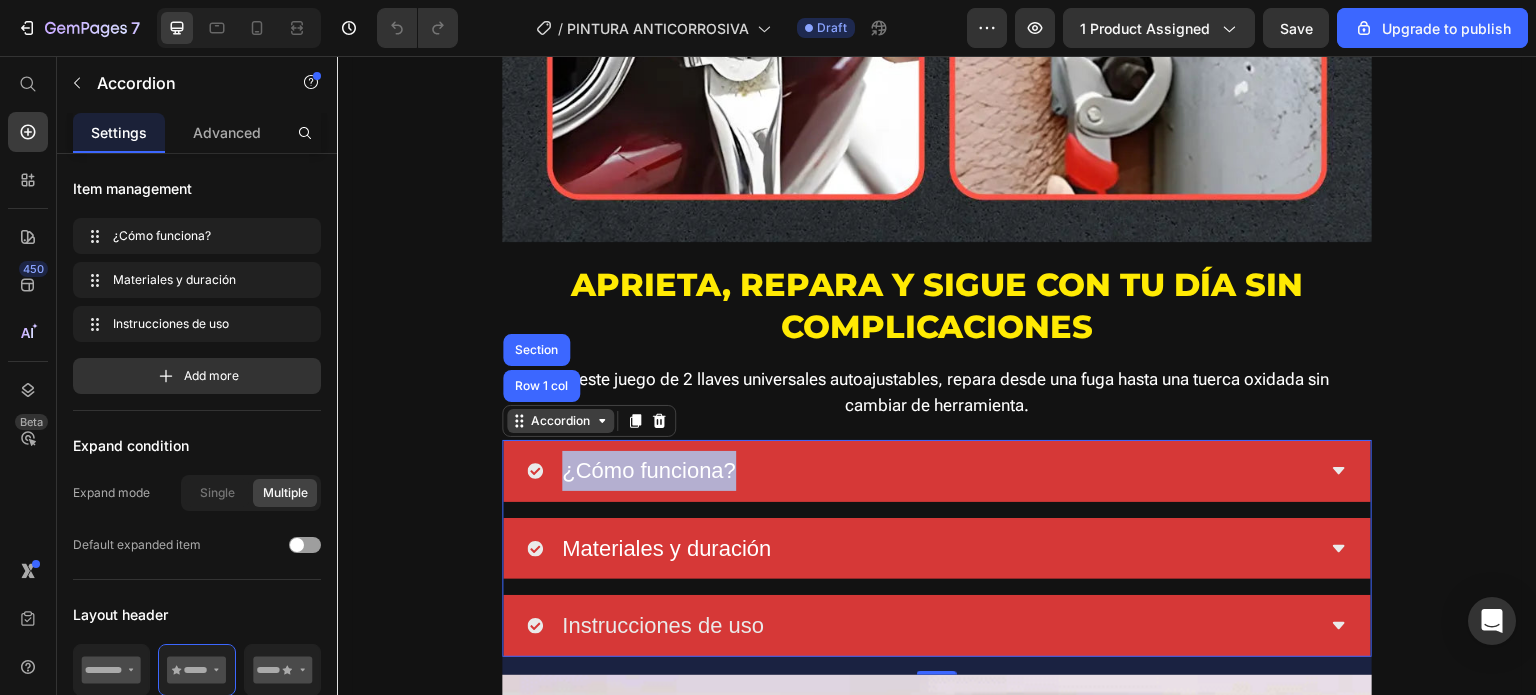 click 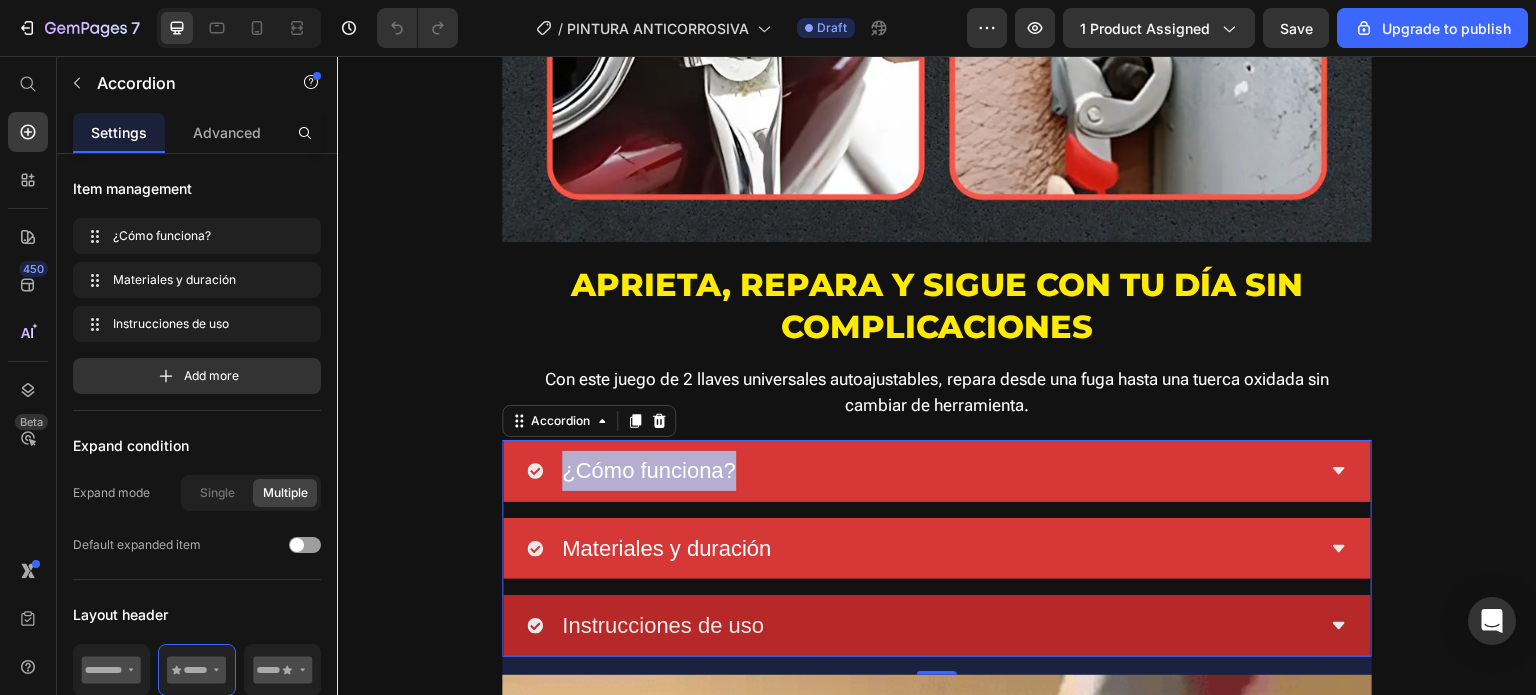 click on "Instrucciones de uso" at bounding box center (921, 626) 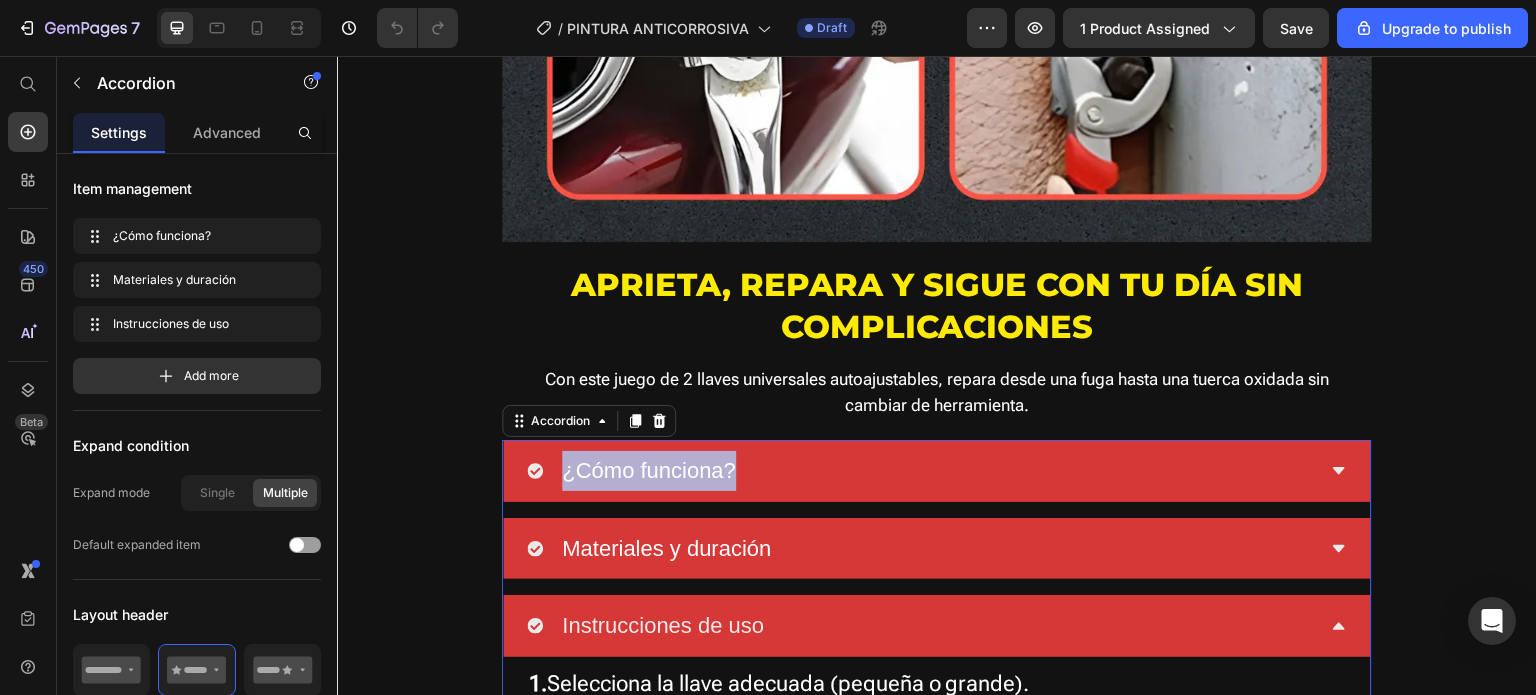 scroll, scrollTop: 2700, scrollLeft: 0, axis: vertical 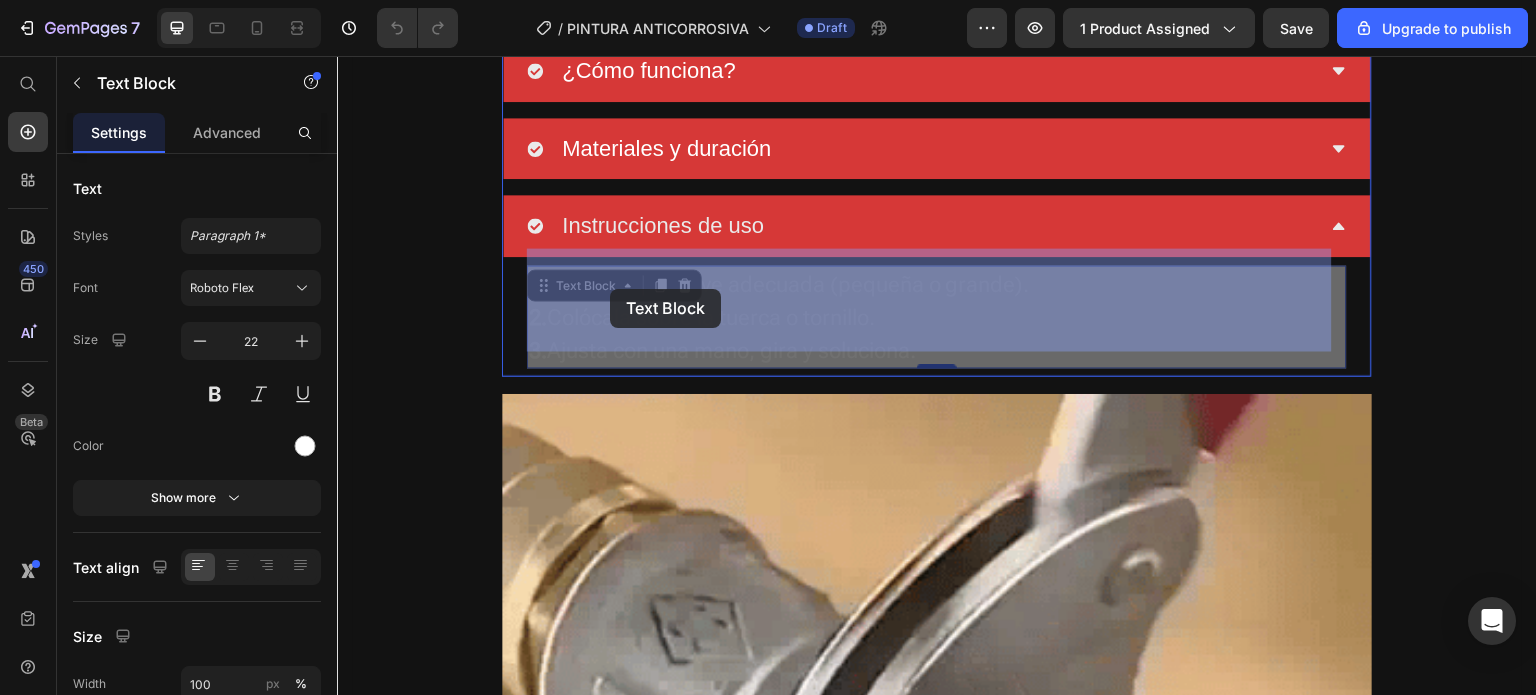 drag, startPoint x: 785, startPoint y: 294, endPoint x: 610, endPoint y: 289, distance: 175.07141 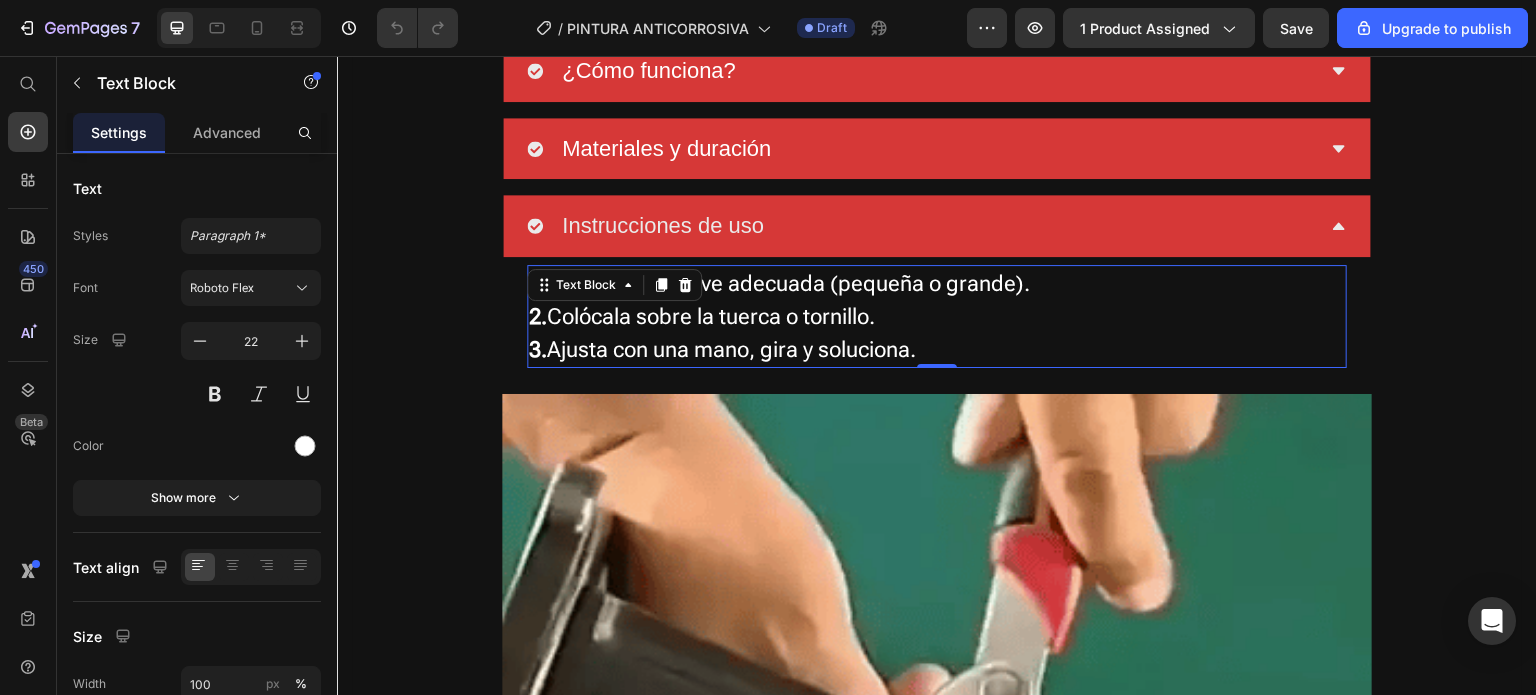 click on "2.  Colócala sobre la tuerca o tornillo." at bounding box center [937, 316] 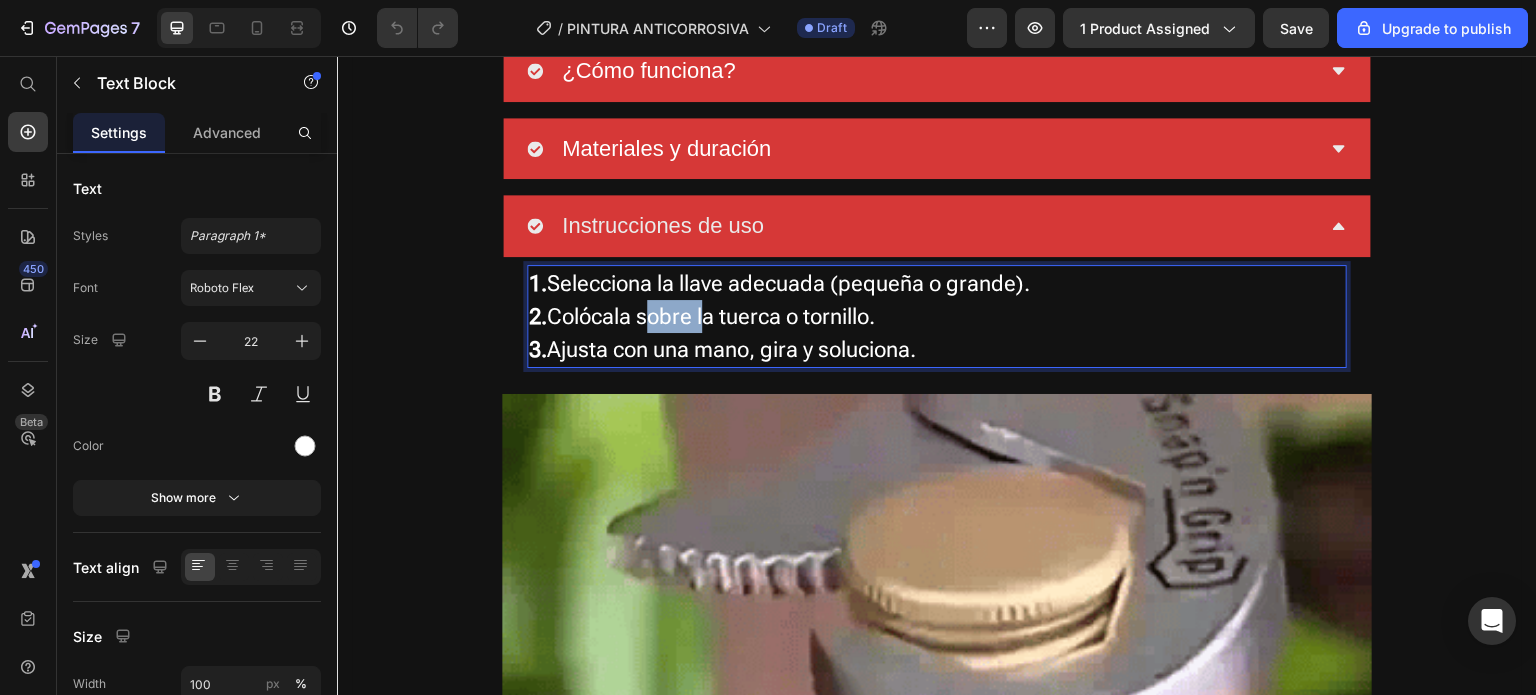 click on "2.  Colócala sobre la tuerca o tornillo." at bounding box center (937, 316) 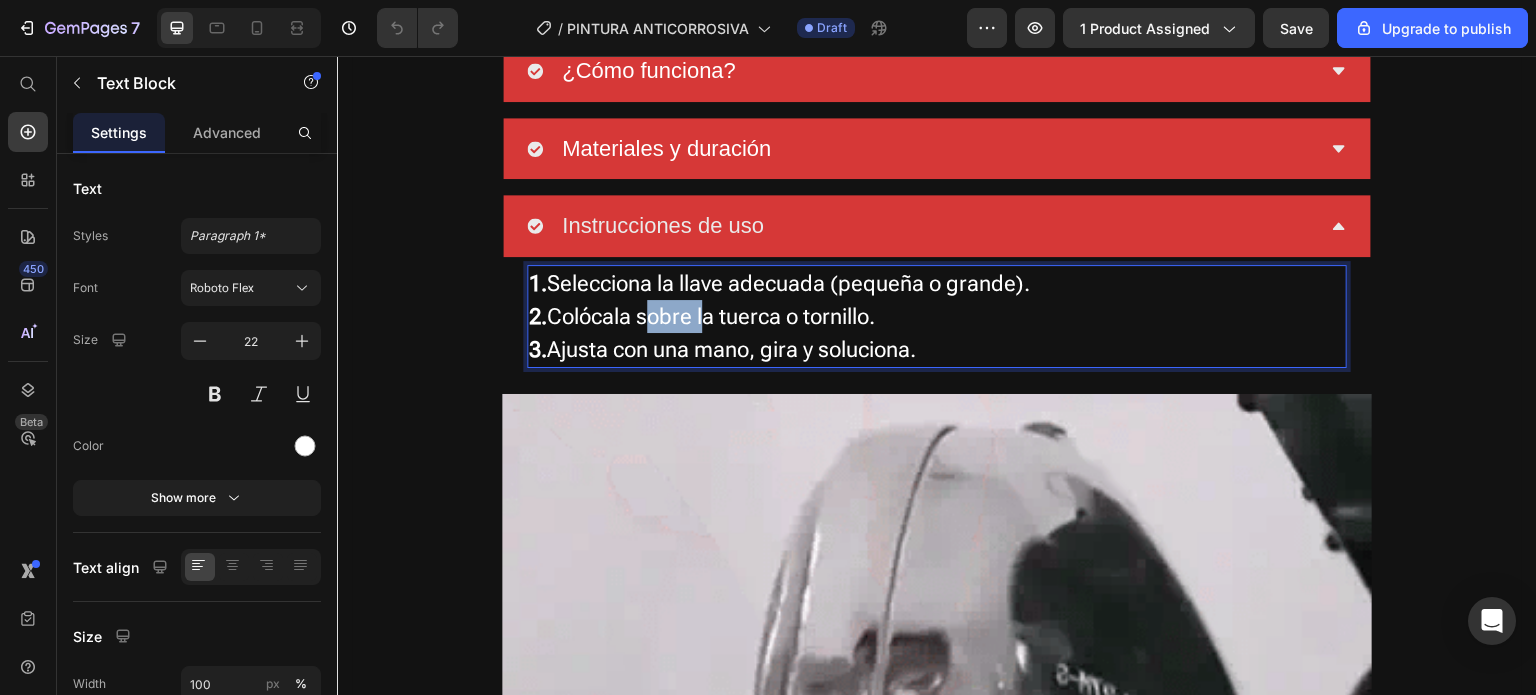 copy on "1.  Selecciona la llave adecuada (pequeña o grande). 2.  Colócala sobre la tuerca o tornillo. 3.  Ajusta con una mano, gira y soluciona." 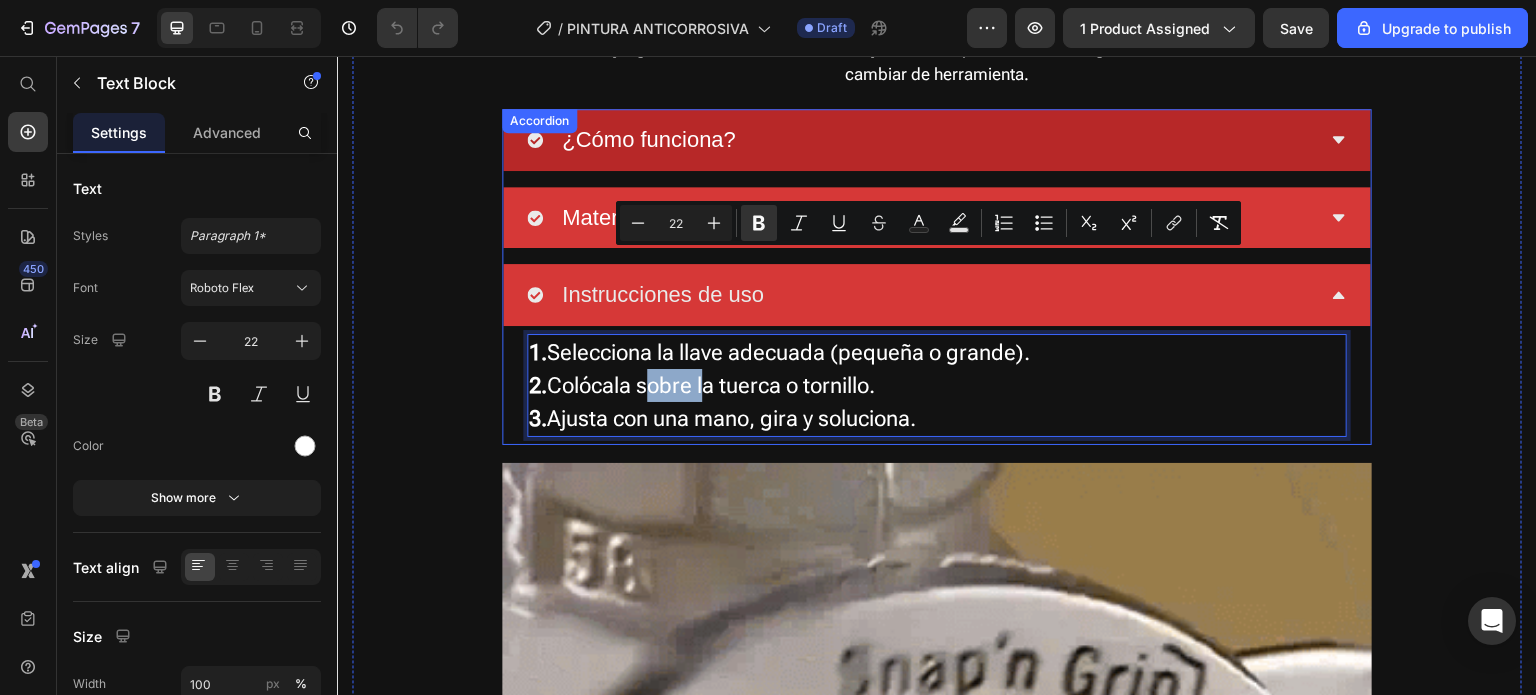 scroll, scrollTop: 2600, scrollLeft: 0, axis: vertical 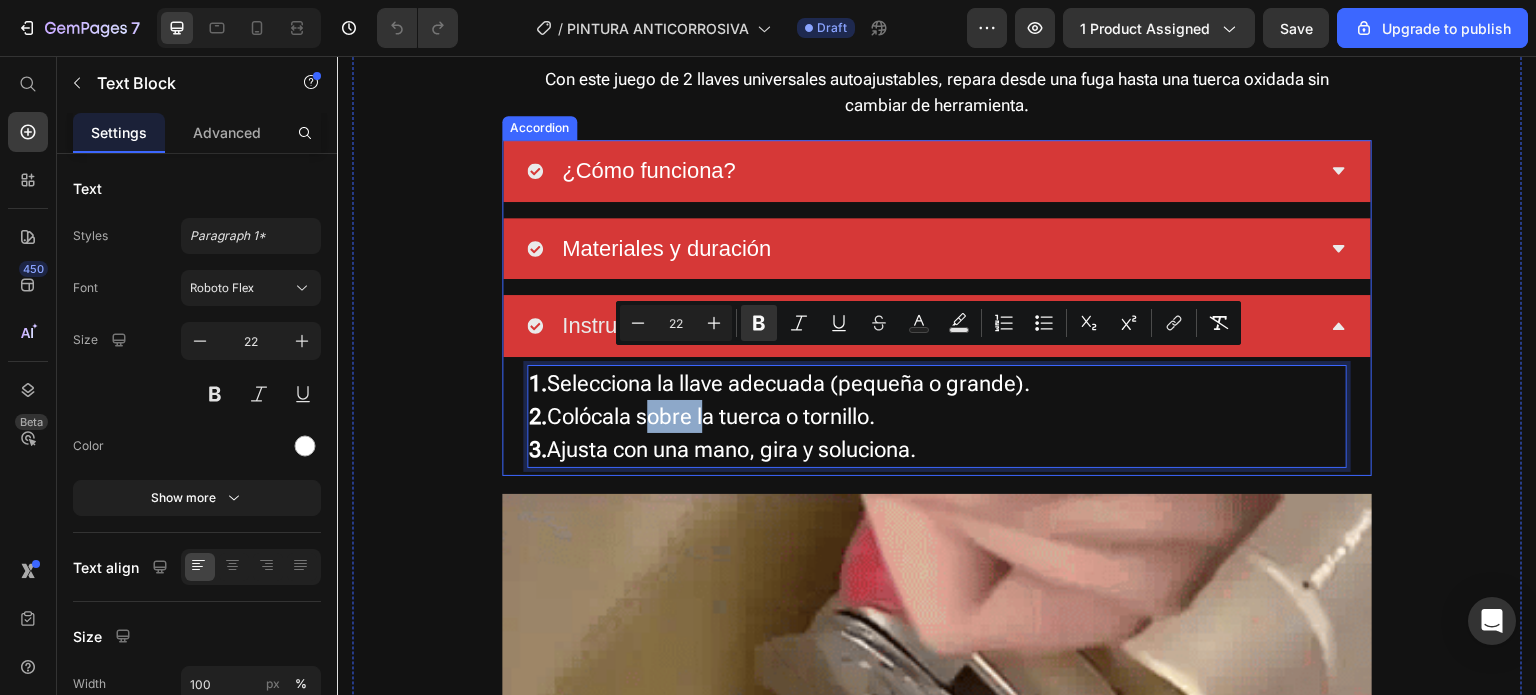 click on "Instrucciones de uso" at bounding box center (921, 326) 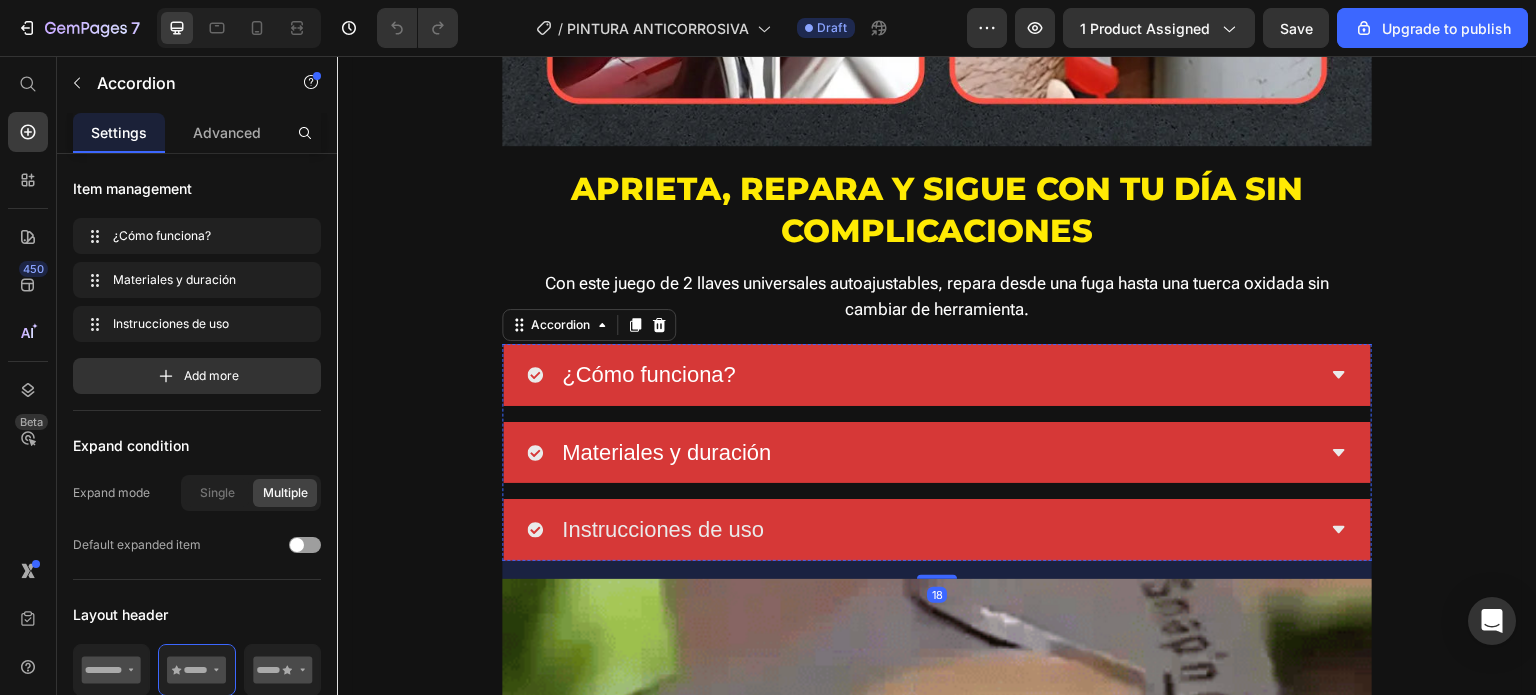 scroll, scrollTop: 2300, scrollLeft: 0, axis: vertical 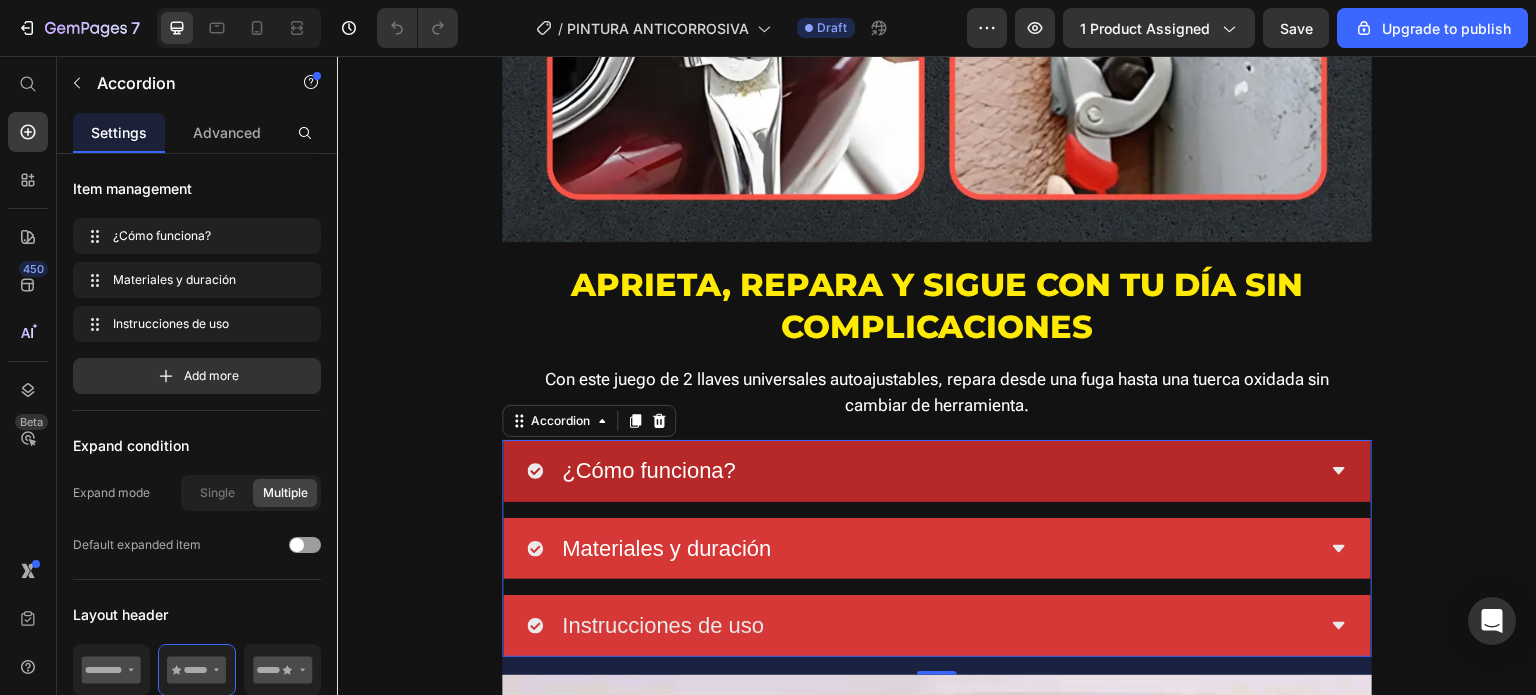 click on "¿Cómo funciona?" at bounding box center [921, 471] 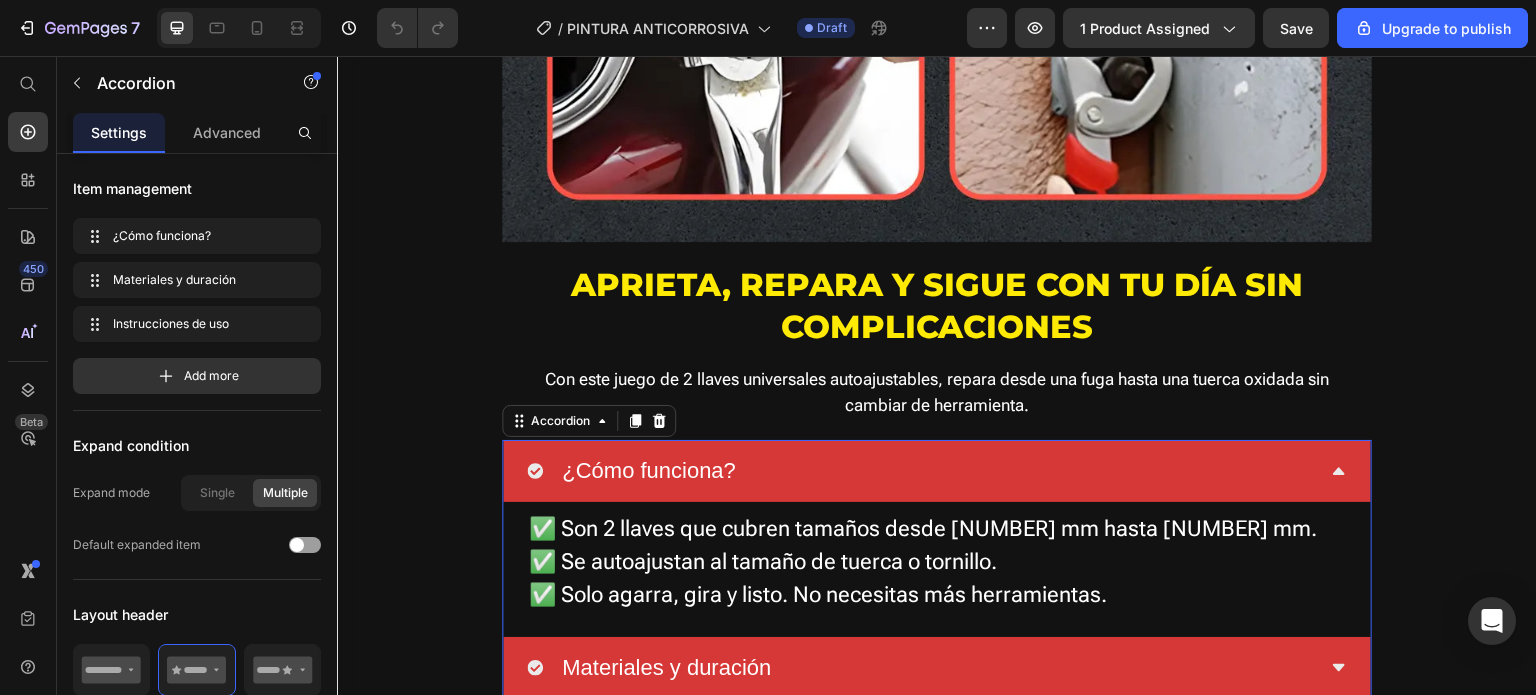 click on "¿Cómo funciona?" at bounding box center (921, 471) 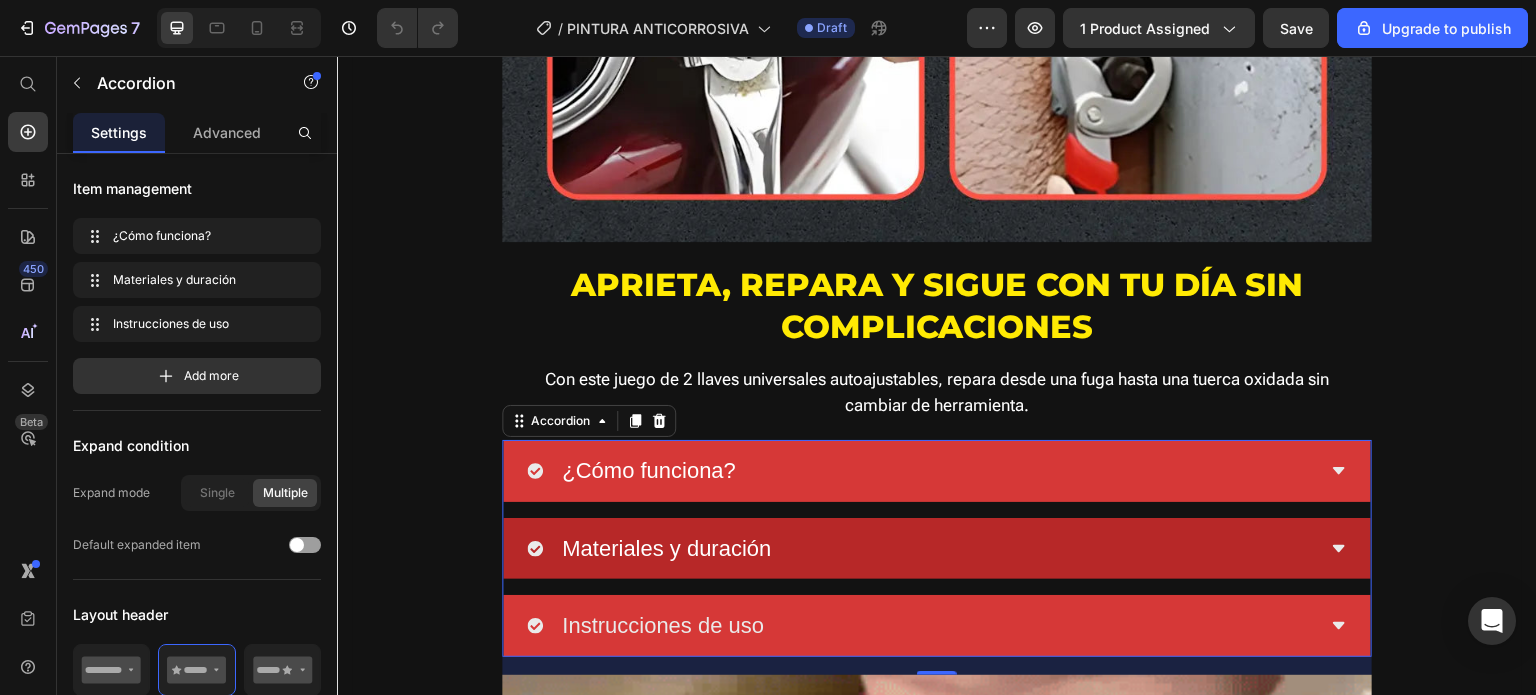 click on "Materiales y duración" at bounding box center (921, 549) 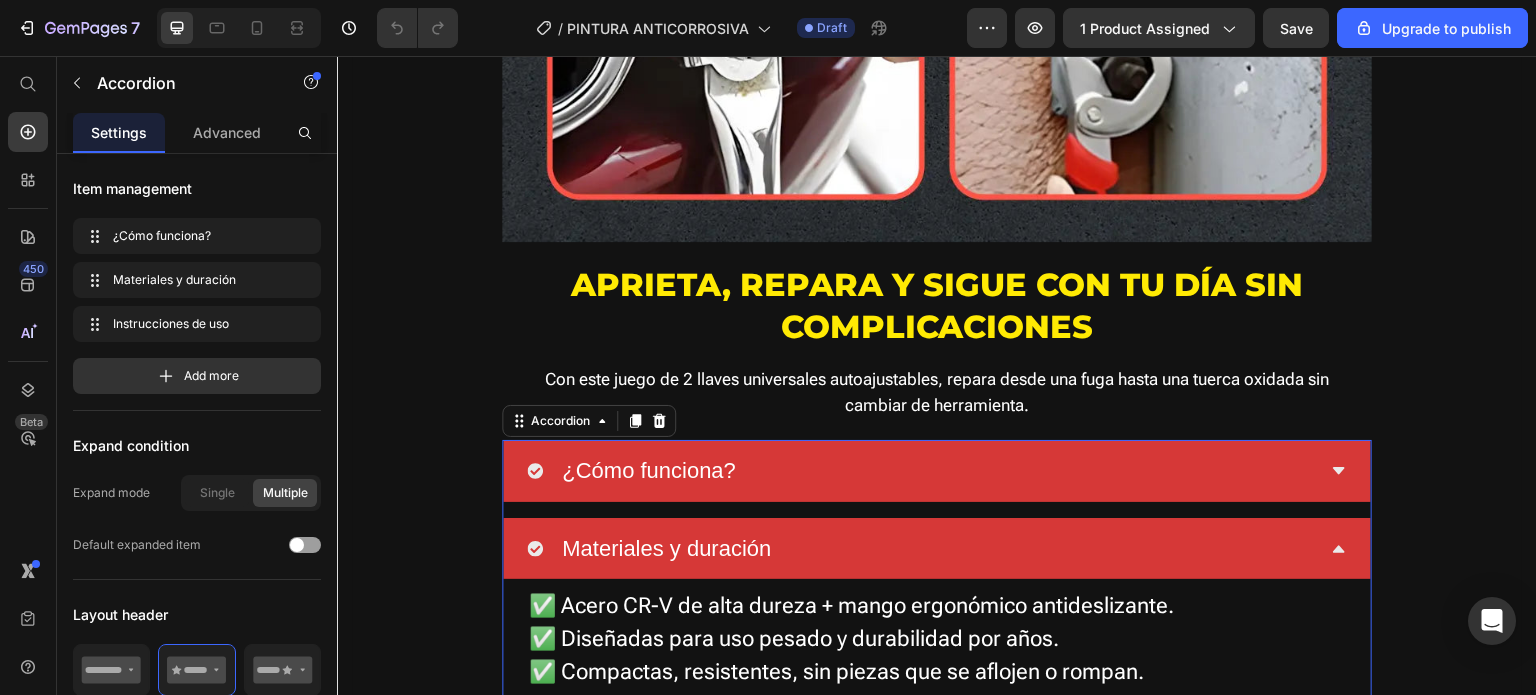 scroll, scrollTop: 2500, scrollLeft: 0, axis: vertical 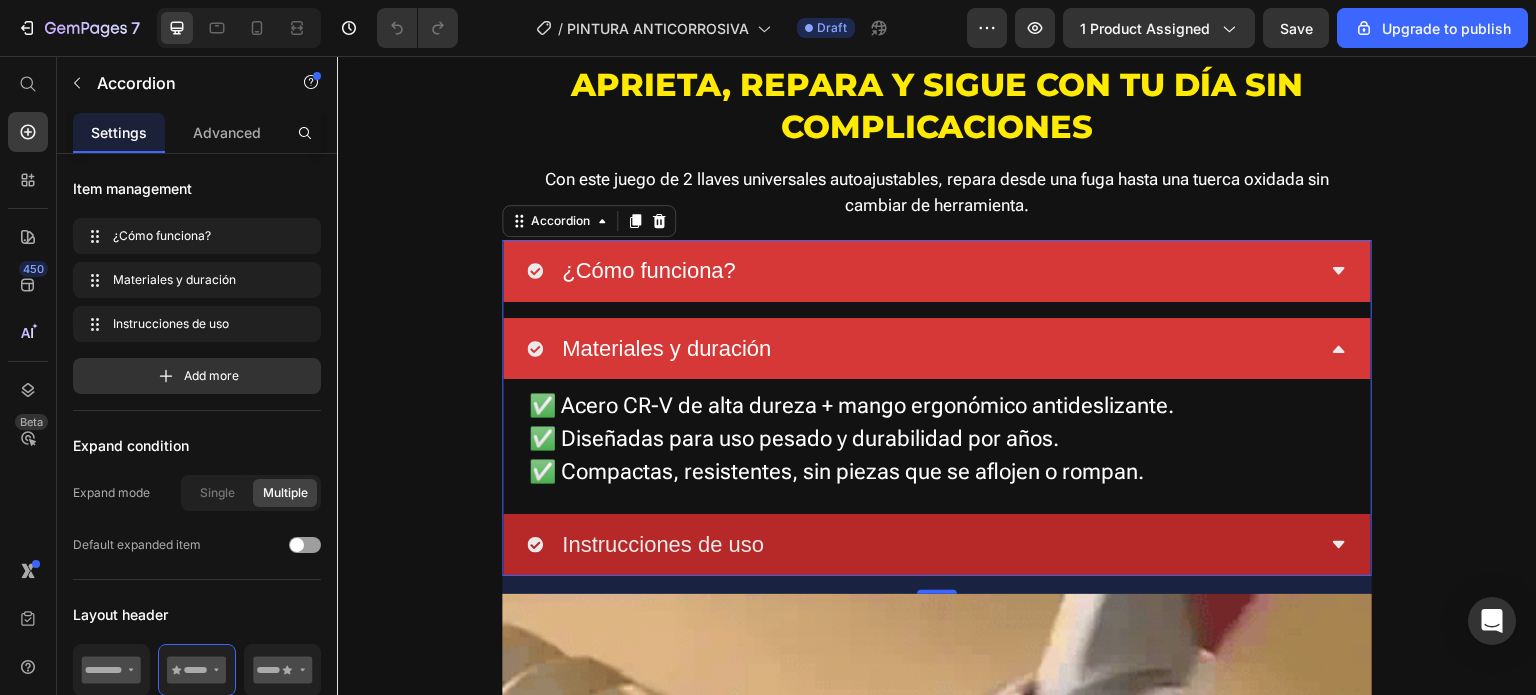click on "Instrucciones de uso" at bounding box center [921, 545] 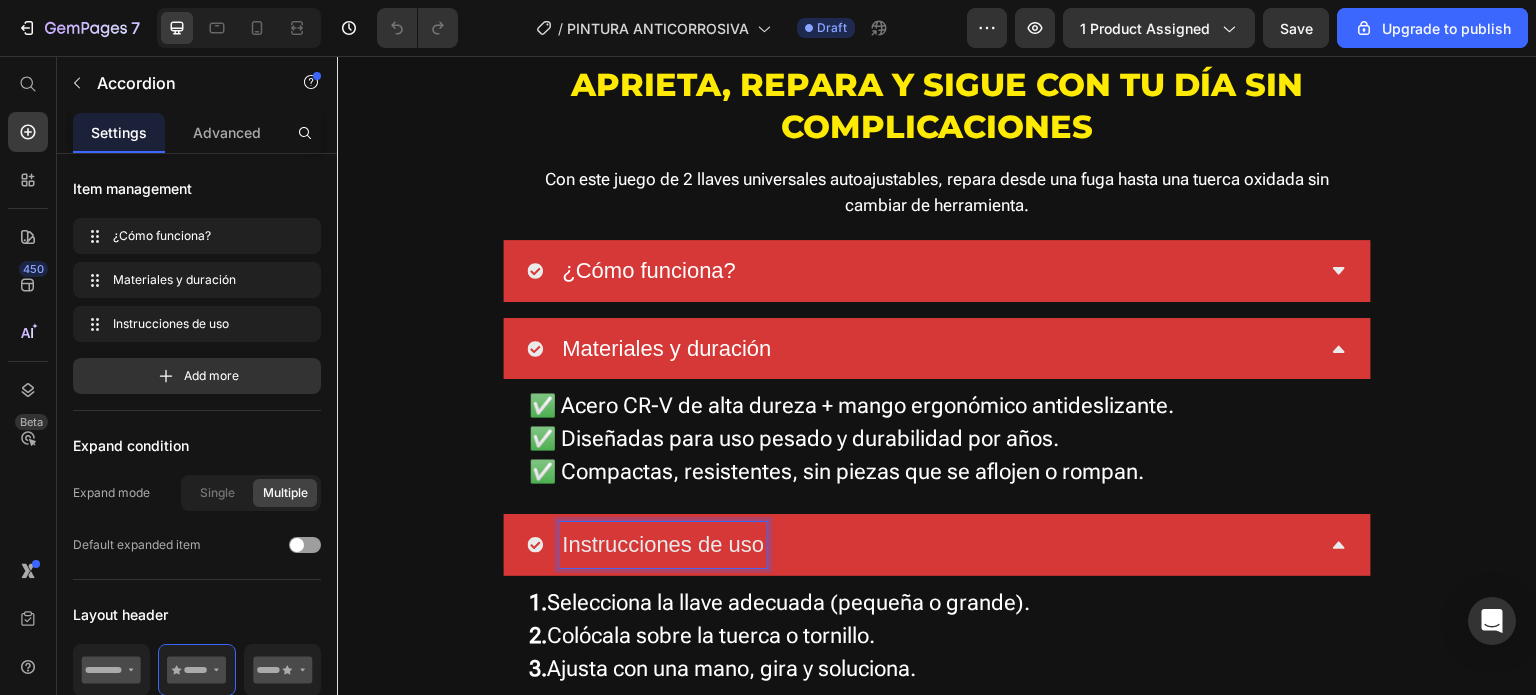 click on "Materiales y duración" at bounding box center (921, 349) 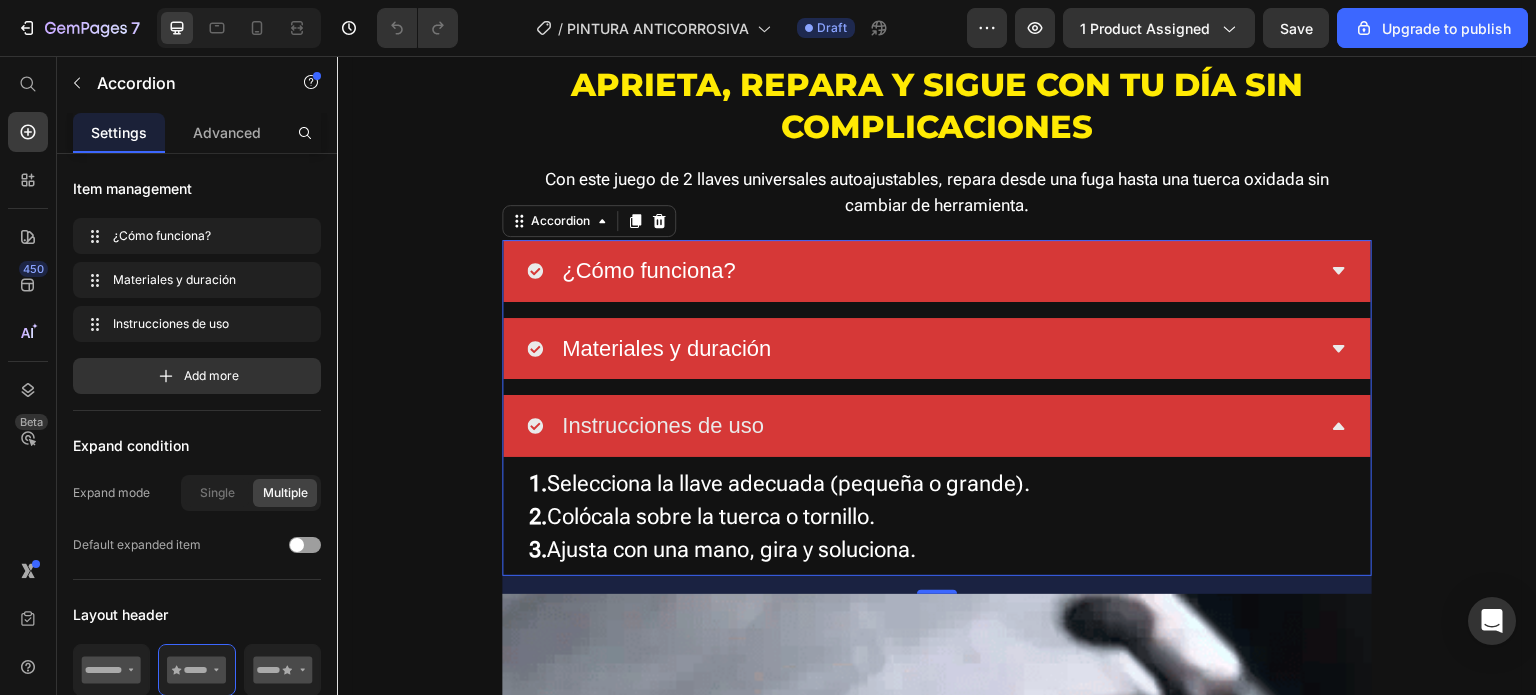 click on "Instrucciones de uso" at bounding box center (921, 426) 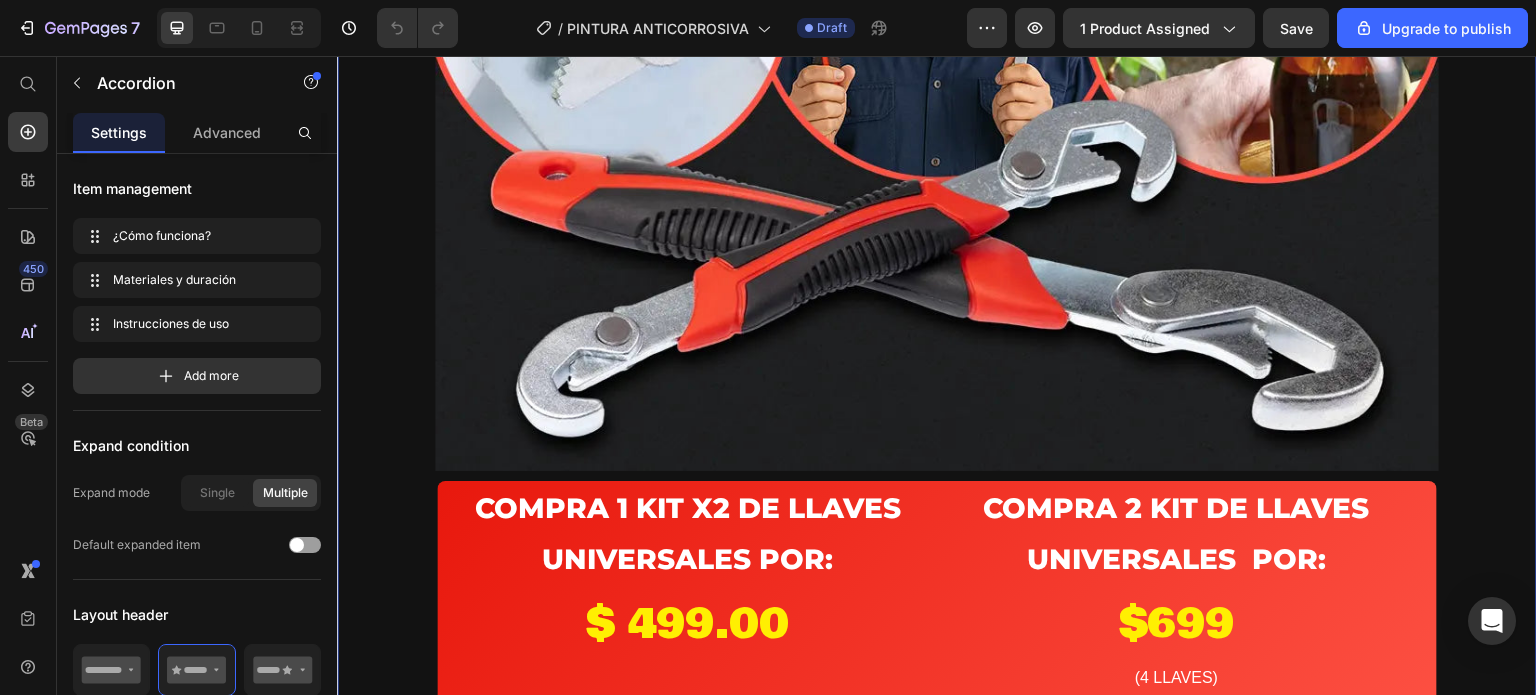 scroll, scrollTop: 900, scrollLeft: 0, axis: vertical 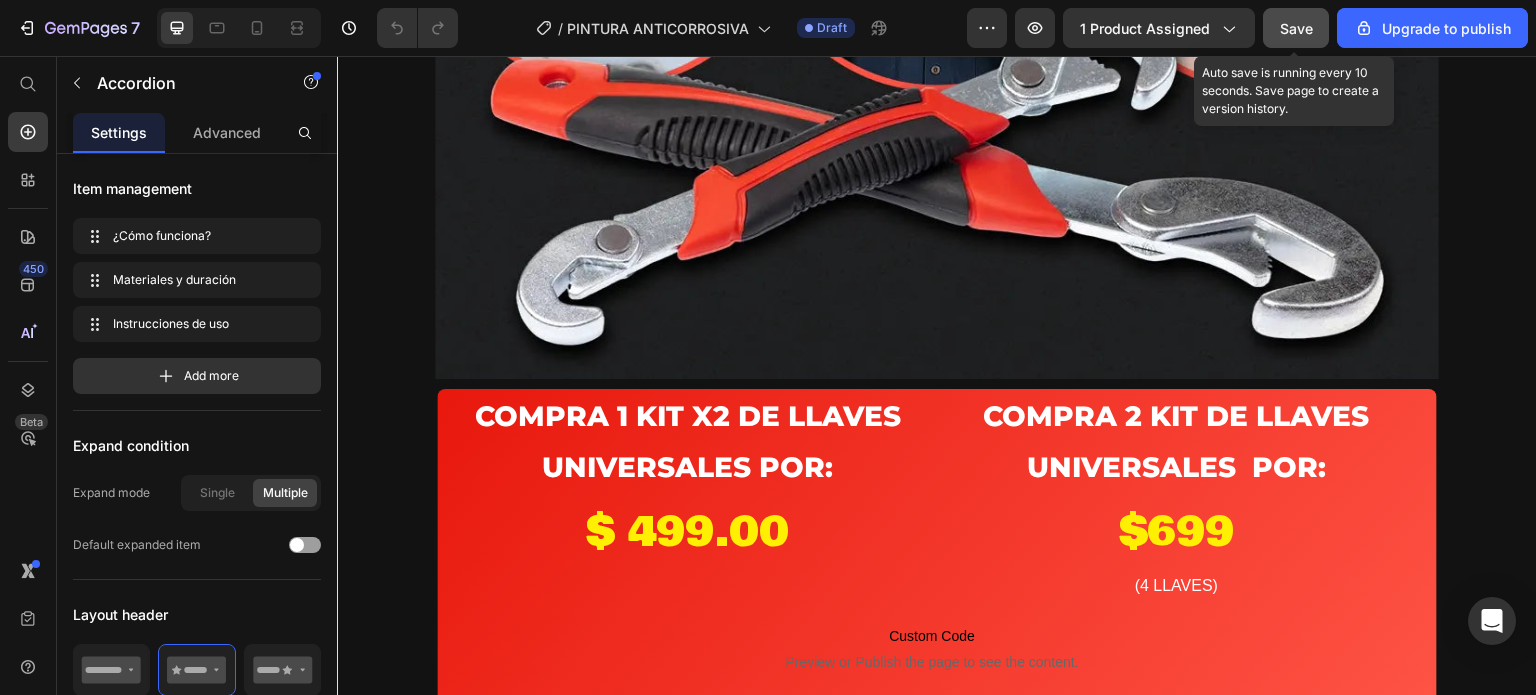 click on "Save" 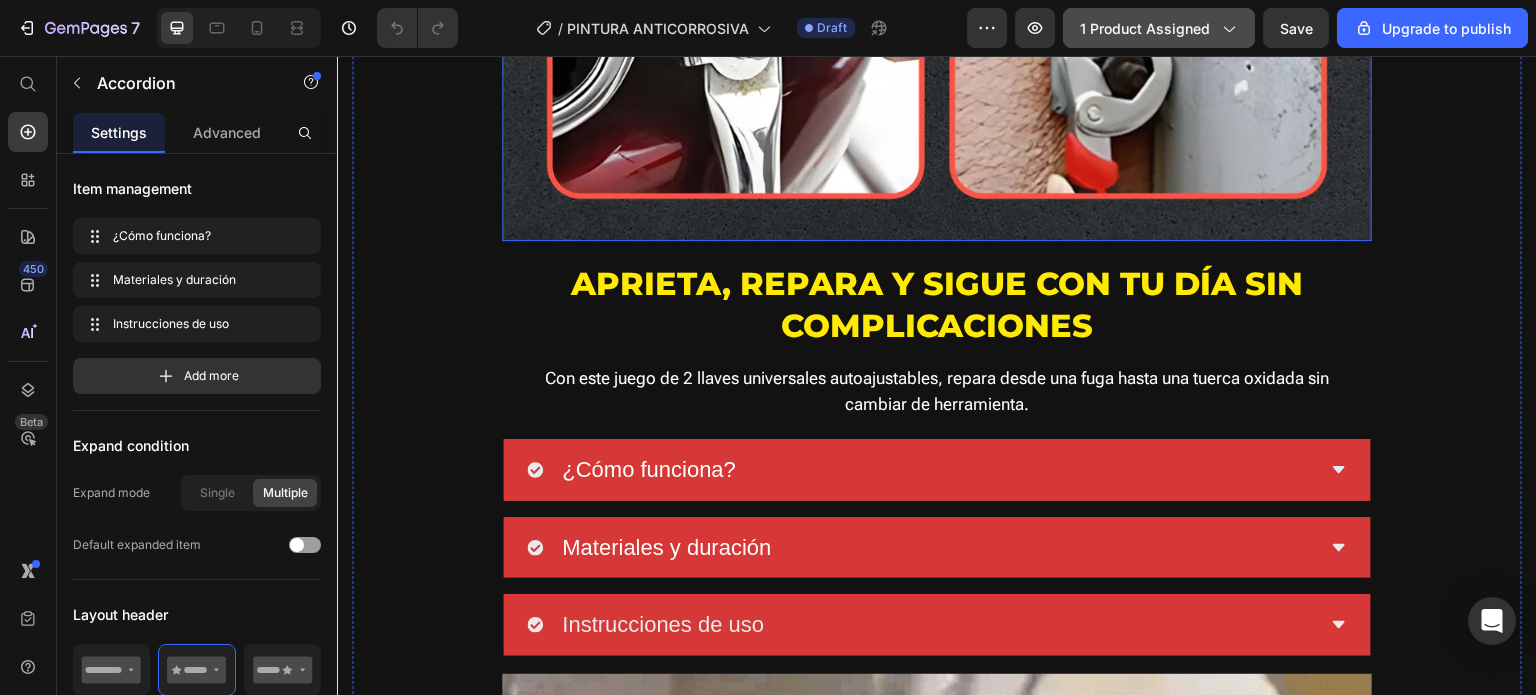 scroll, scrollTop: 2200, scrollLeft: 0, axis: vertical 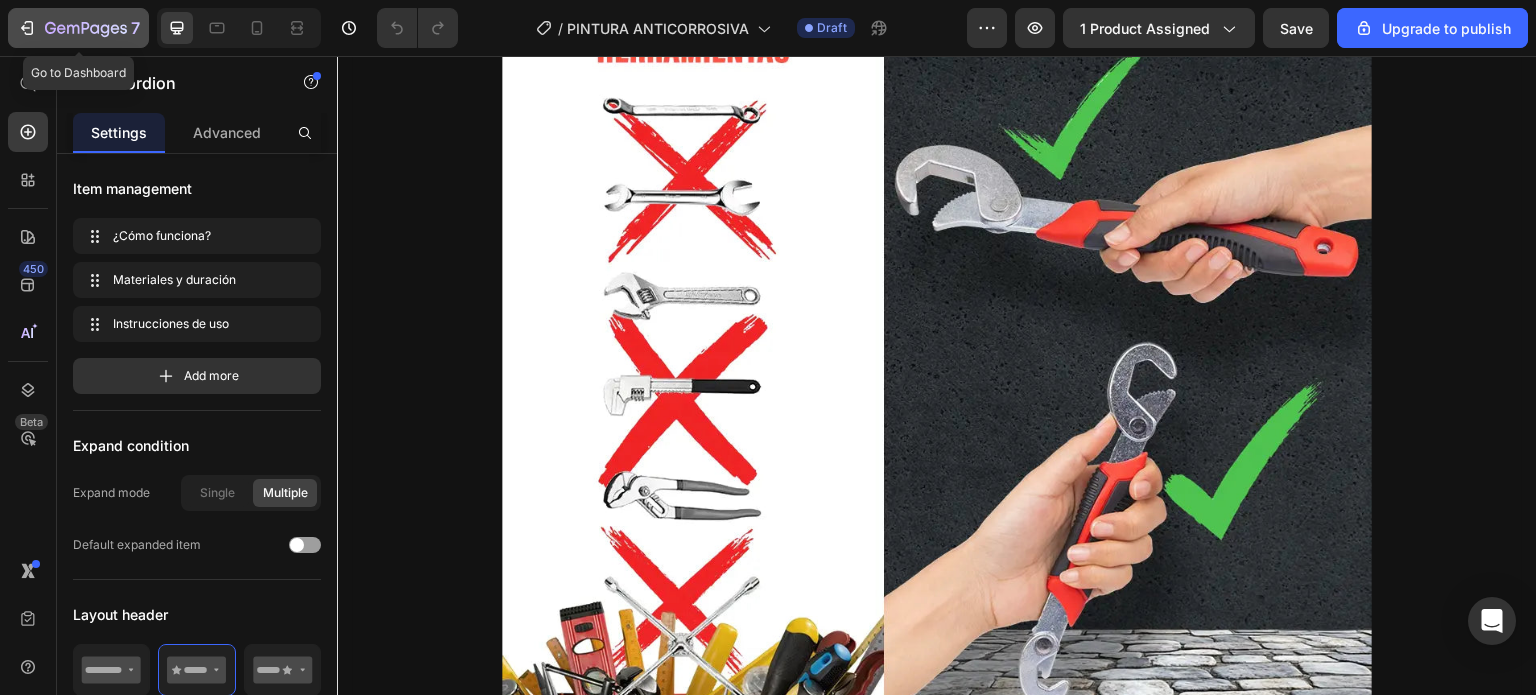 click on "7" 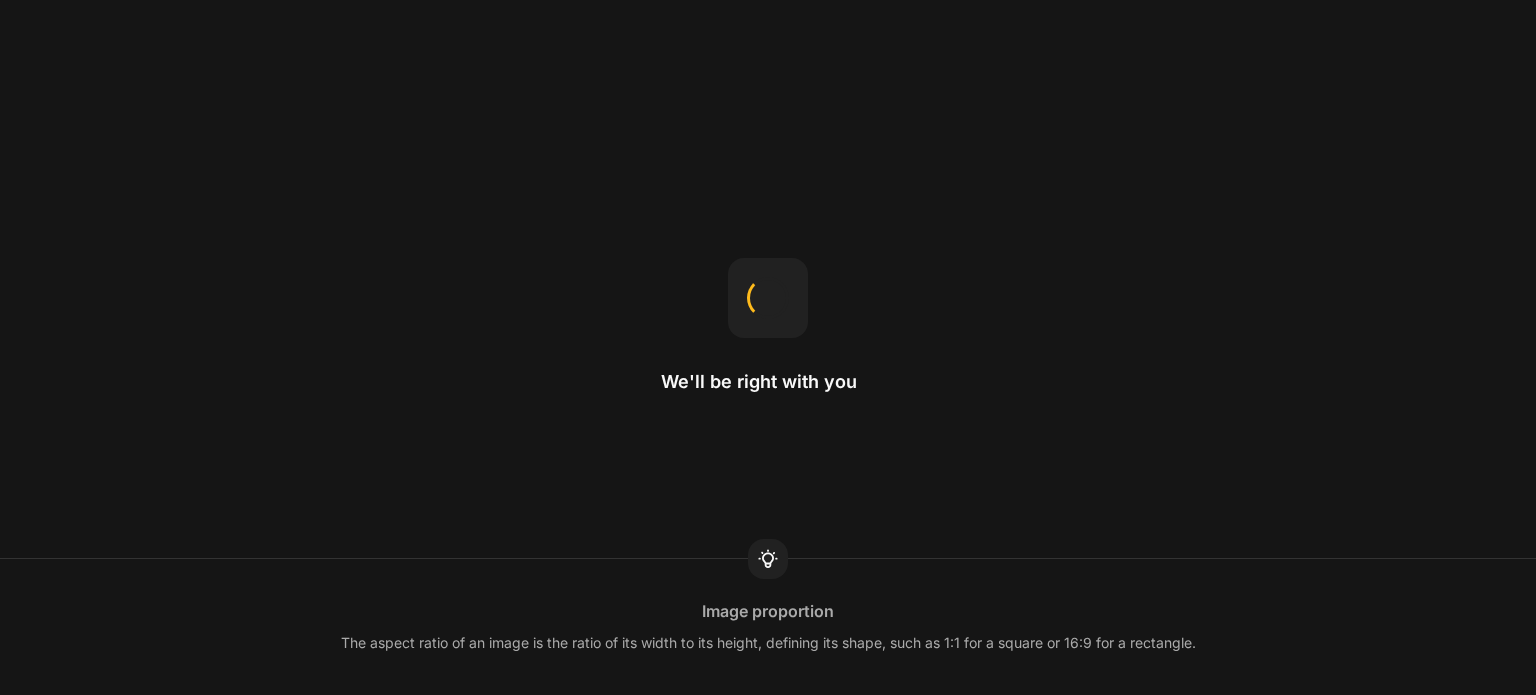 scroll, scrollTop: 0, scrollLeft: 0, axis: both 